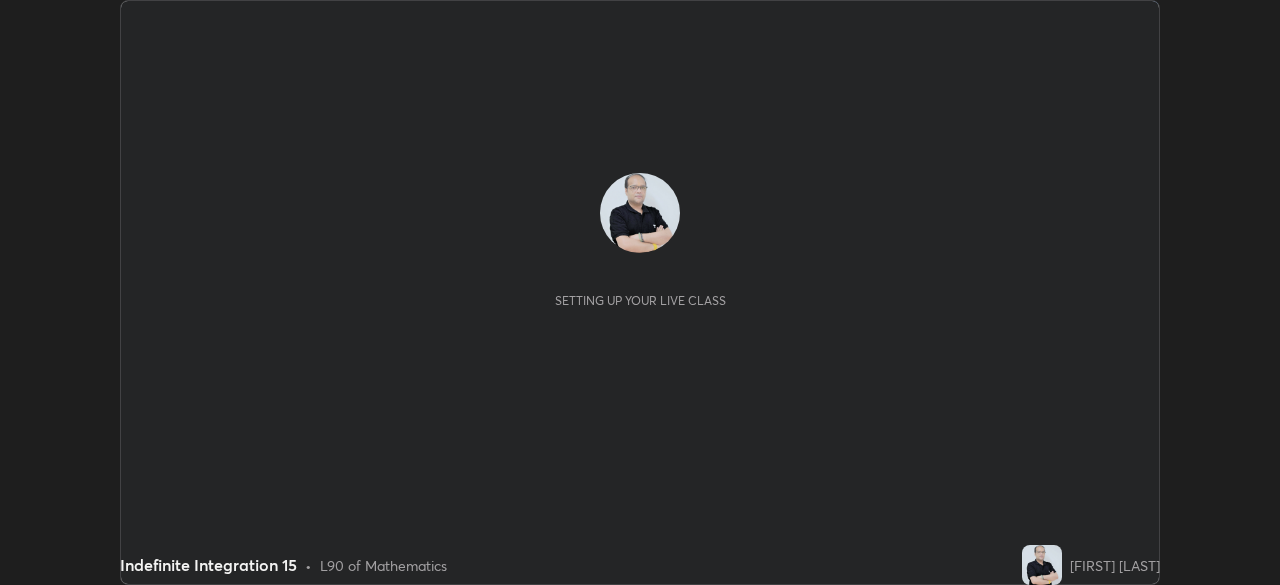 scroll, scrollTop: 0, scrollLeft: 0, axis: both 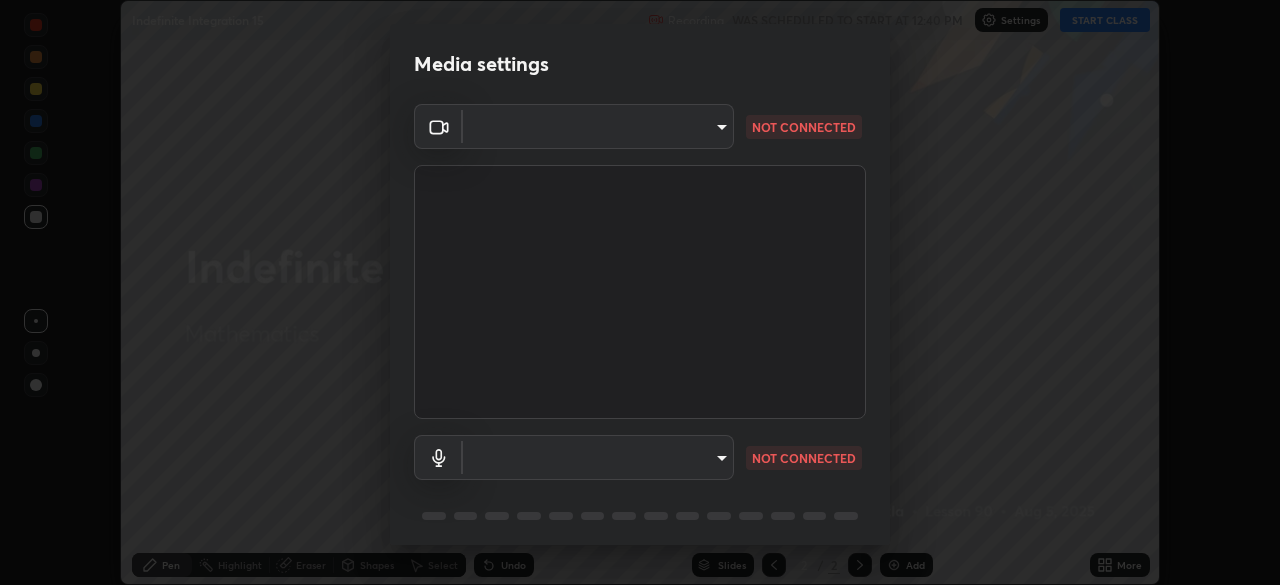 type on "[HASH]" 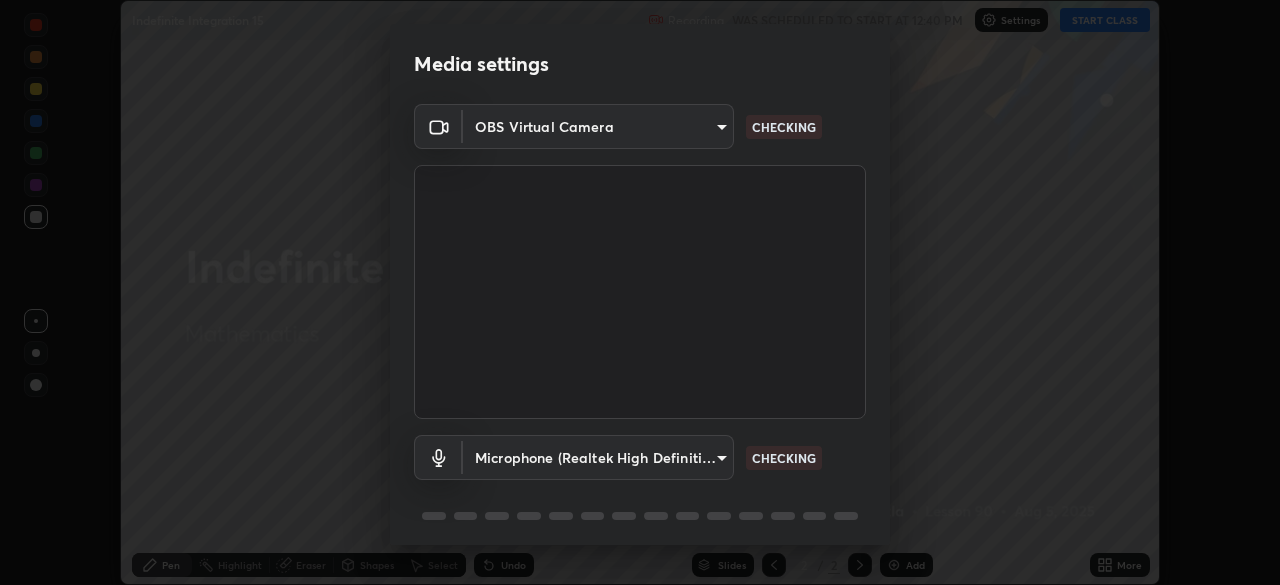 scroll, scrollTop: 71, scrollLeft: 0, axis: vertical 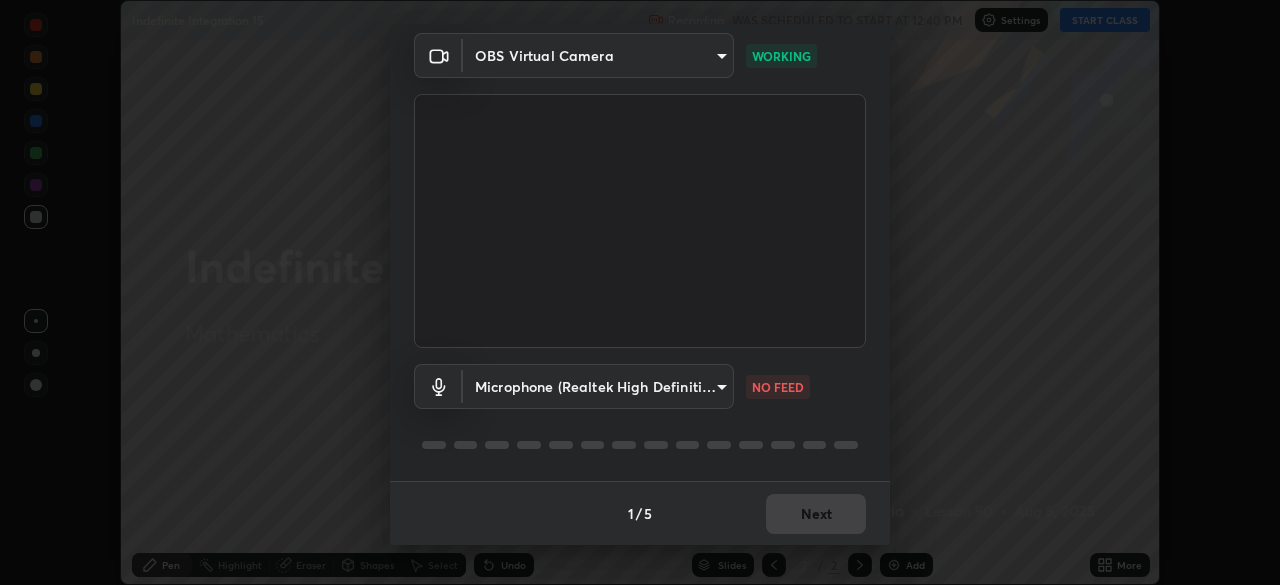 click on "Erase all Indefinite Integration 15 Recording WAS SCHEDULED TO START AT  12:40 PM Settings START CLASS Setting up your live class Indefinite Integration 15 • L90 of Mathematics [FIRST] [LAST] Pen Highlight Eraser Shapes Select Undo Slides 2 / 2 Add More No doubts shared Encourage your learners to ask a doubt for better clarity Report an issue Reason for reporting Buffering Chat not working Audio - Video sync issue Educator video quality low ​ Attach an image Report Media settings OBS Virtual Camera [HASH] WORKING Microphone (Realtek High Definition Audio) [HASH] NO FEED 1 / 5 Next" at bounding box center (640, 292) 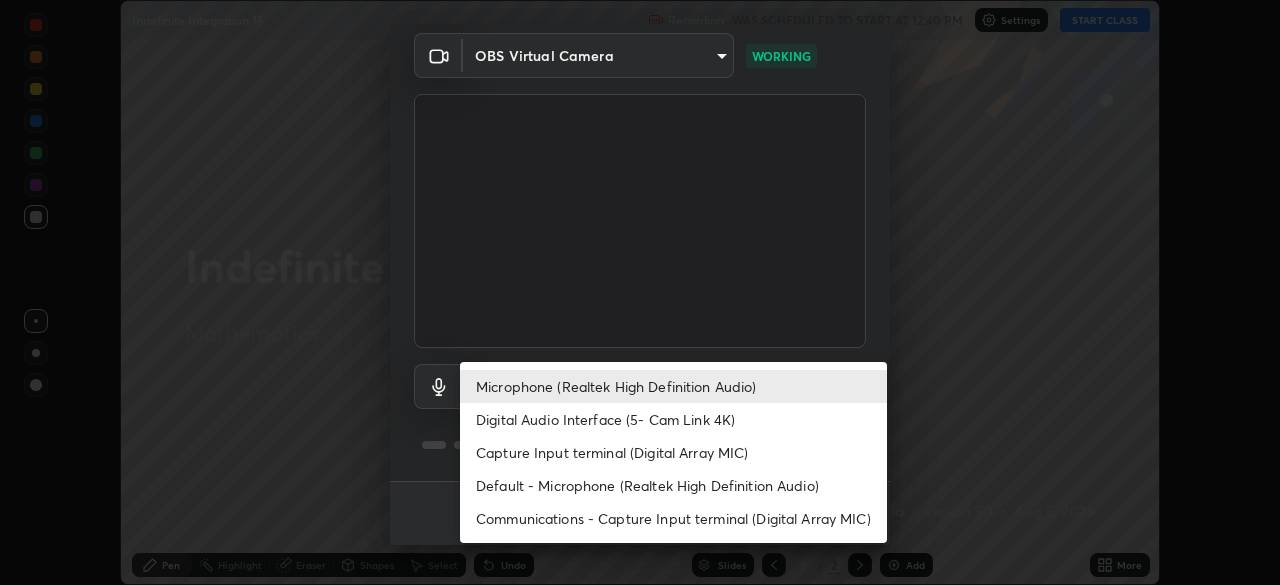 click on "Capture Input terminal (Digital Array MIC)" at bounding box center (673, 452) 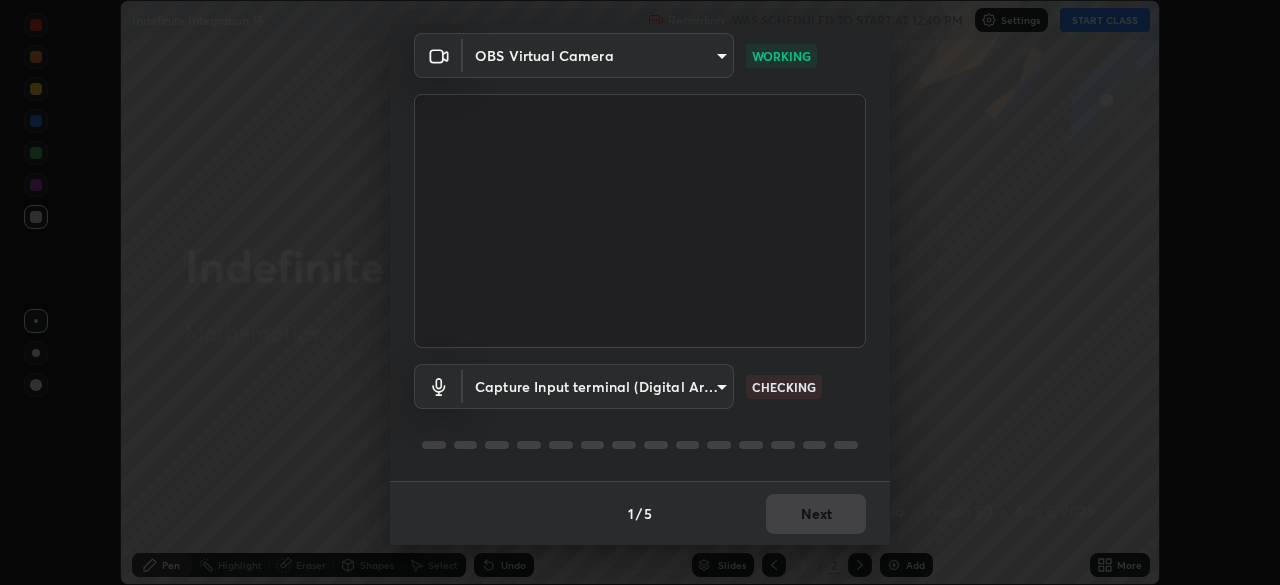 click on "Erase all Indefinite Integration 15 Recording WAS SCHEDULED TO START AT  12:40 PM Settings START CLASS Setting up your live class Indefinite Integration 15 • L90 of Mathematics [FIRST] [LAST] Pen Highlight Eraser Shapes Select Undo Slides 2 / 2 Add More No doubts shared Encourage your learners to ask a doubt for better clarity Report an issue Reason for reporting Buffering Chat not working Audio - Video sync issue Educator video quality low ​ Attach an image Report Media settings OBS Virtual Camera [HASH] WORKING Capture Input terminal (Digital Array MIC) [HASH] CHECKING 1 / 5 Next" at bounding box center (640, 292) 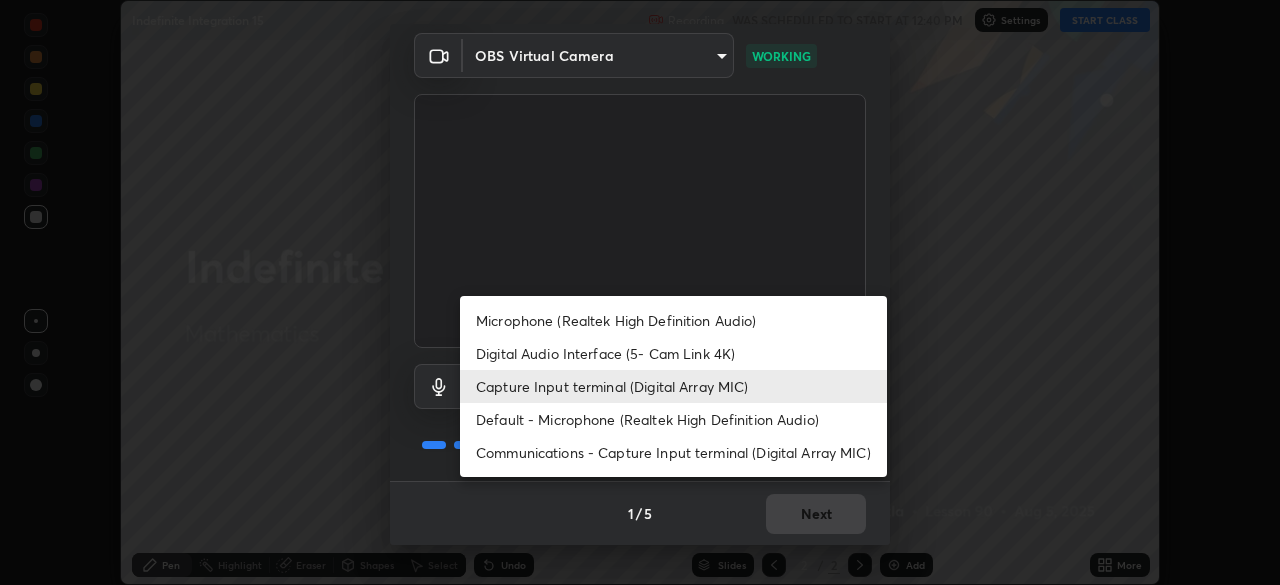 click on "Microphone (Realtek High Definition Audio)" at bounding box center [673, 320] 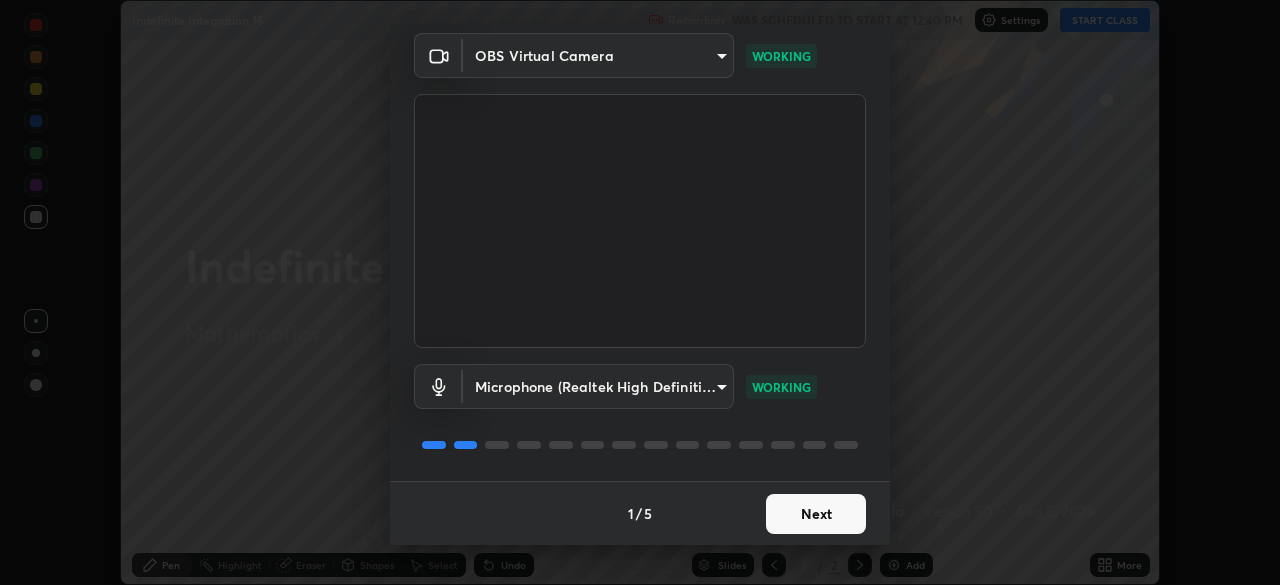 click on "Next" at bounding box center (816, 514) 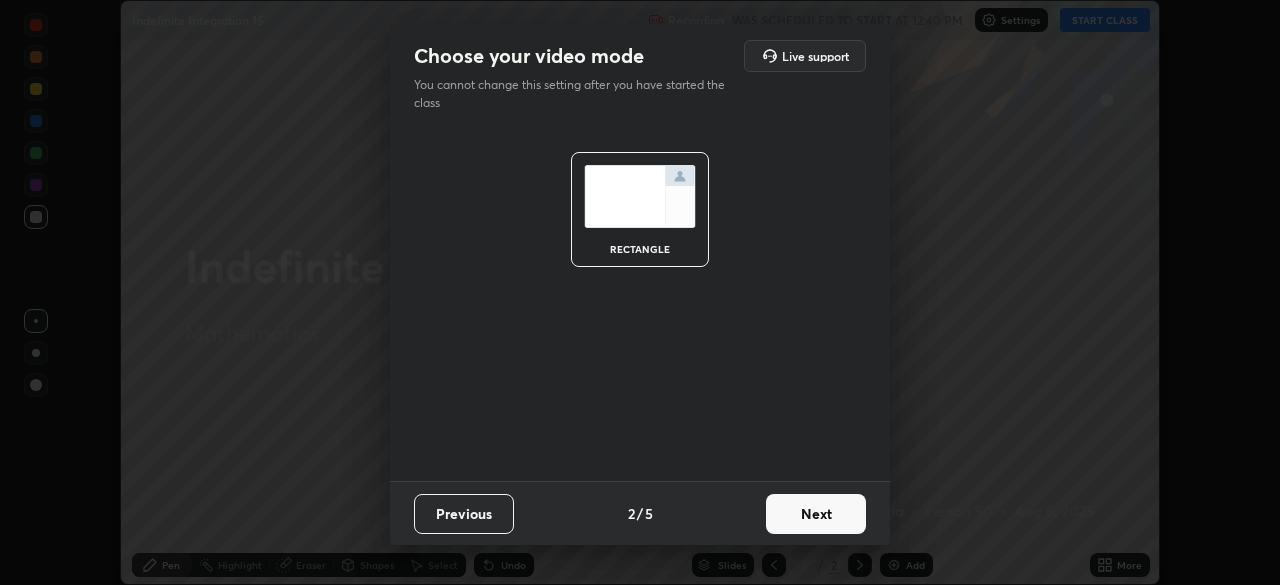scroll, scrollTop: 0, scrollLeft: 0, axis: both 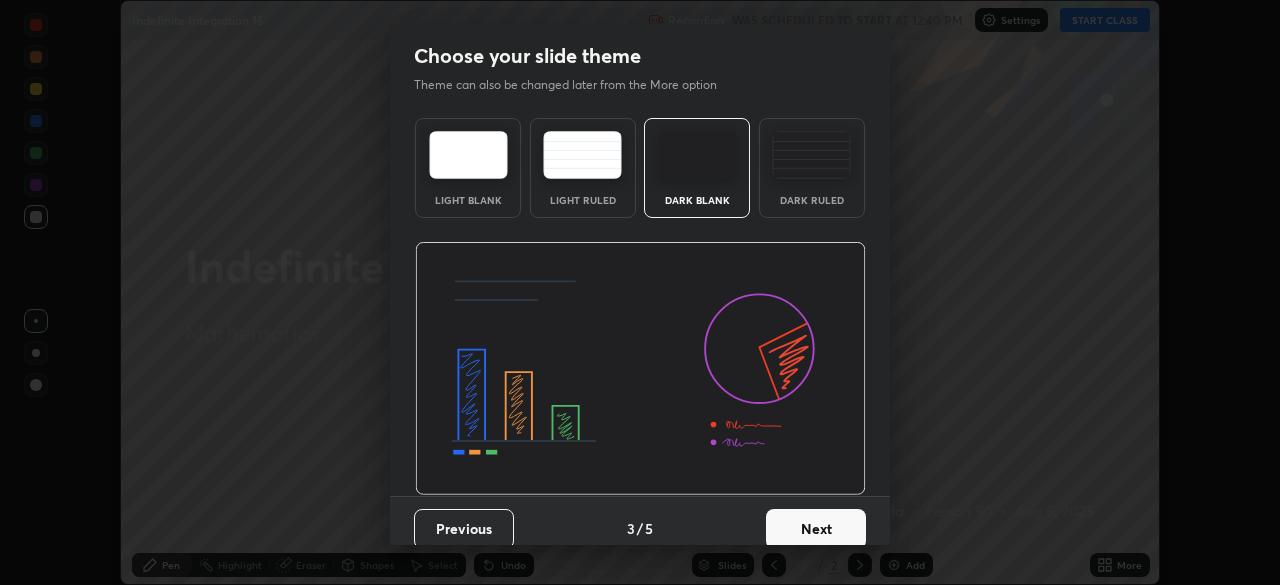 click on "Next" at bounding box center [816, 529] 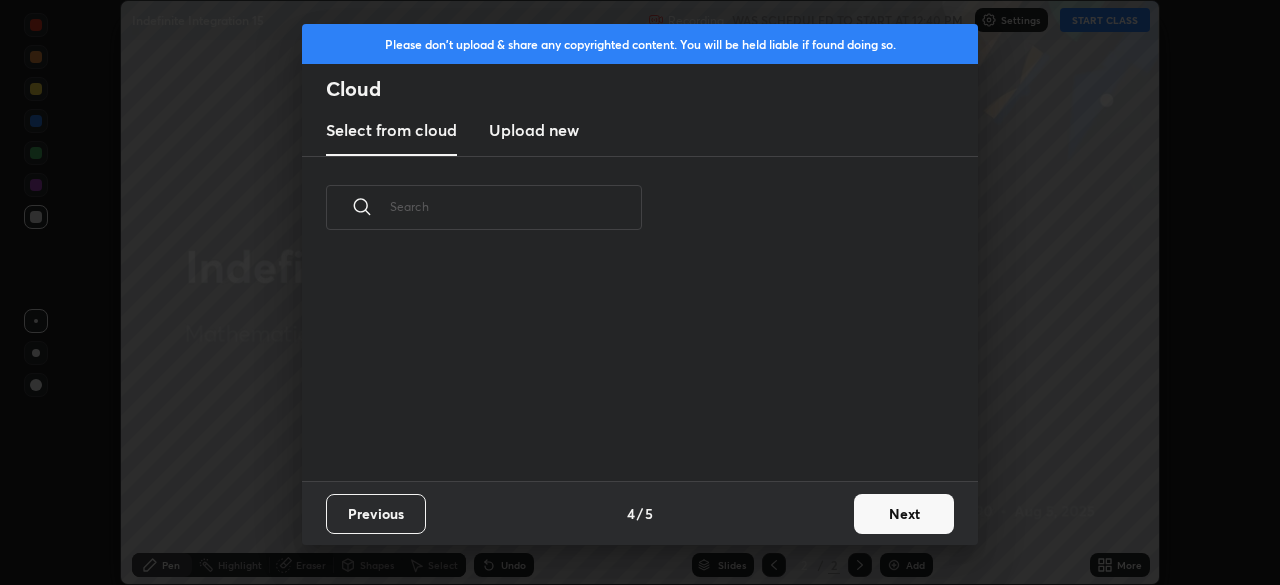 click on "Next" at bounding box center [904, 514] 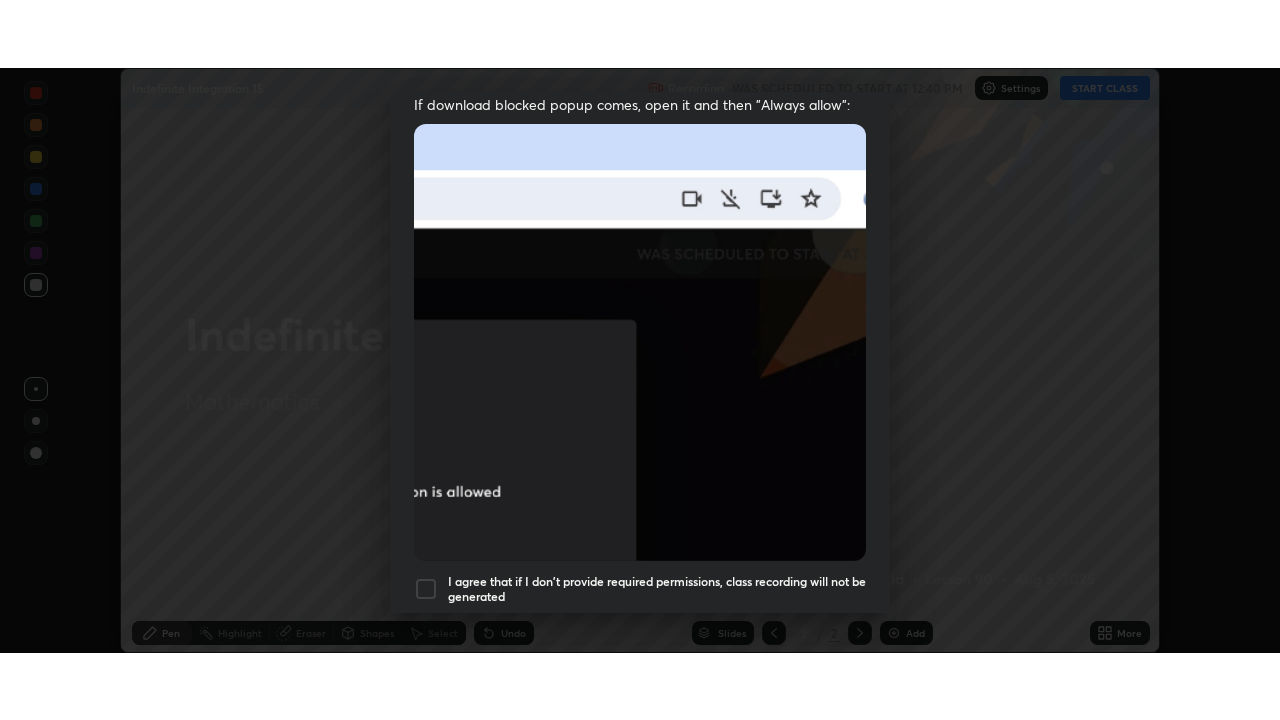 scroll, scrollTop: 479, scrollLeft: 0, axis: vertical 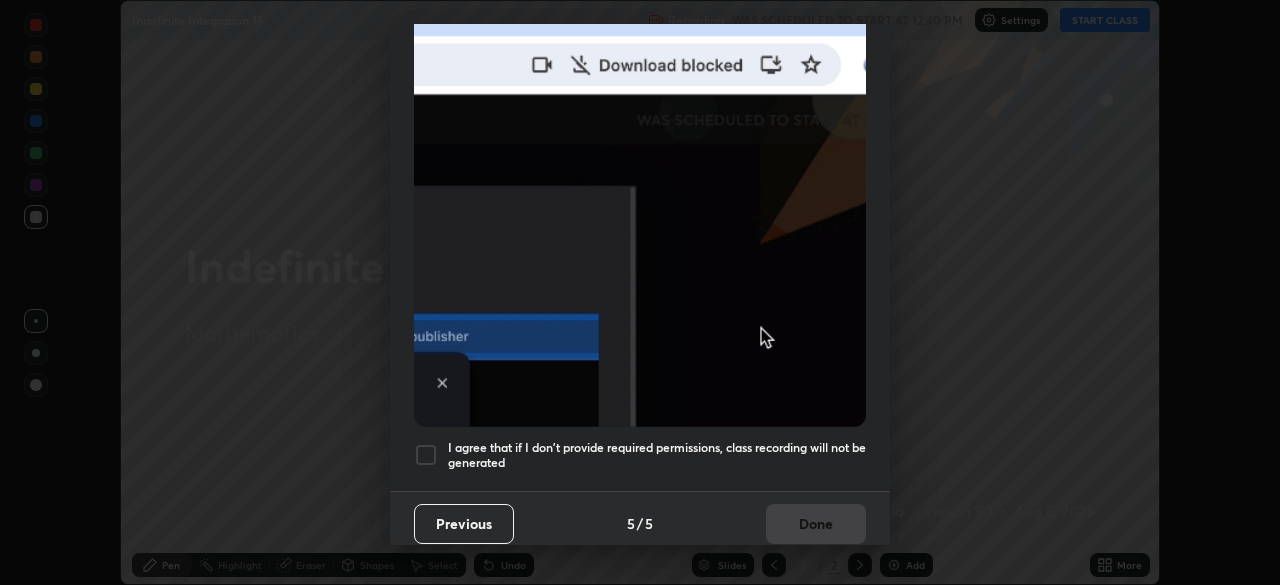 click at bounding box center (426, 455) 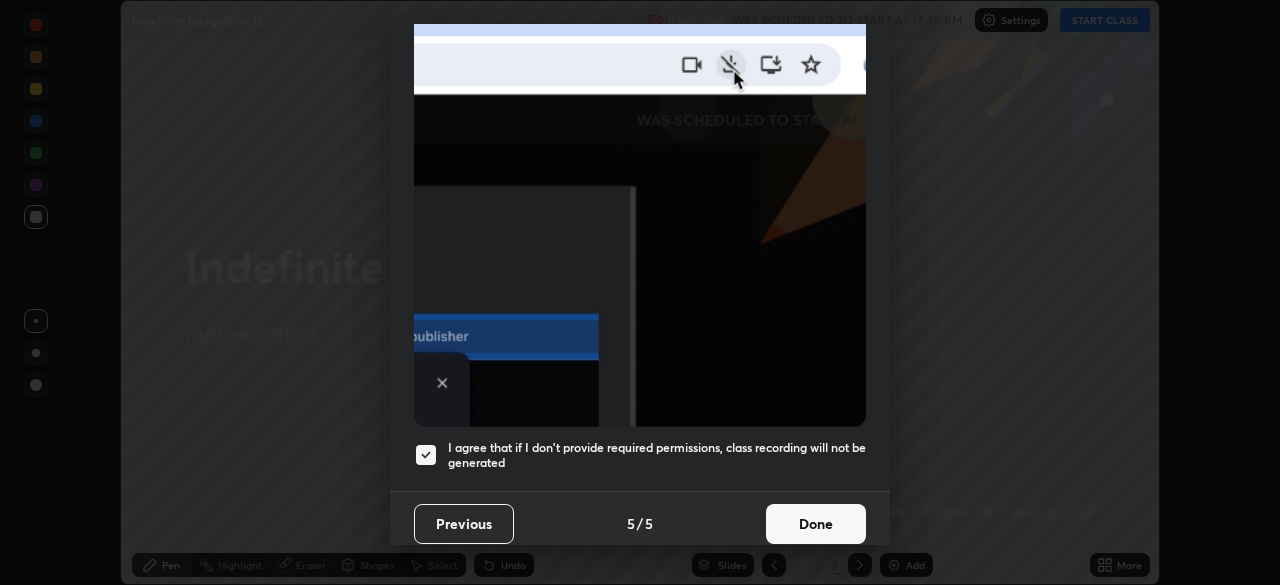 click on "Done" at bounding box center (816, 524) 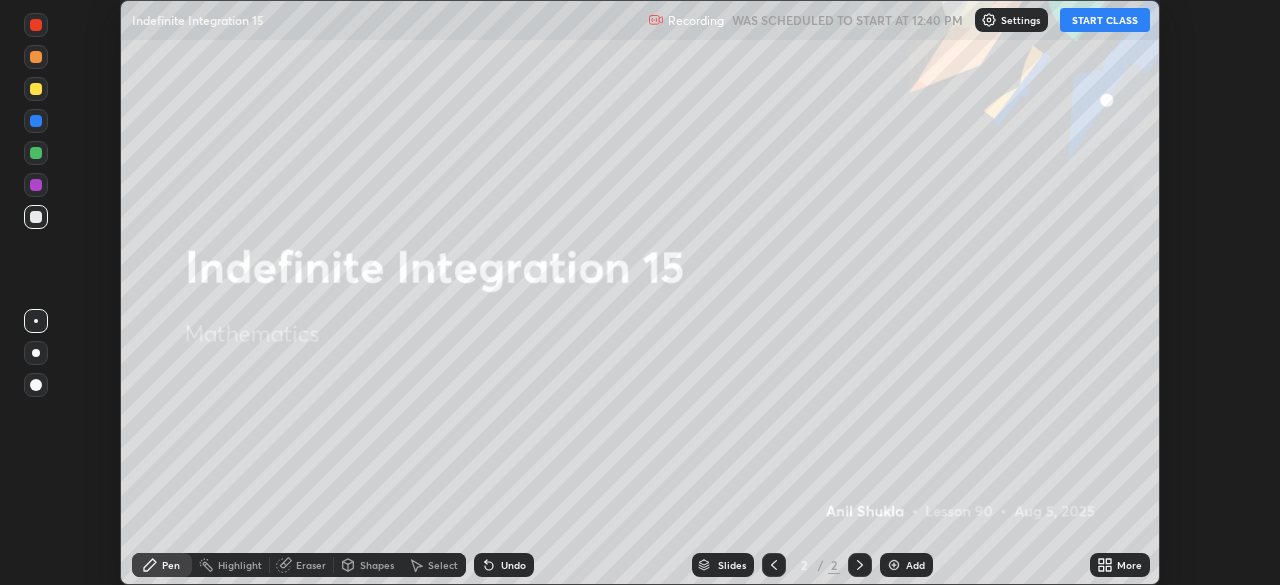 click on "START CLASS" at bounding box center (1105, 20) 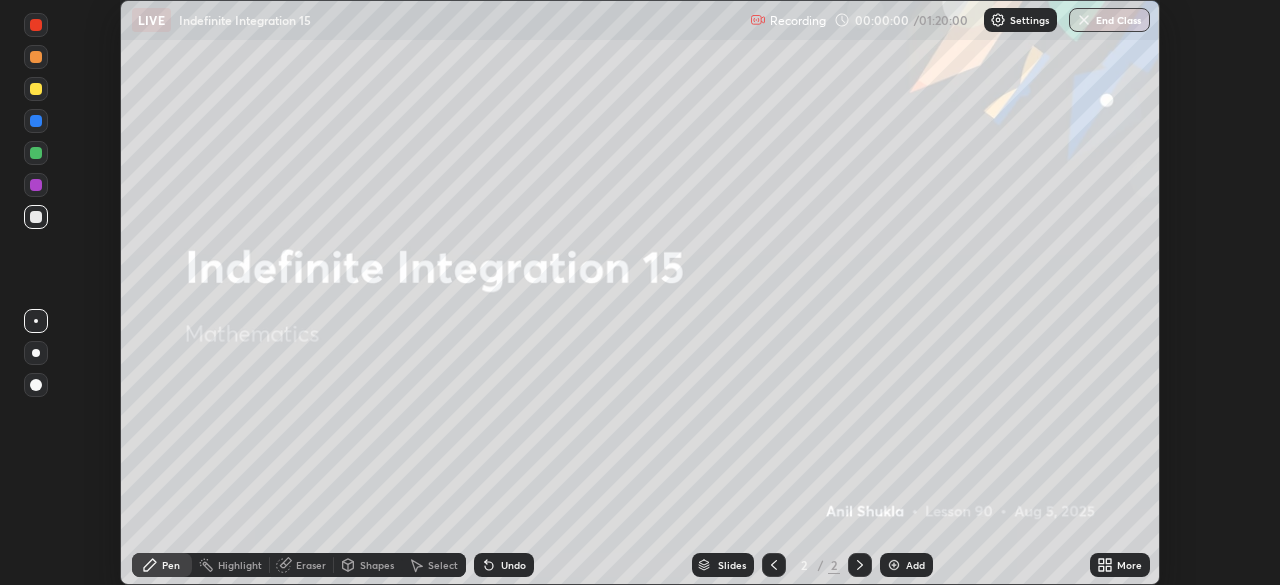 click 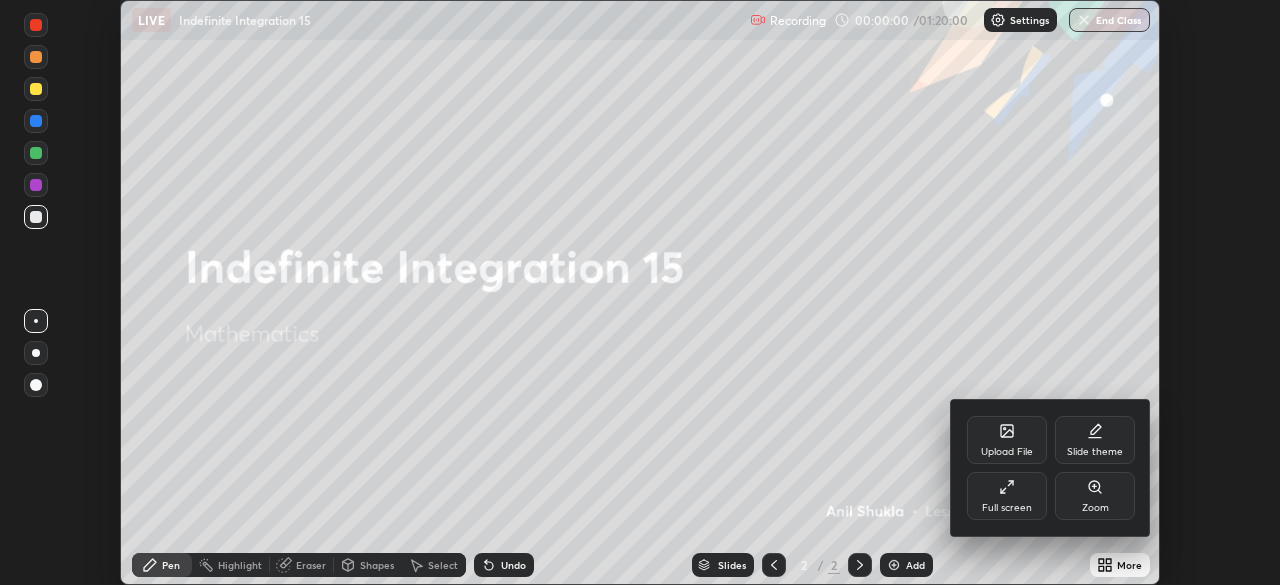click on "Full screen" at bounding box center [1007, 496] 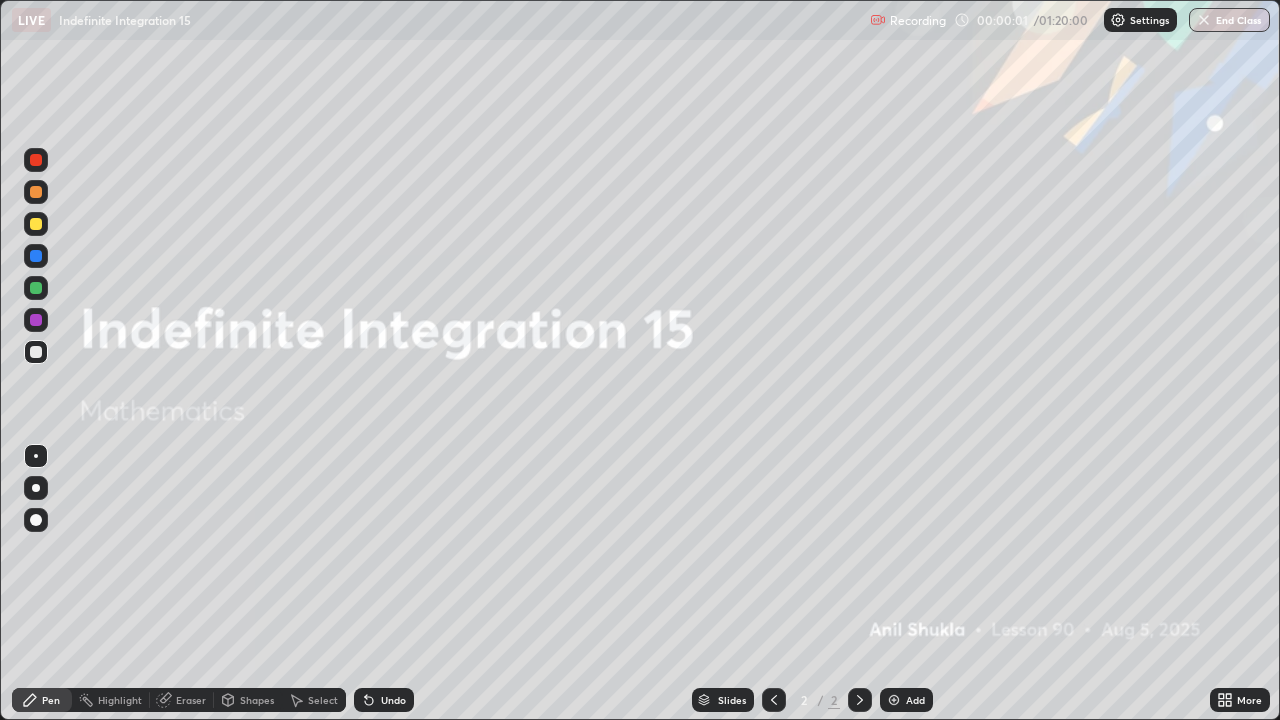 scroll, scrollTop: 99280, scrollLeft: 98720, axis: both 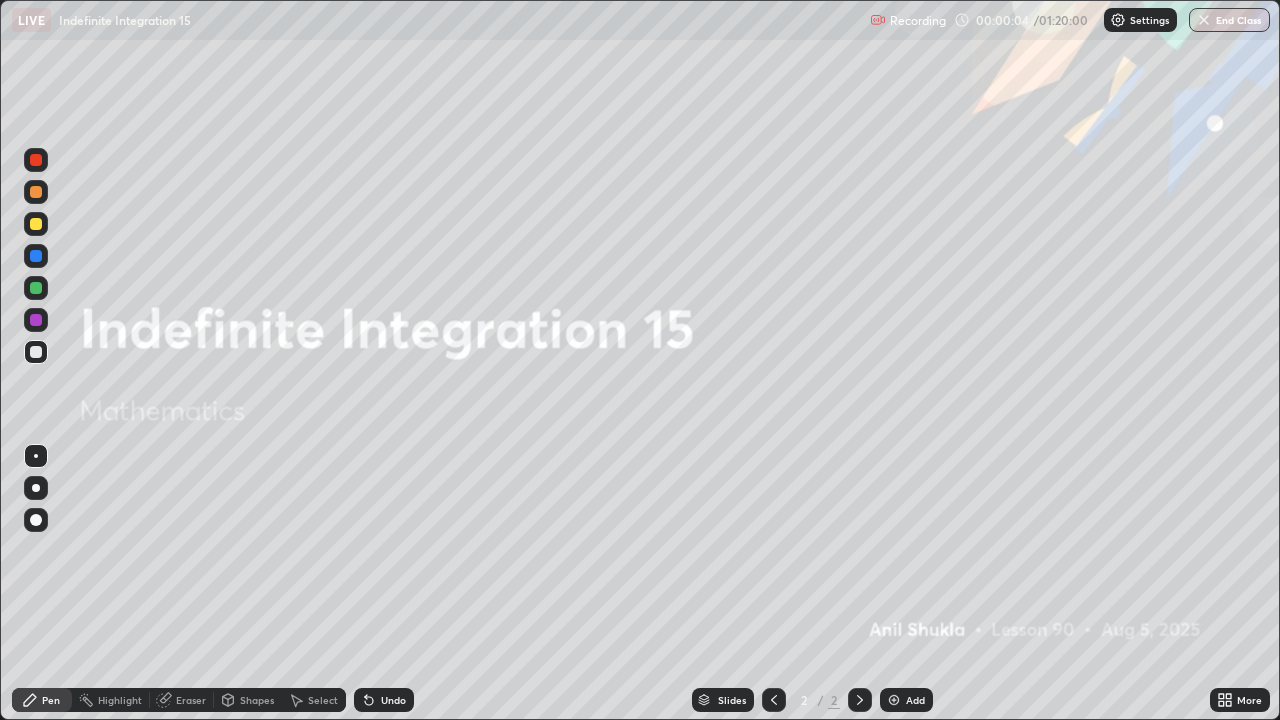 click at bounding box center (36, 224) 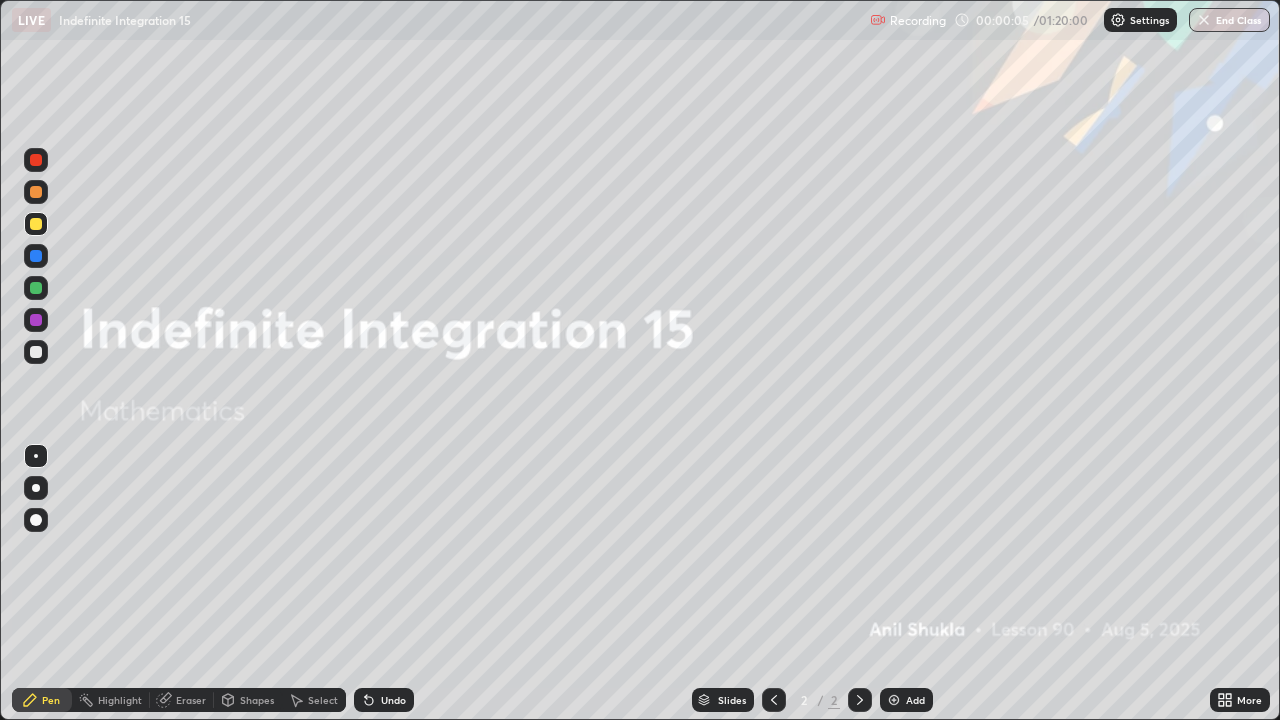 click at bounding box center (36, 488) 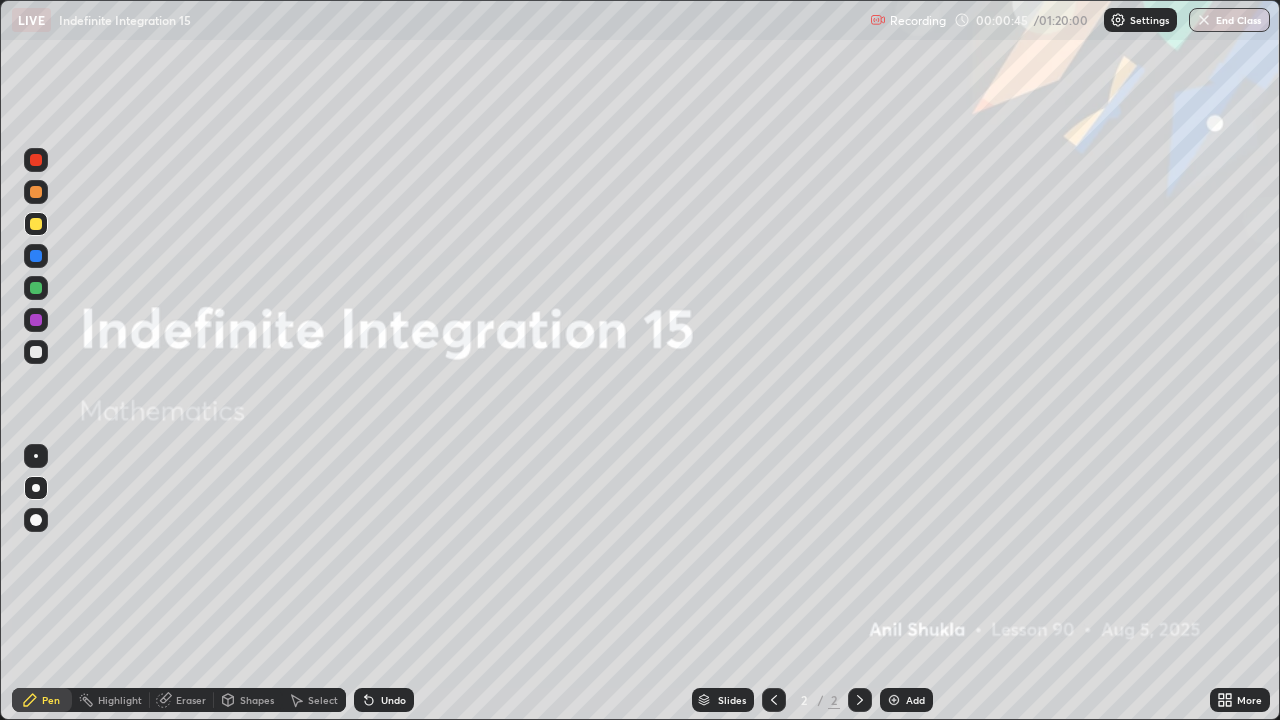 click at bounding box center (36, 224) 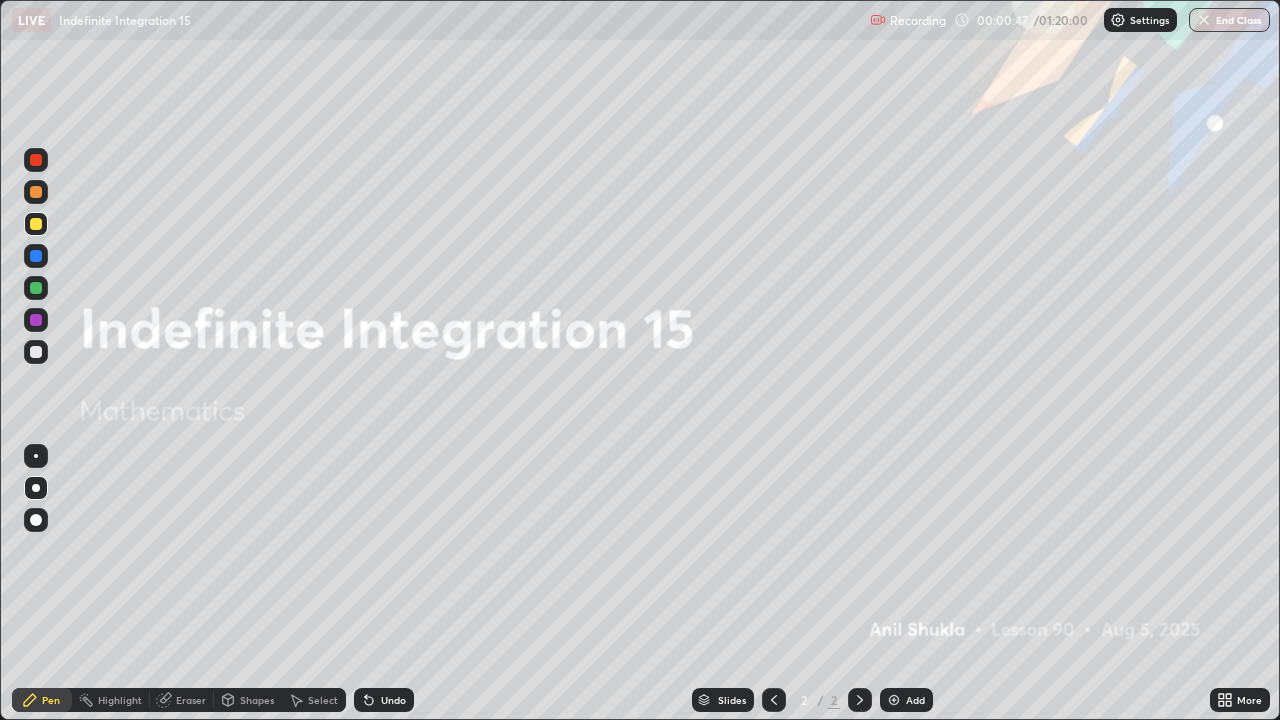 click 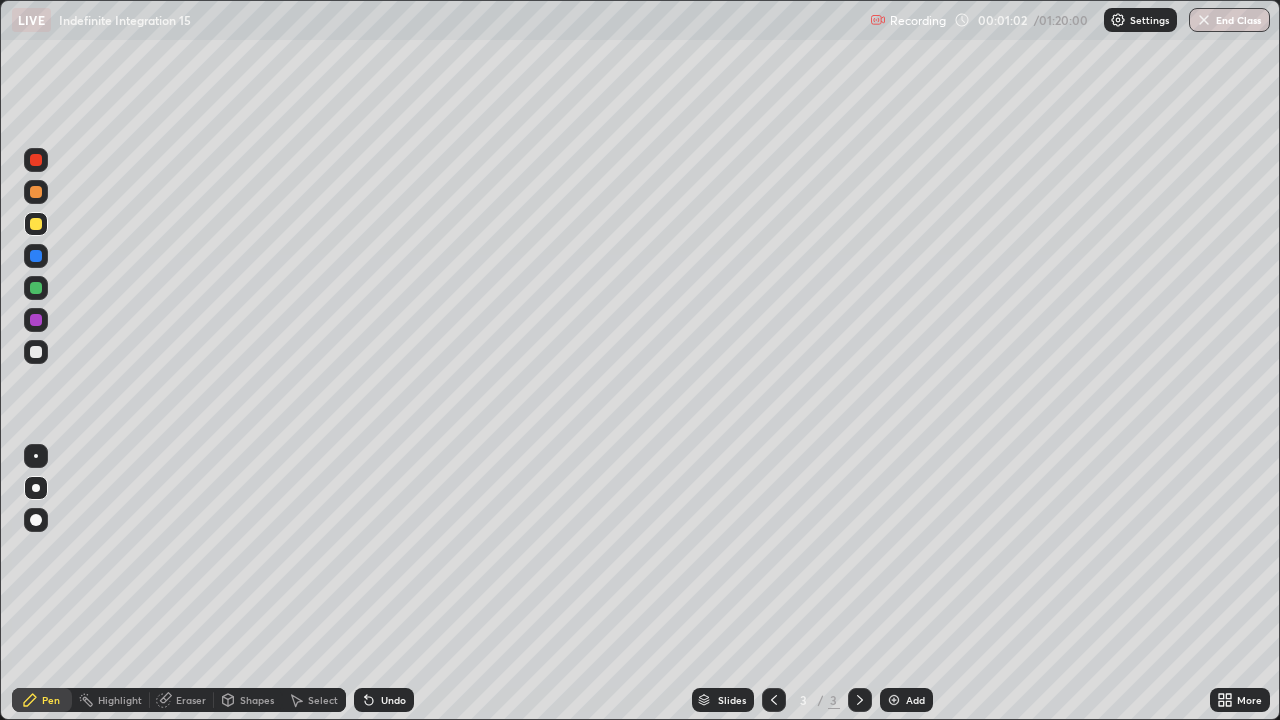 click on "Undo" at bounding box center [393, 700] 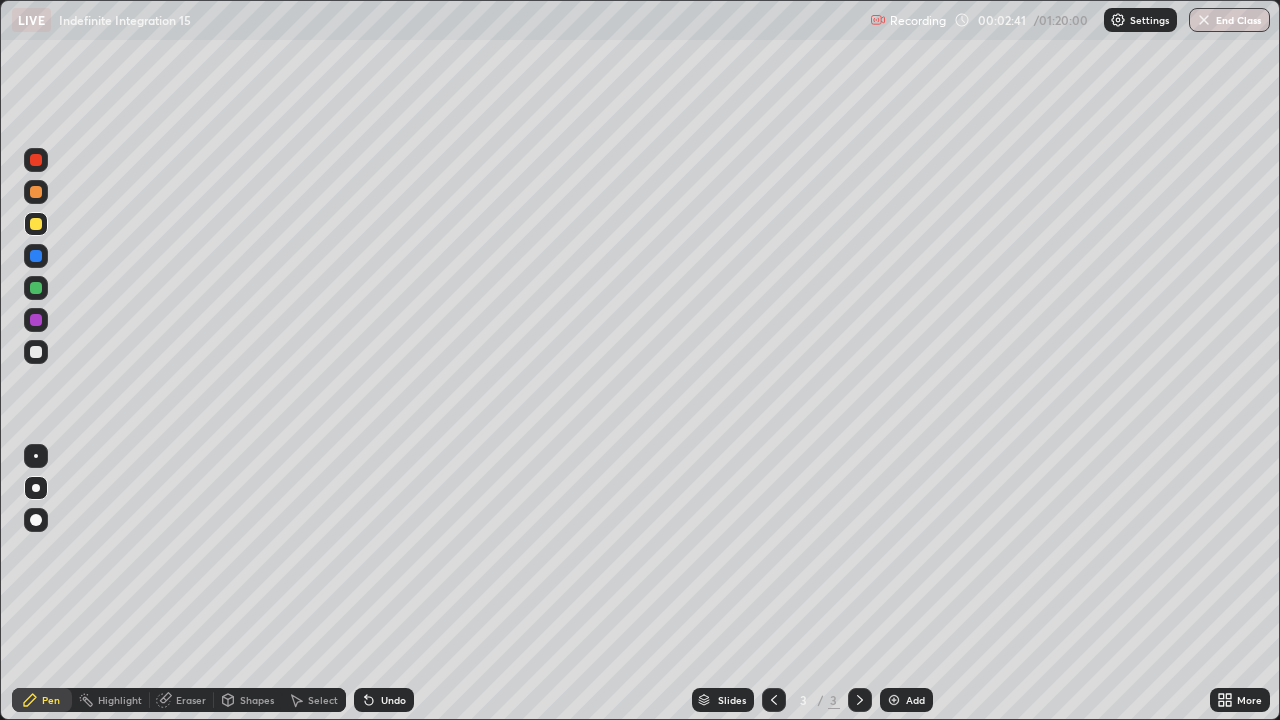 click at bounding box center (36, 224) 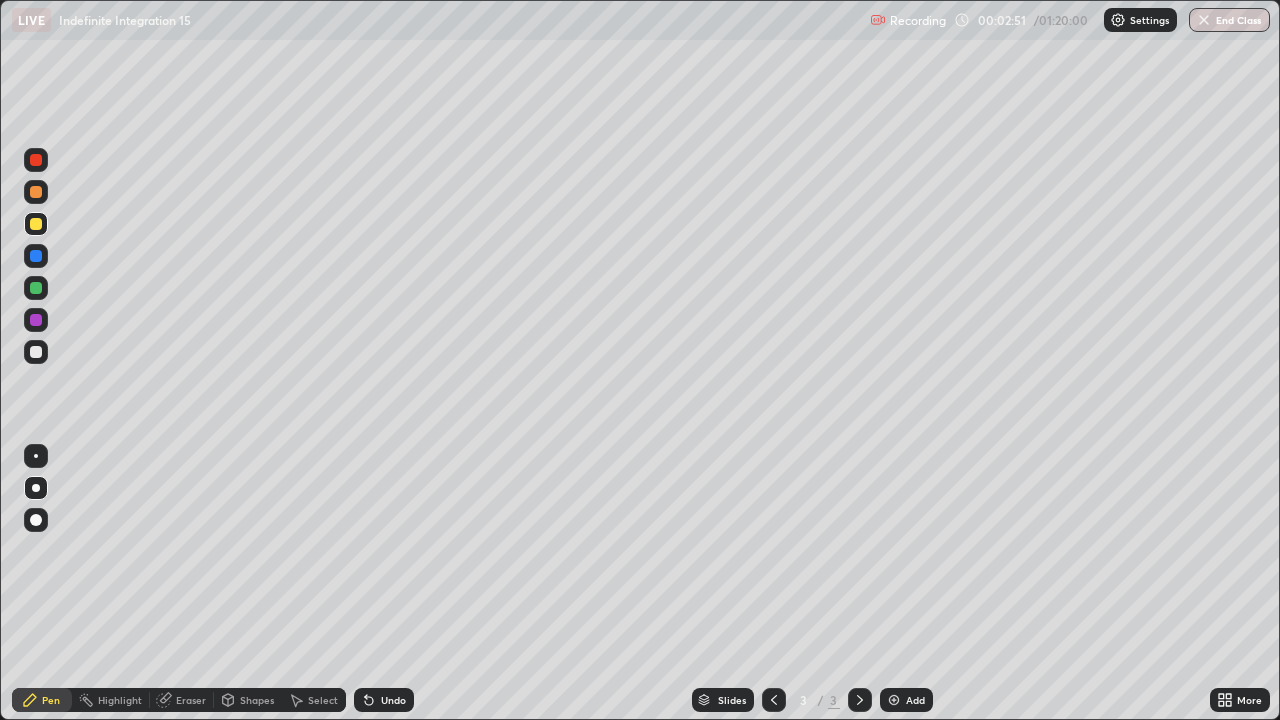 click on "Select" at bounding box center [323, 700] 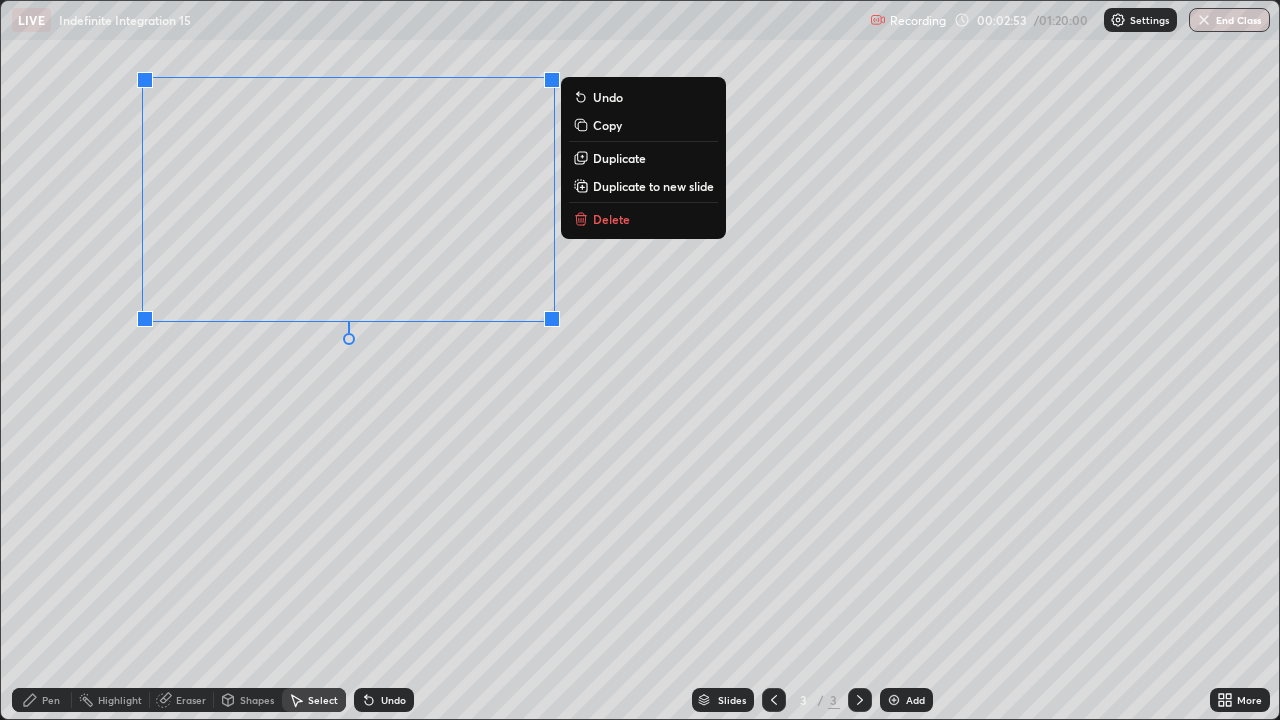 click on "Delete" at bounding box center (611, 219) 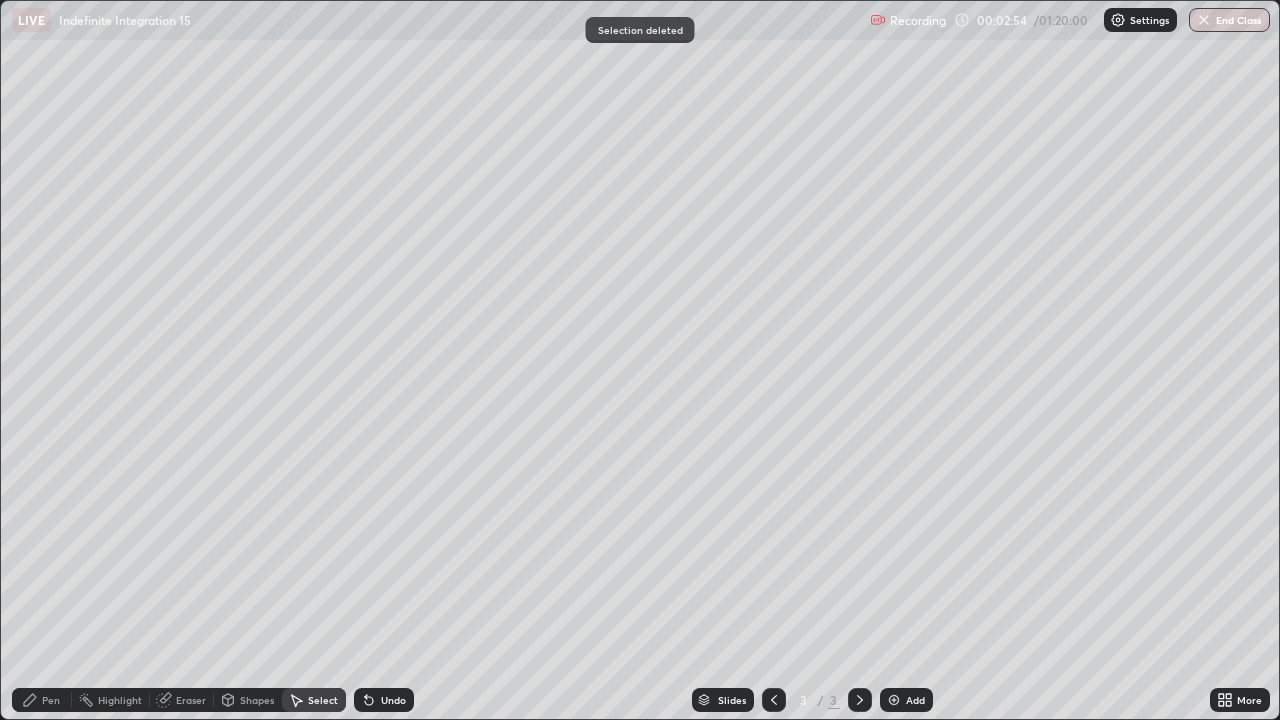 click on "Pen" at bounding box center [42, 700] 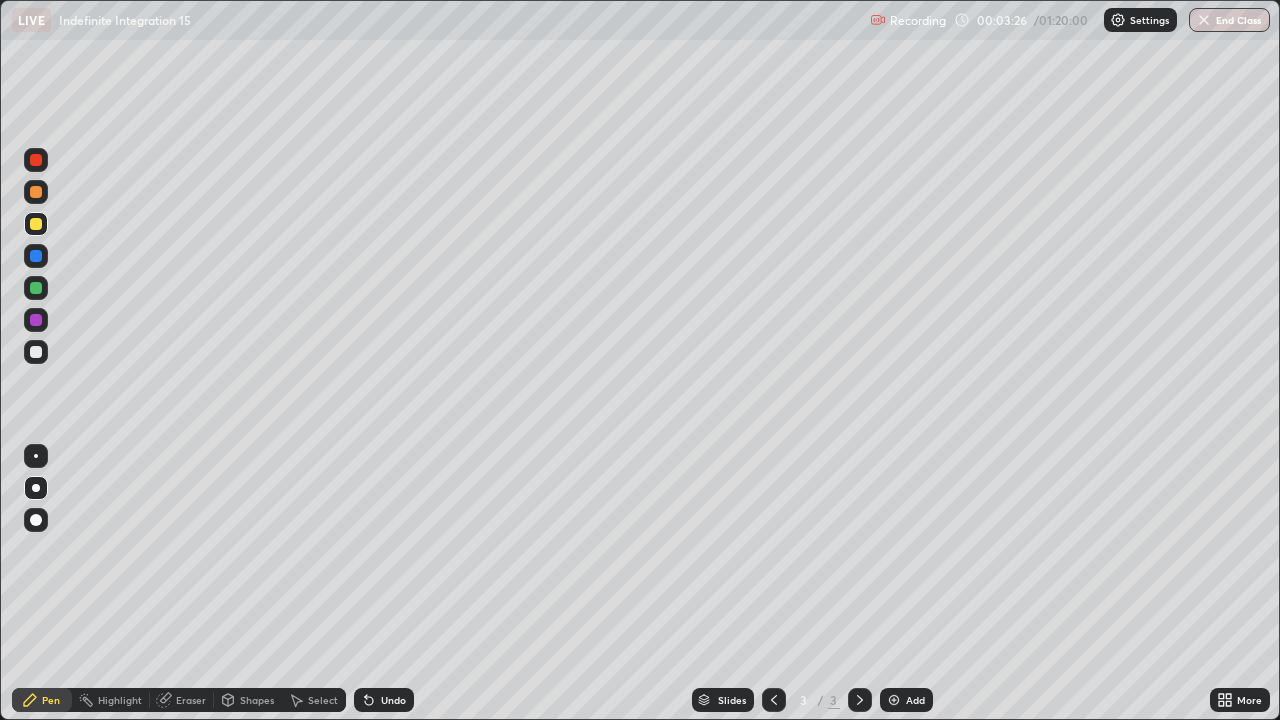 click on "Undo" at bounding box center [393, 700] 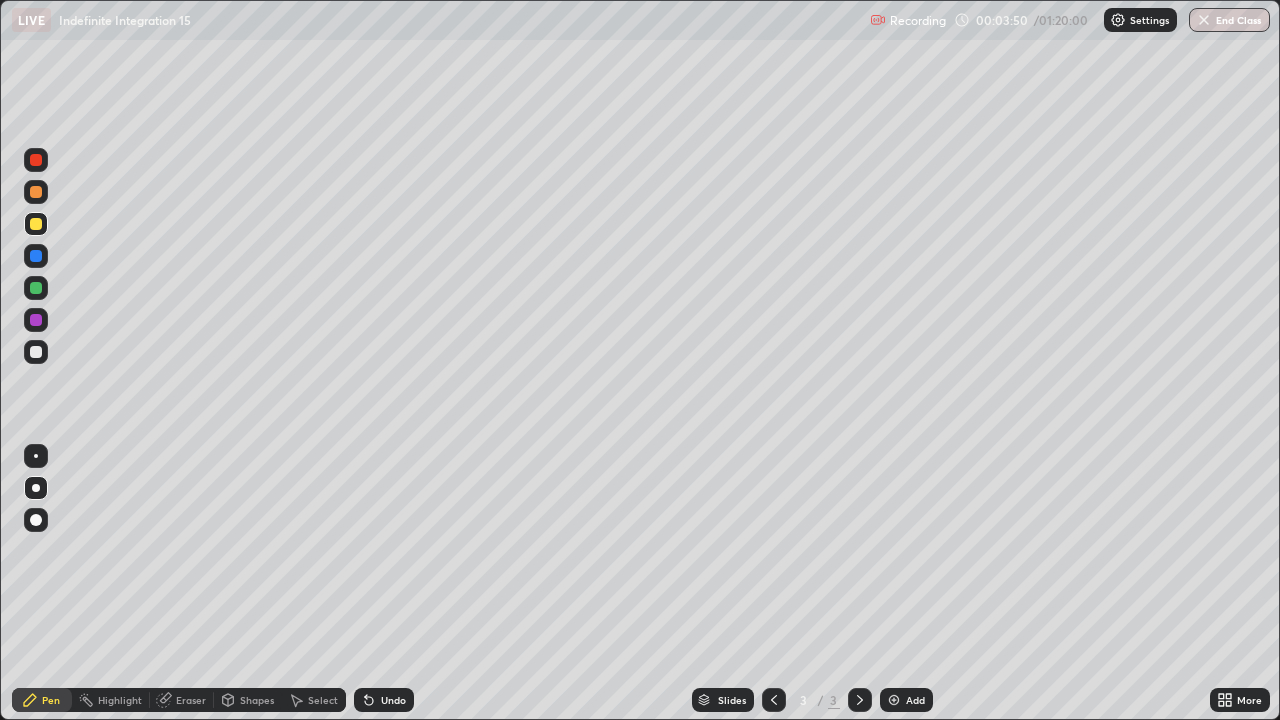 click at bounding box center (36, 352) 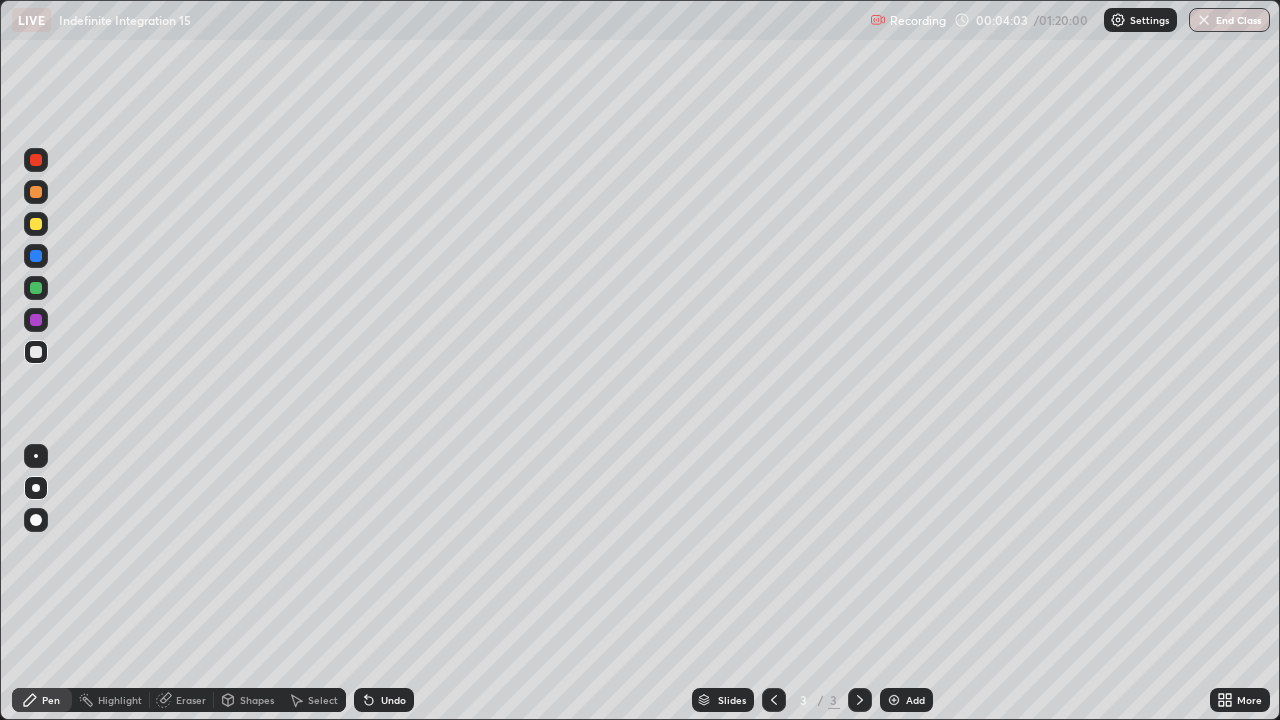 click at bounding box center (36, 352) 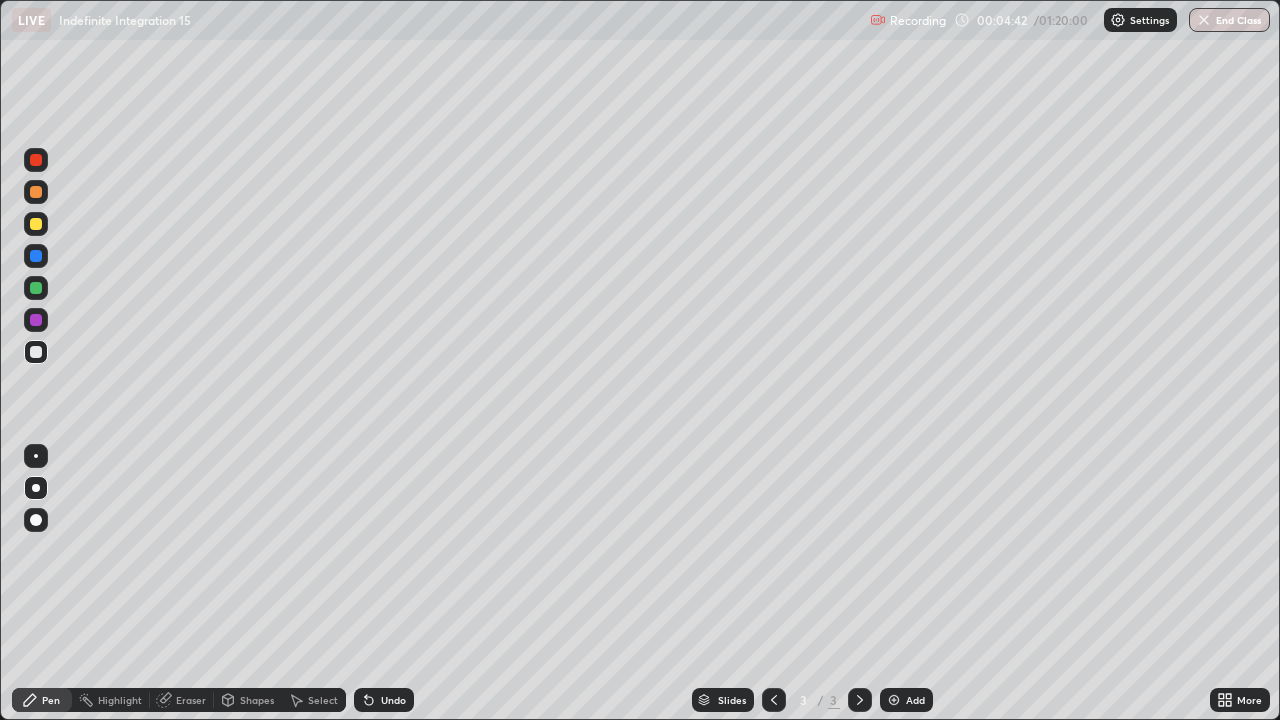 click on "Undo" at bounding box center (384, 700) 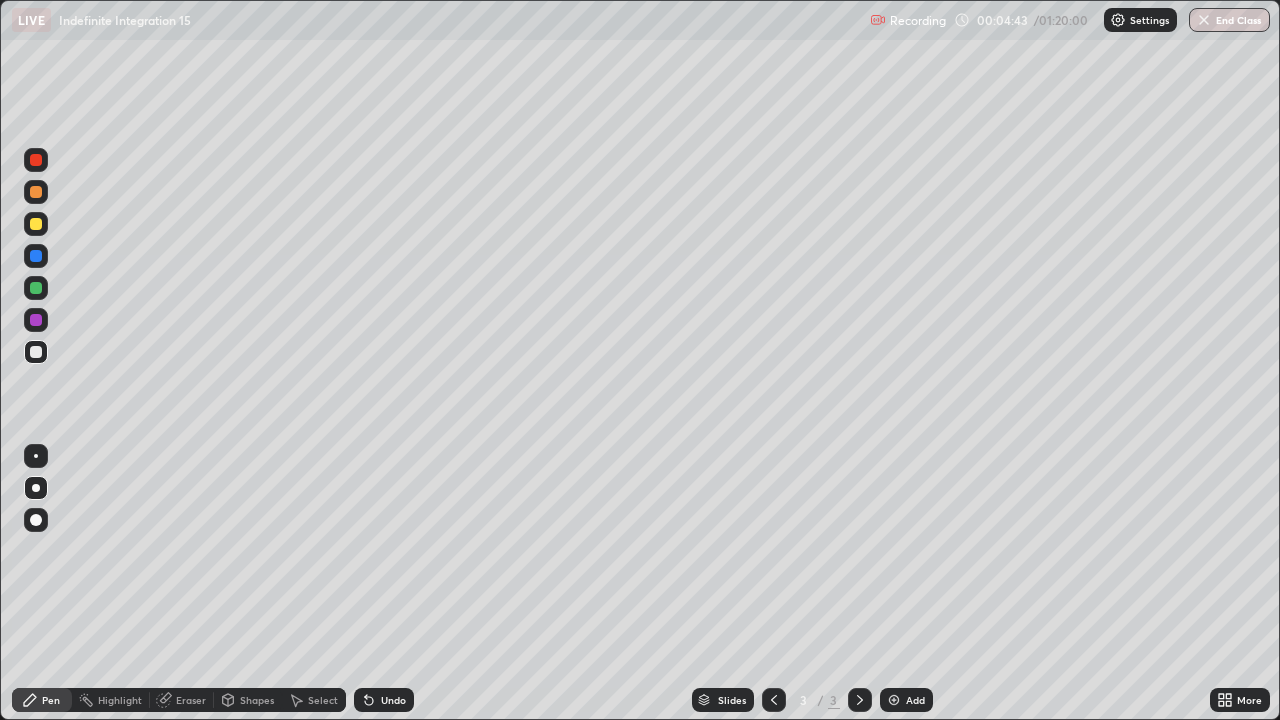 click on "Undo" at bounding box center (393, 700) 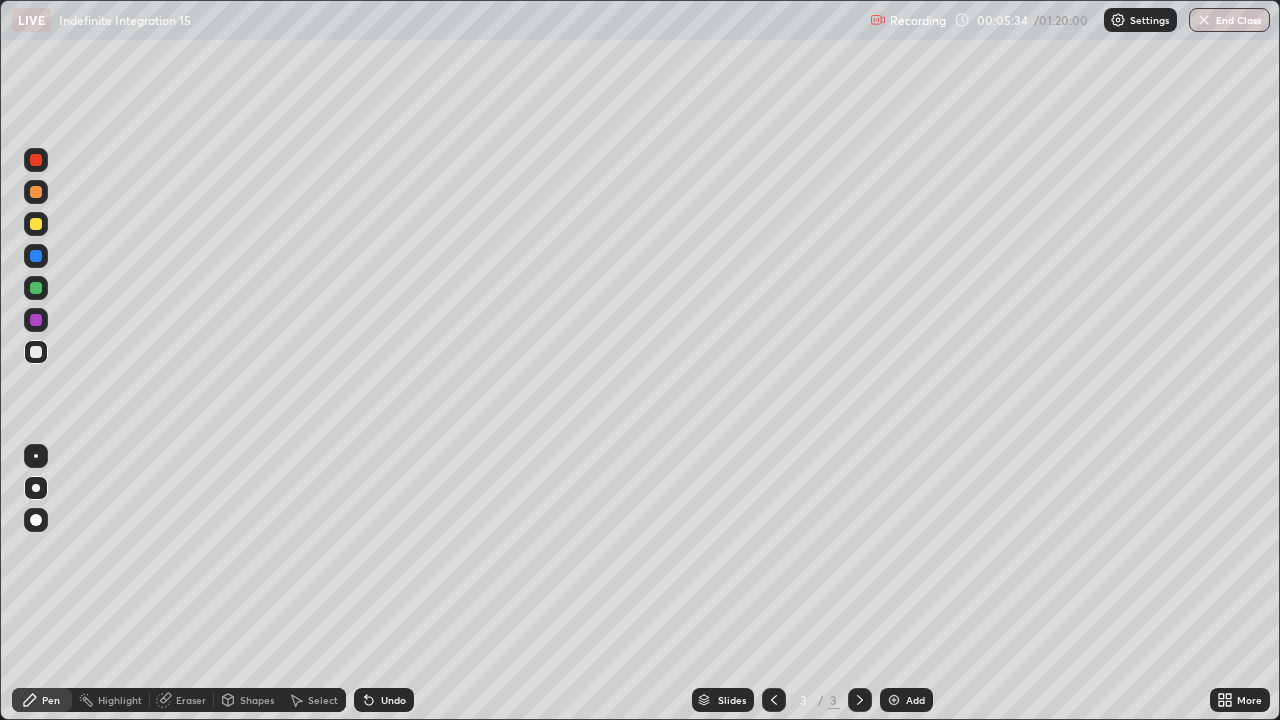 click on "Eraser" at bounding box center (191, 700) 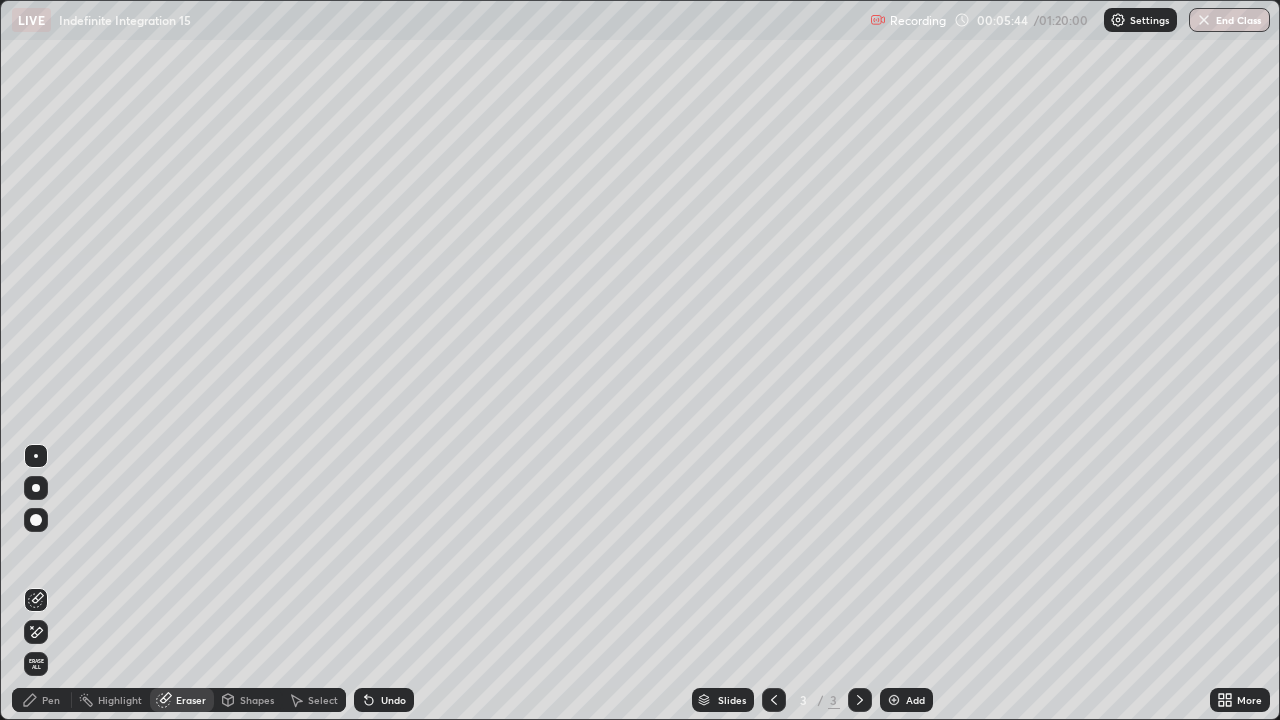 click on "Pen" at bounding box center (51, 700) 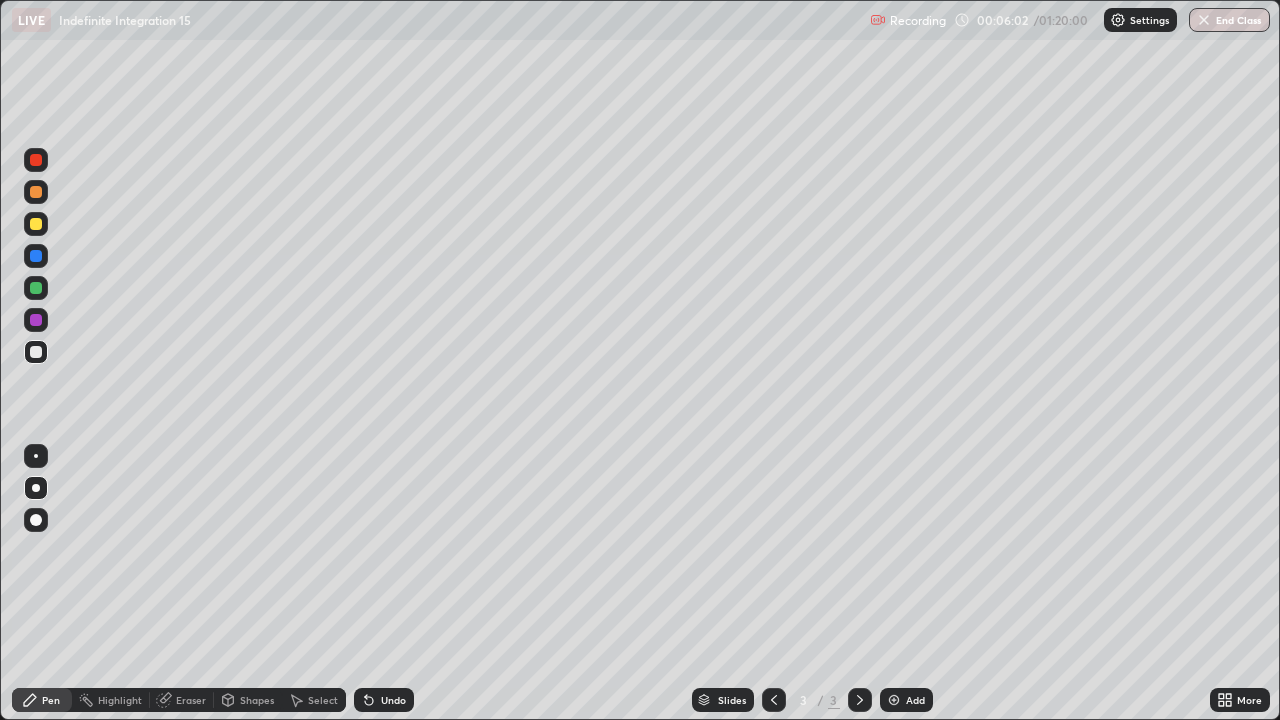 click on "Undo" at bounding box center [393, 700] 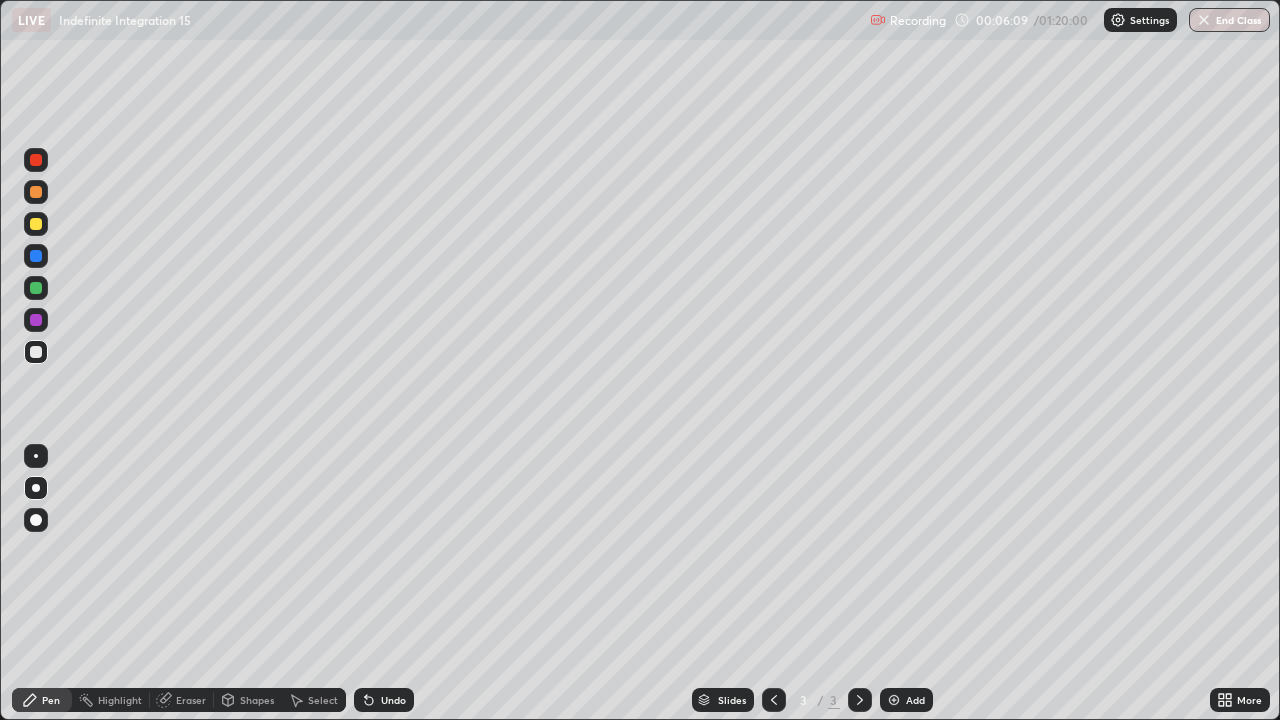 click at bounding box center (36, 352) 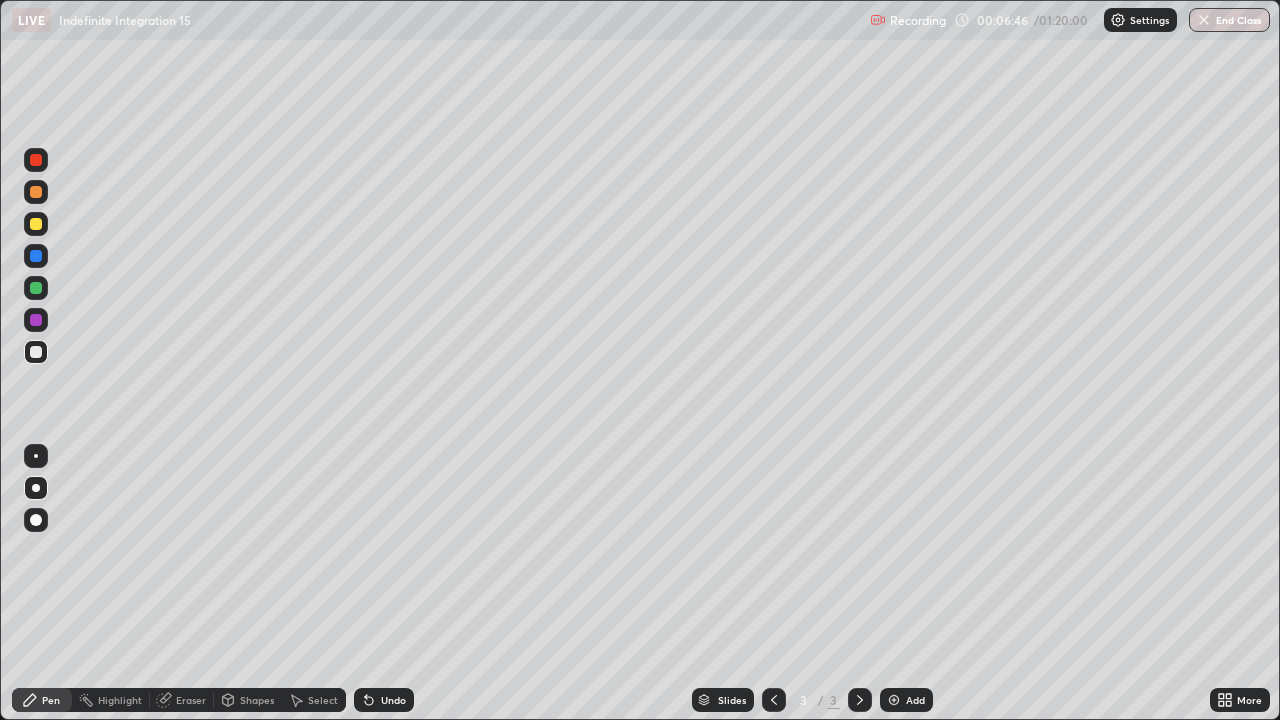 click at bounding box center [36, 320] 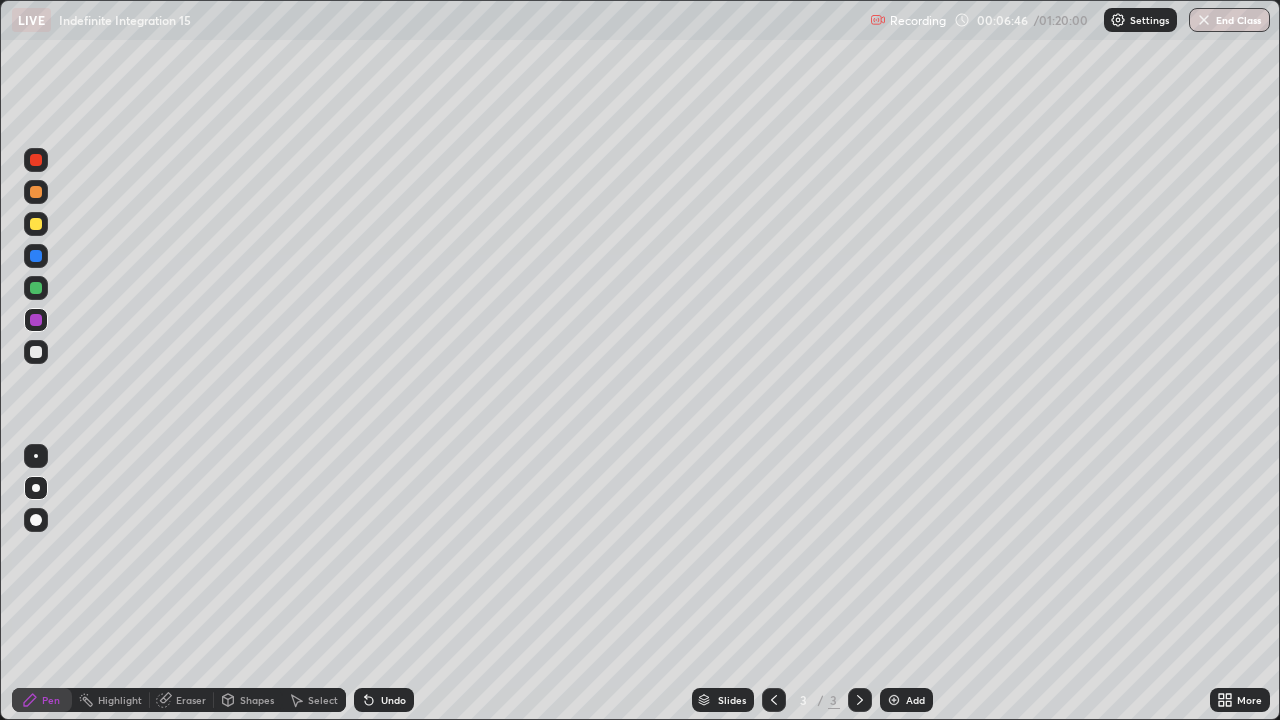 click at bounding box center (36, 456) 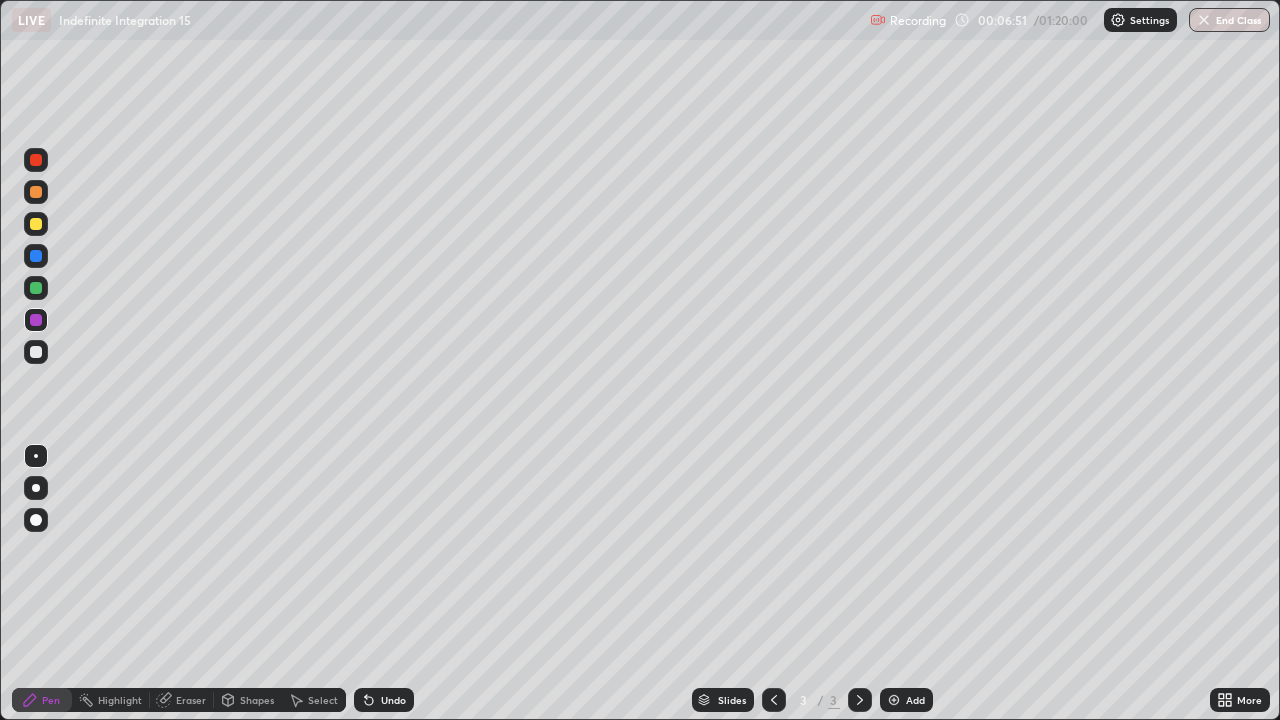 click at bounding box center (36, 352) 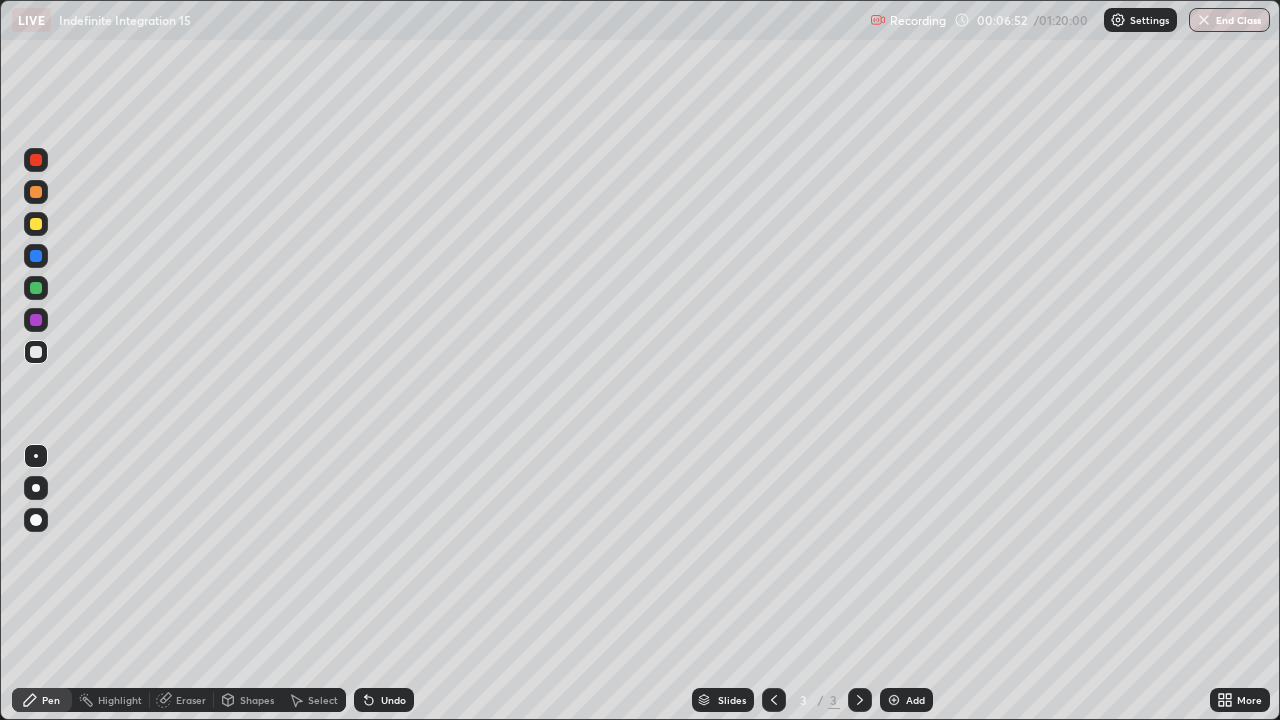 click at bounding box center [36, 488] 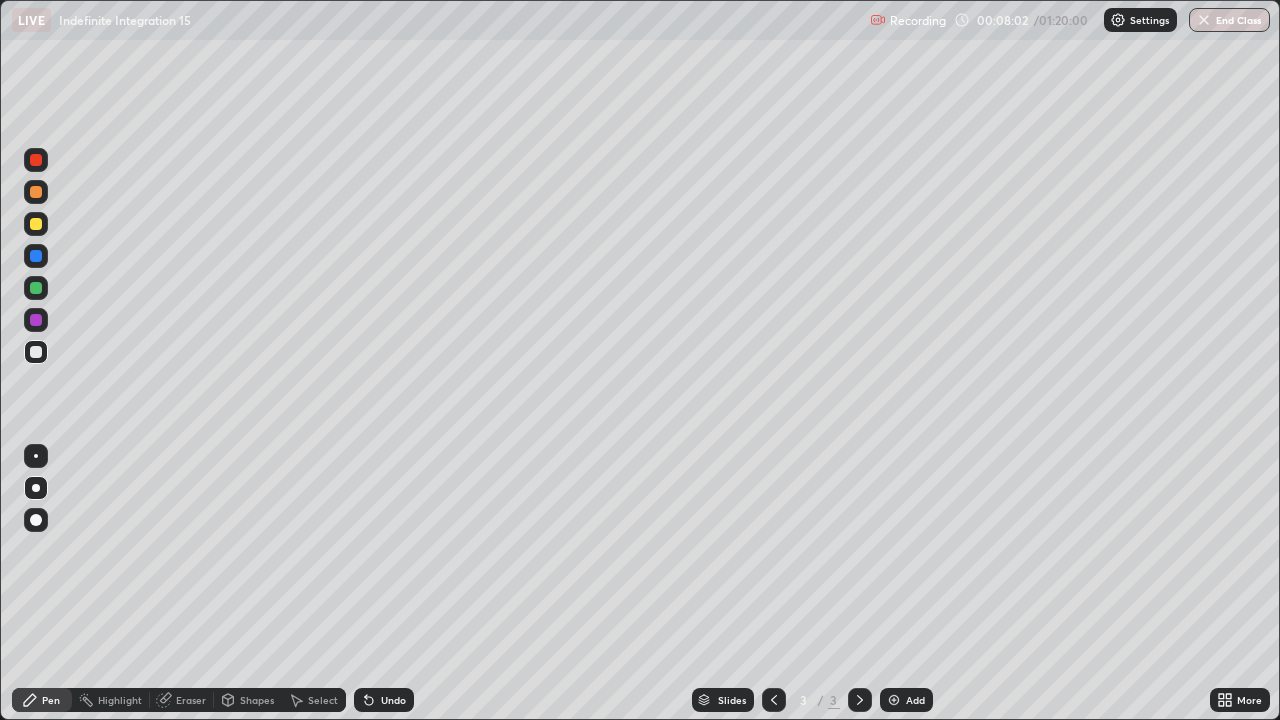 click on "Undo" at bounding box center (384, 700) 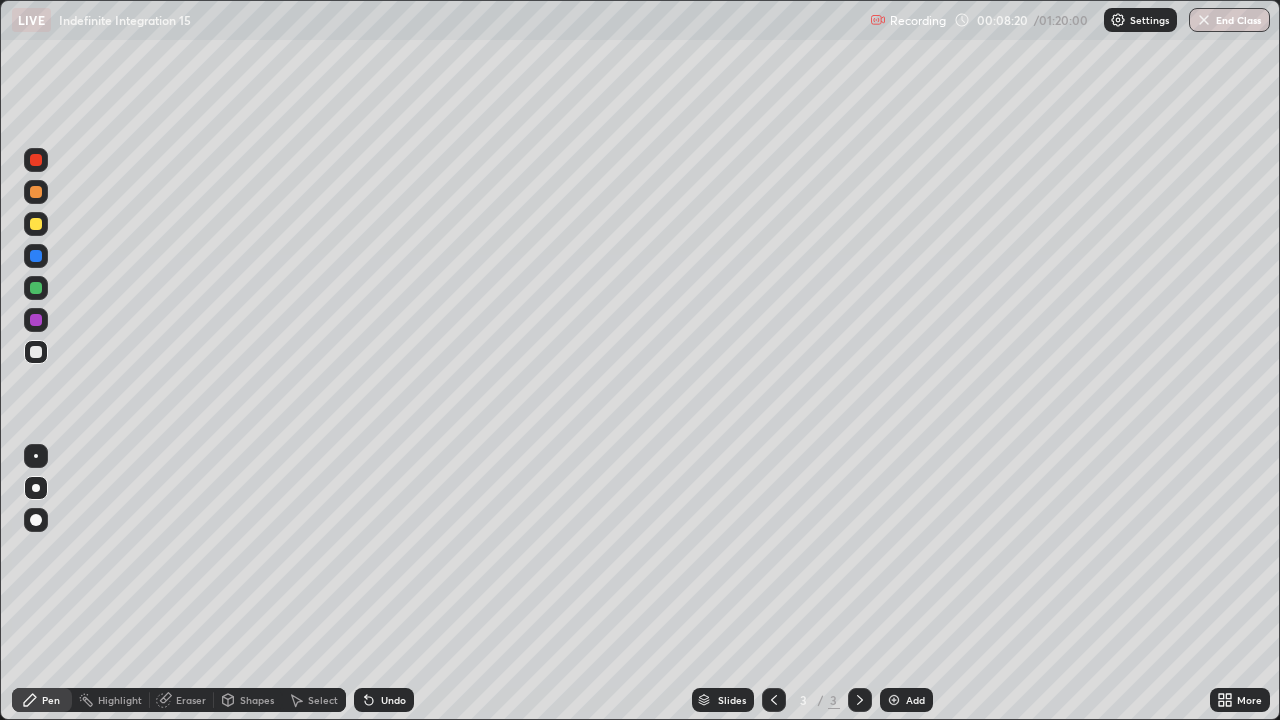 click at bounding box center [36, 352] 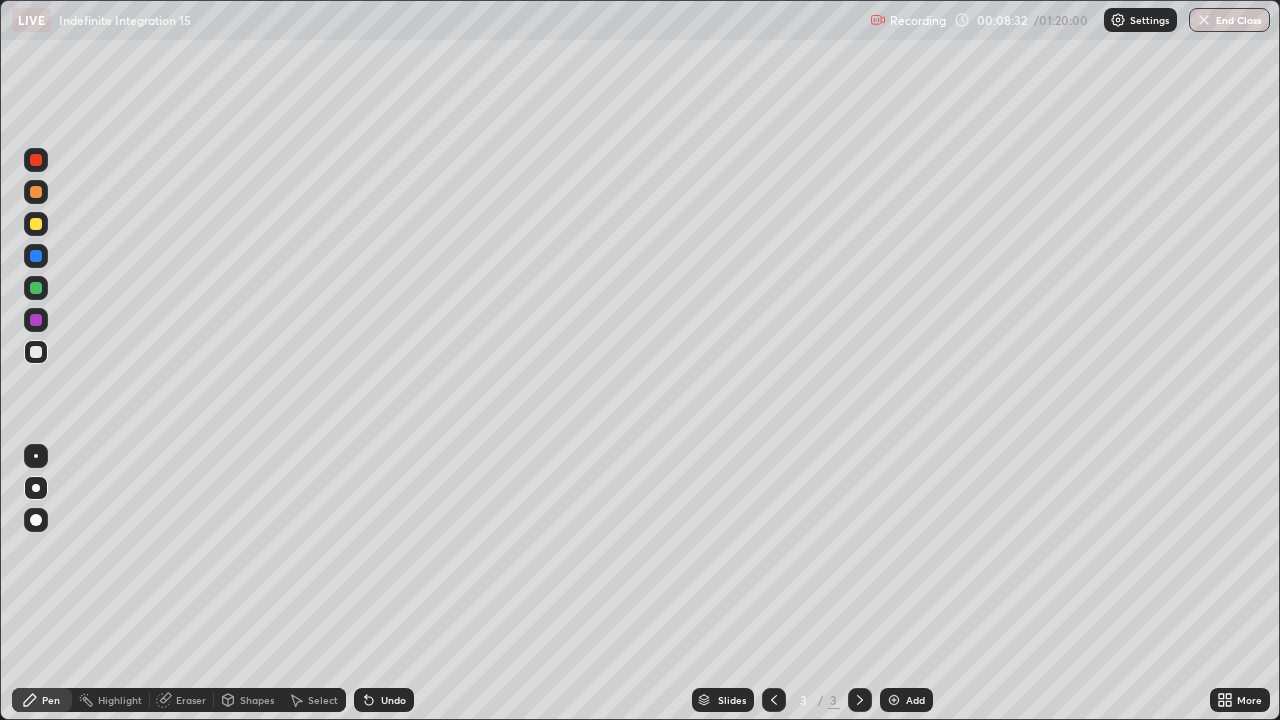 click on "Undo" at bounding box center (384, 700) 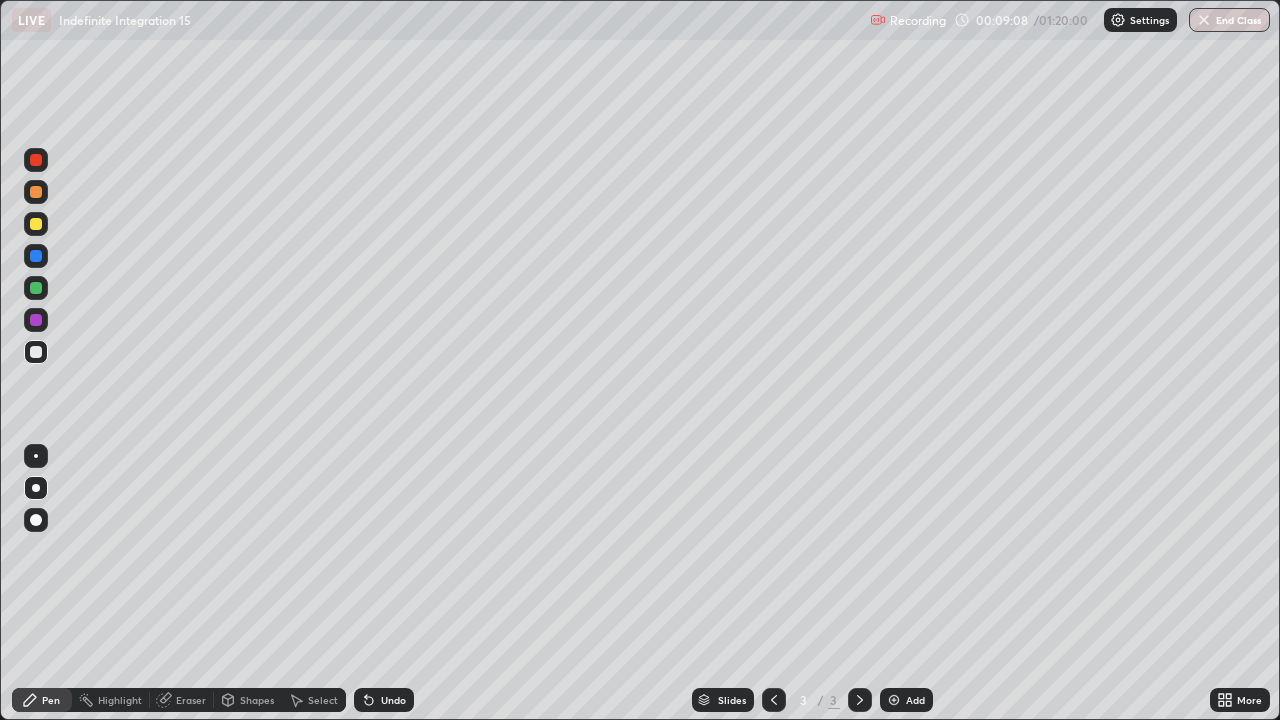 click at bounding box center [36, 288] 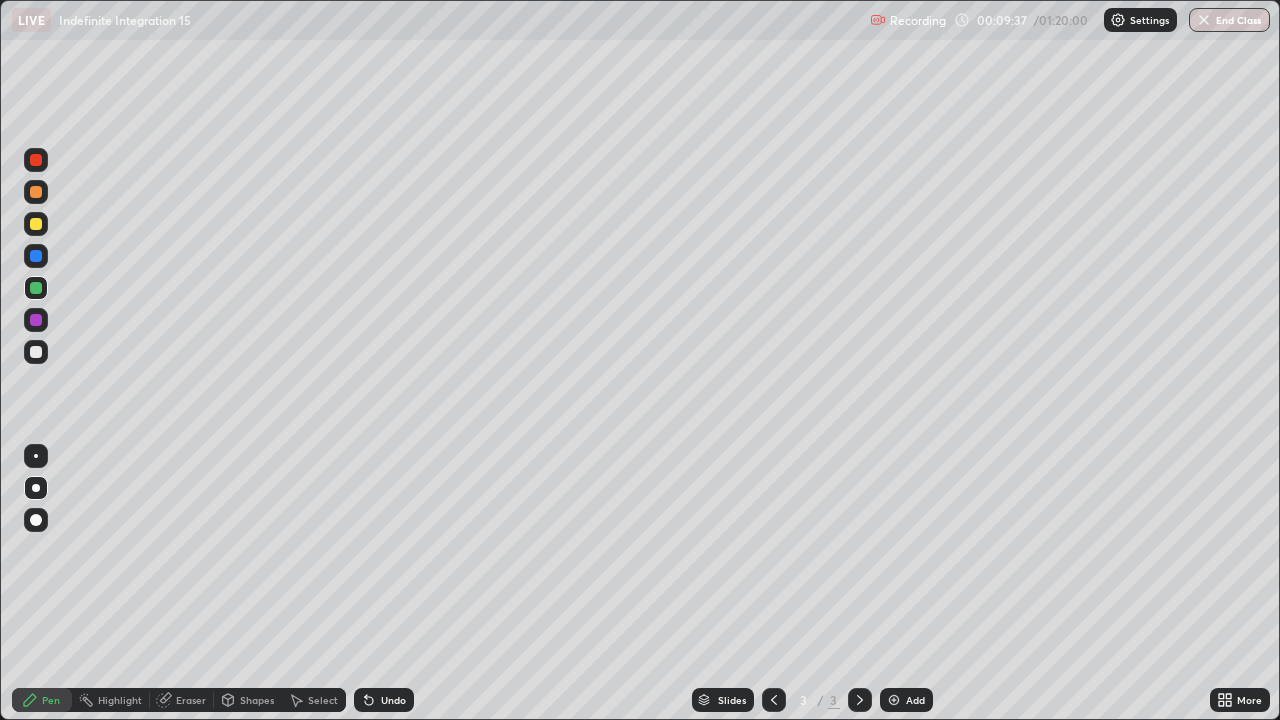 click at bounding box center (36, 320) 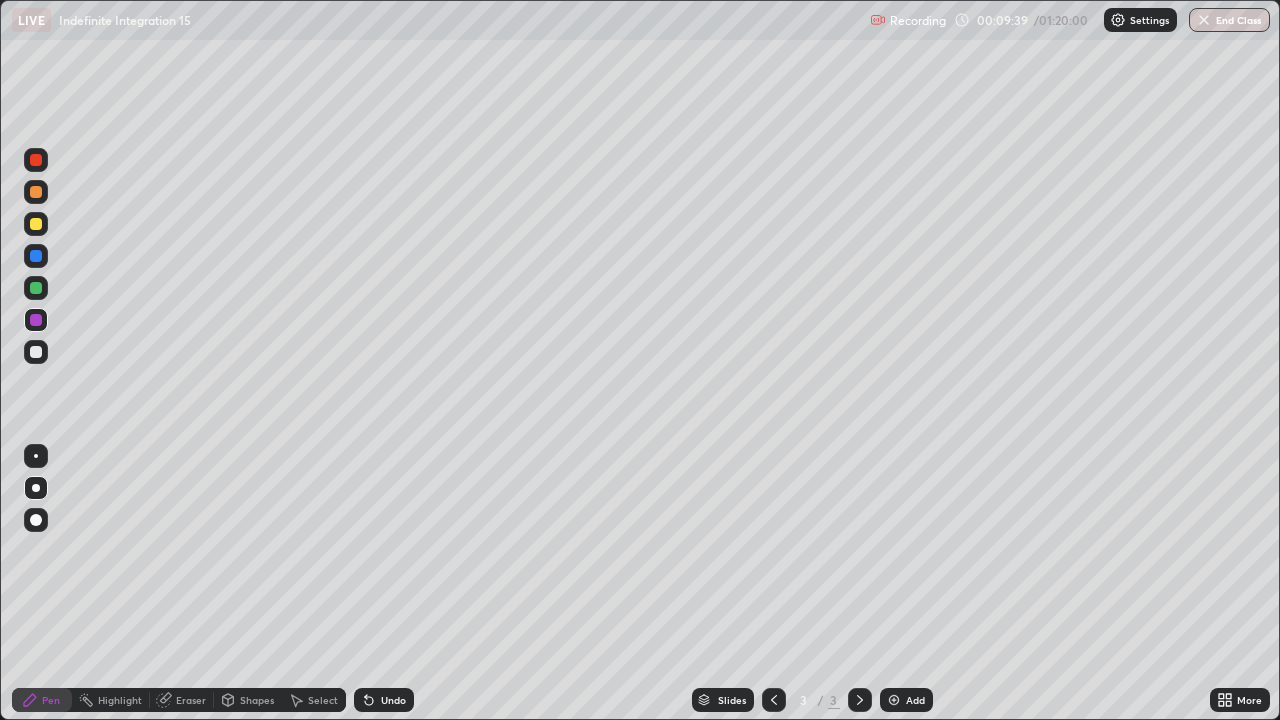click at bounding box center [36, 320] 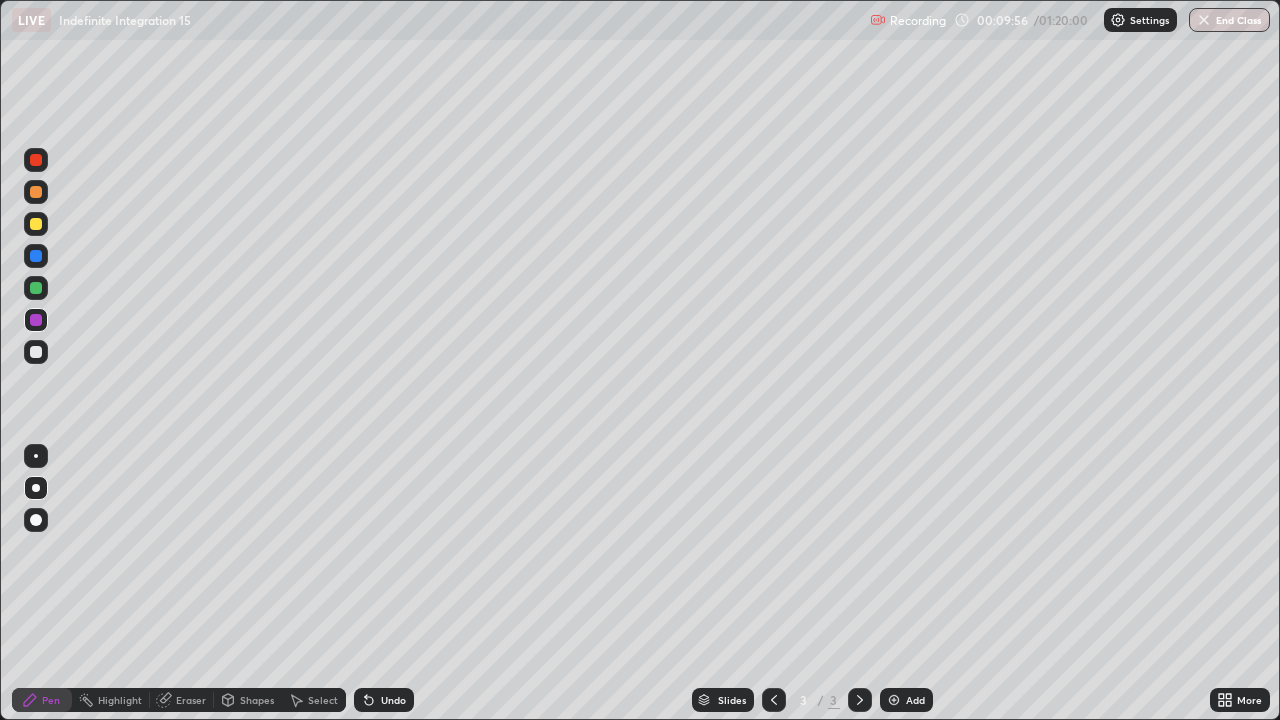 click on "Undo" at bounding box center (384, 700) 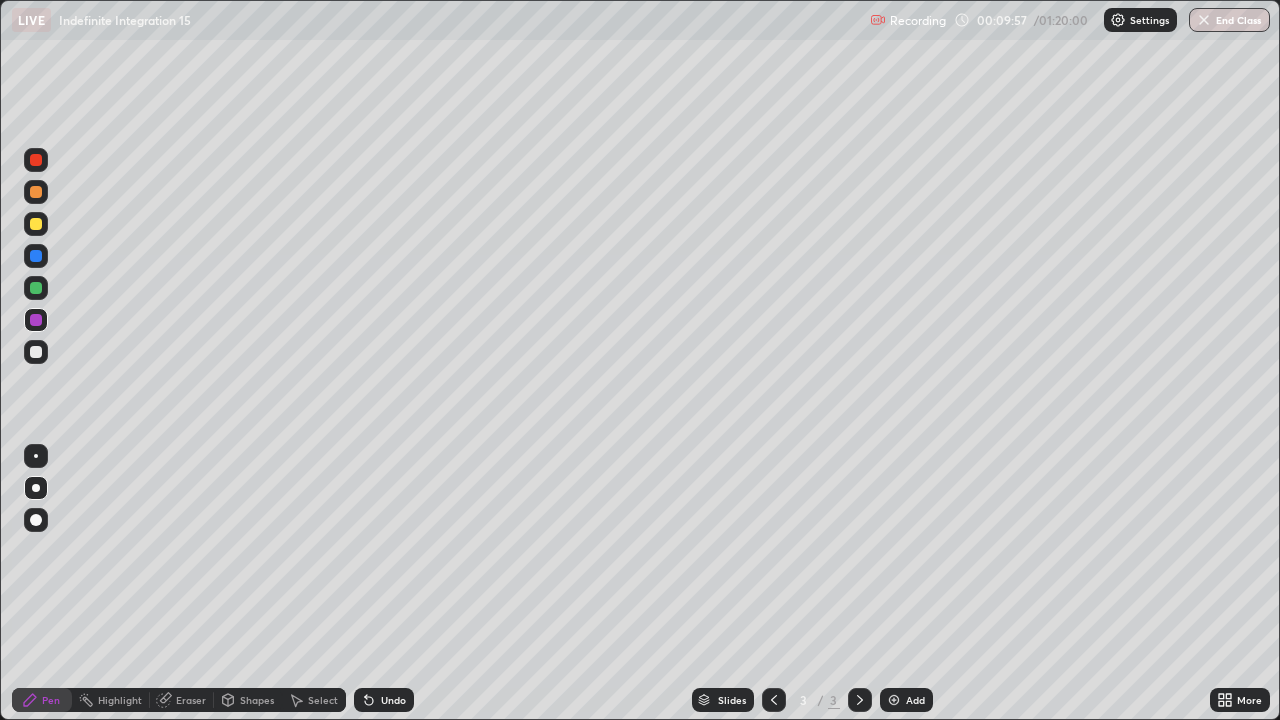 click on "Undo" at bounding box center (384, 700) 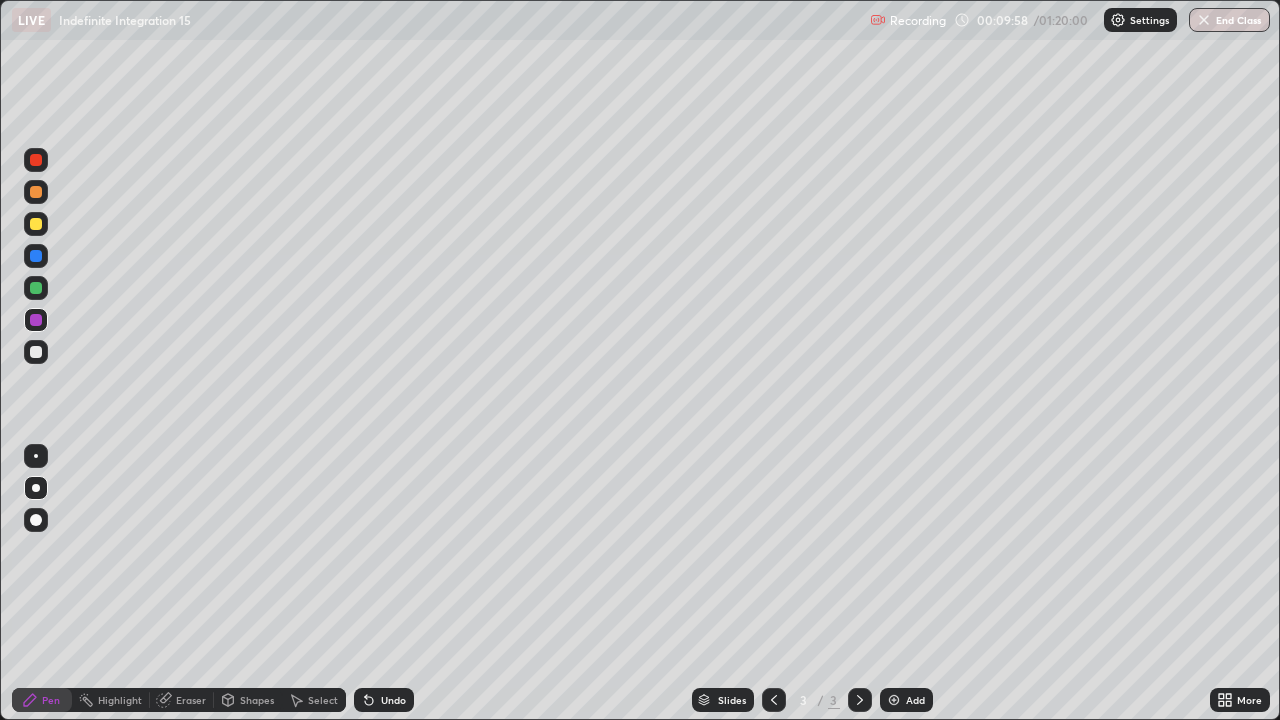 click on "Undo" at bounding box center (384, 700) 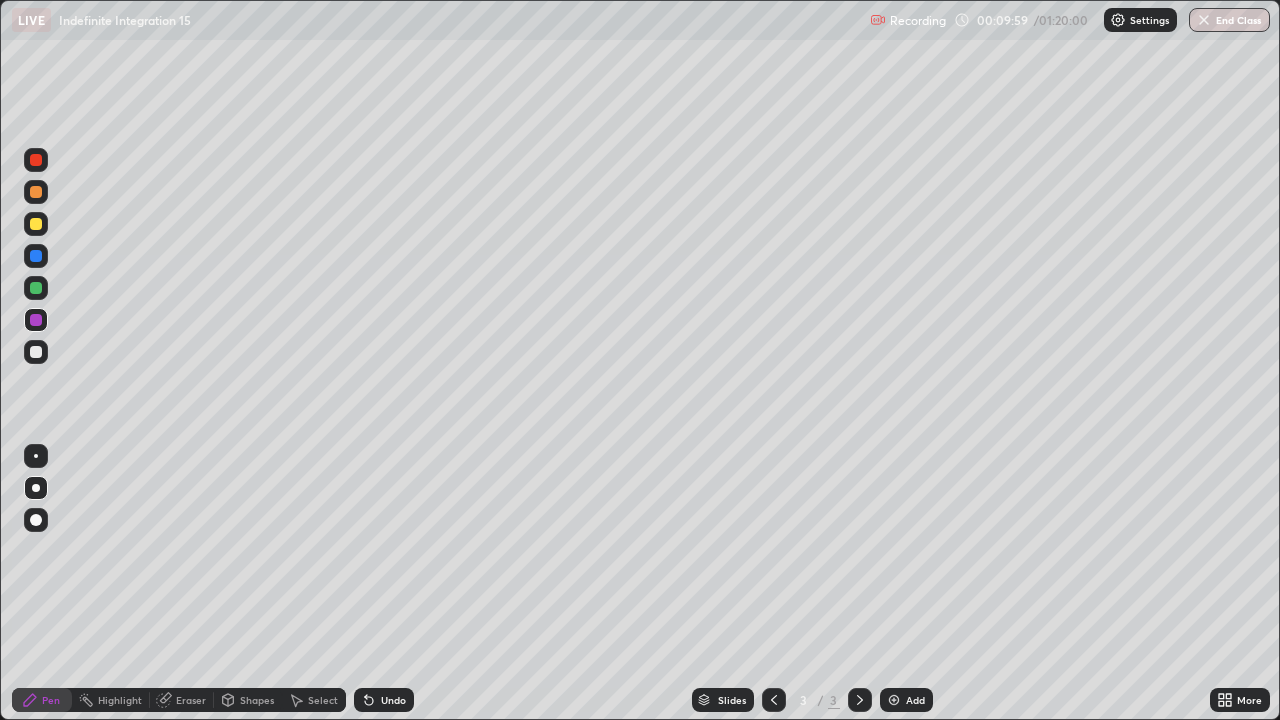 click on "Undo" at bounding box center (384, 700) 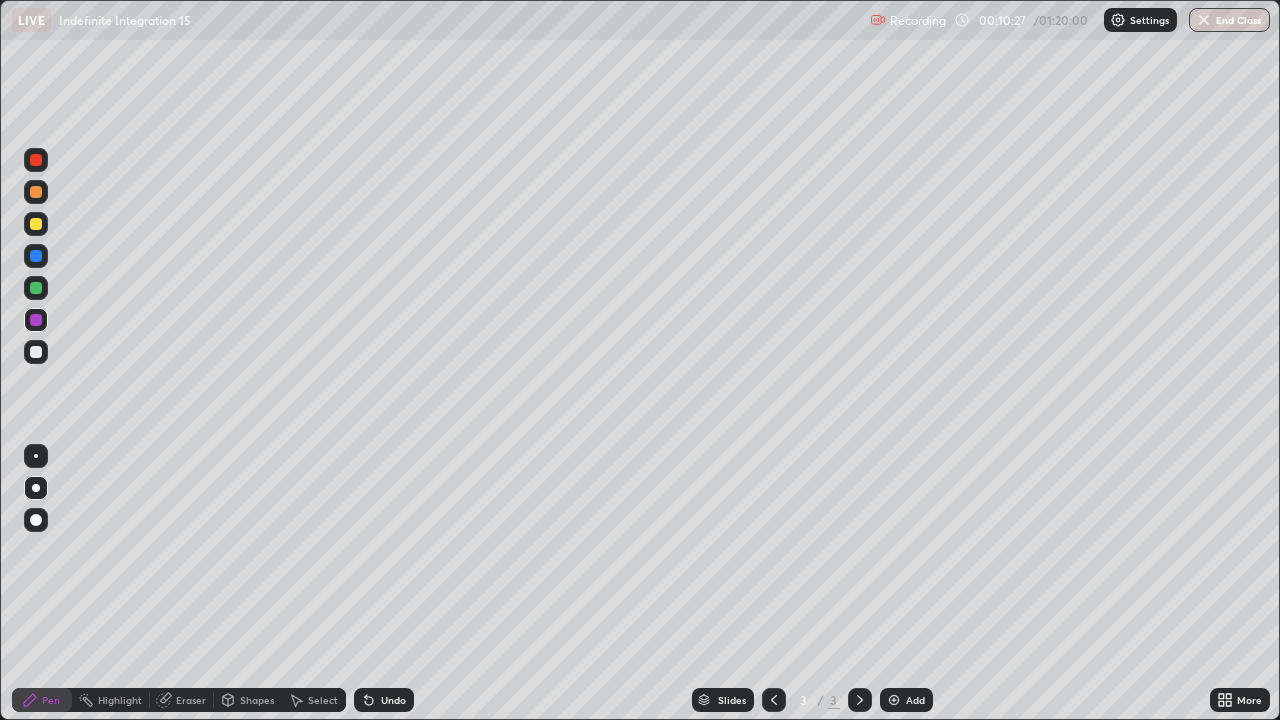 click at bounding box center [36, 352] 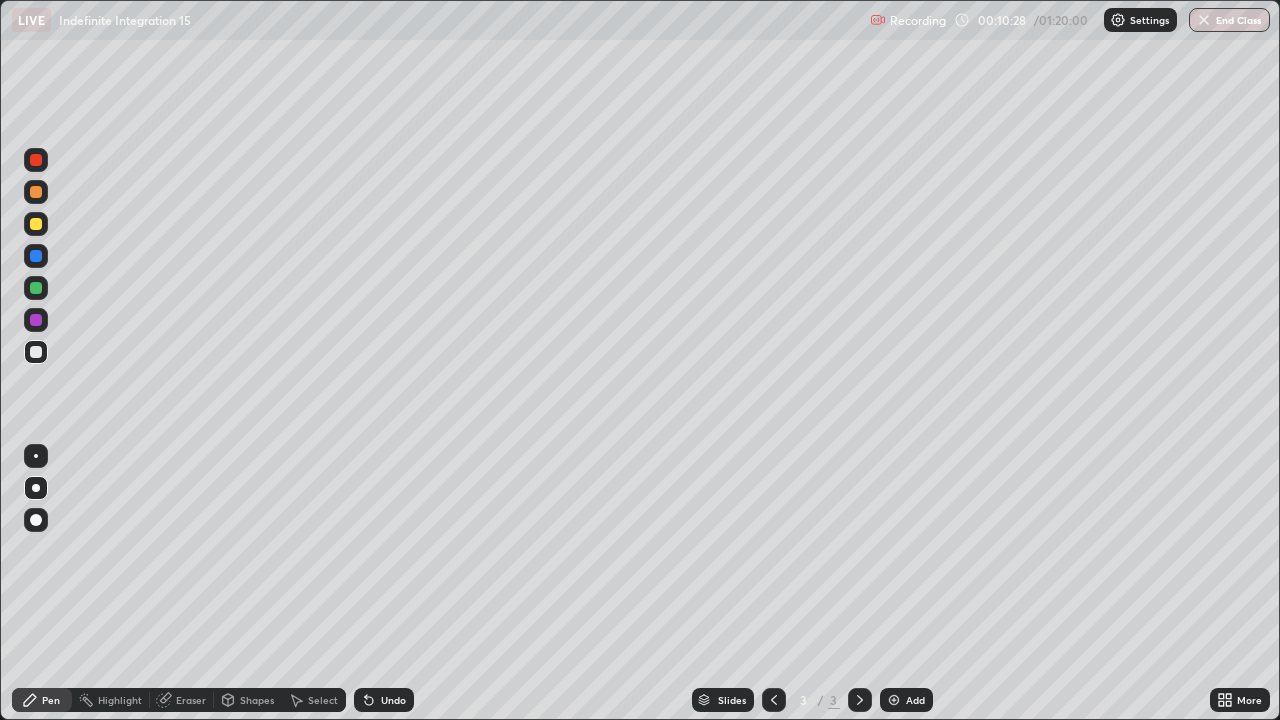 click at bounding box center (36, 256) 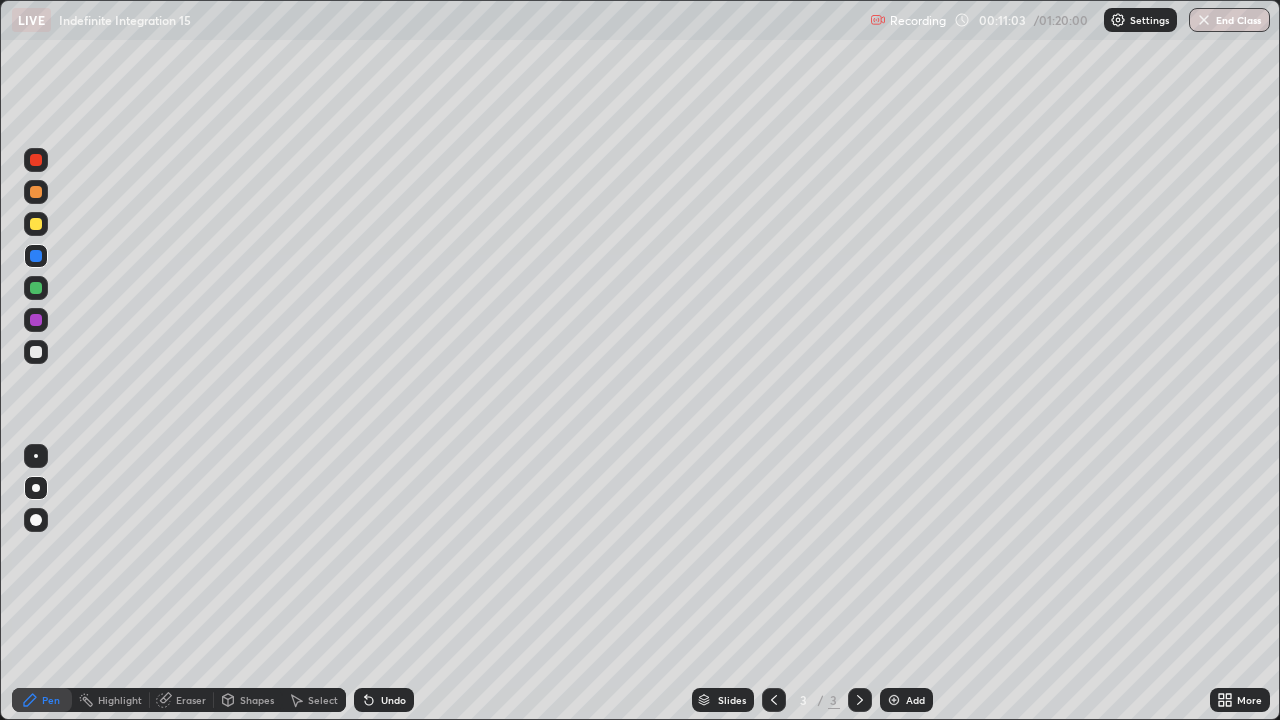 click at bounding box center (36, 160) 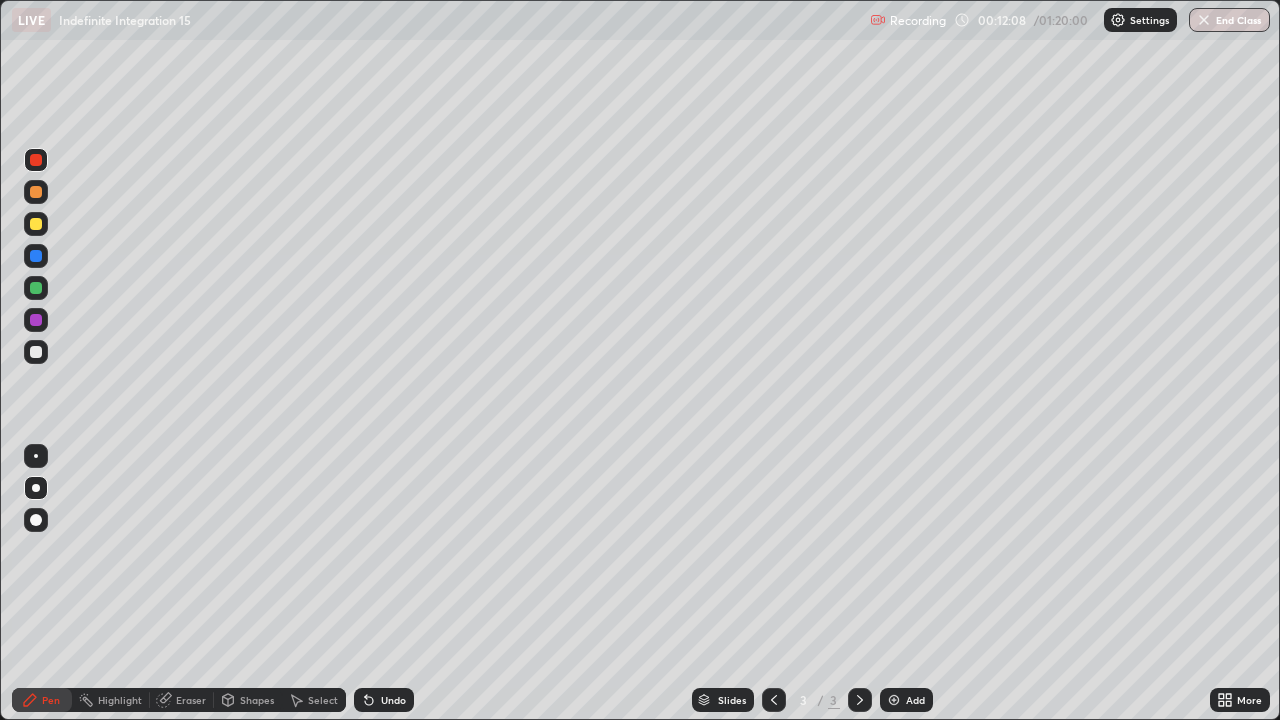 click at bounding box center (36, 192) 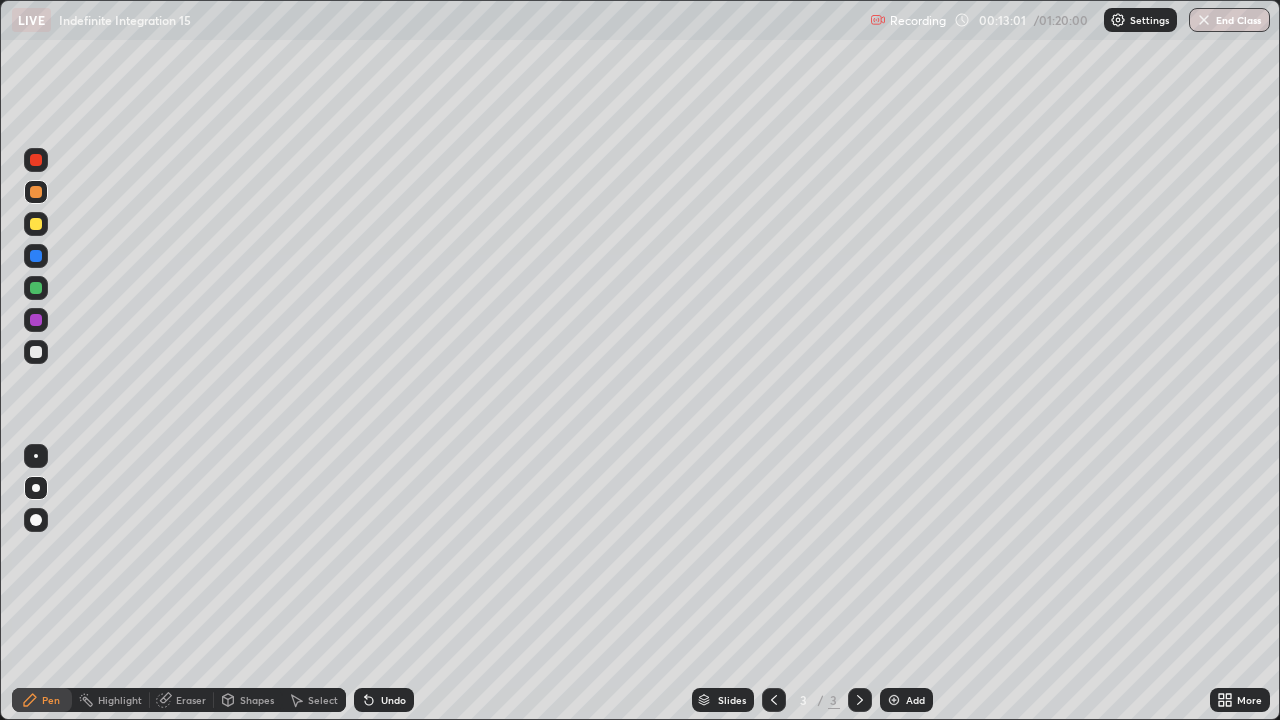click at bounding box center (36, 352) 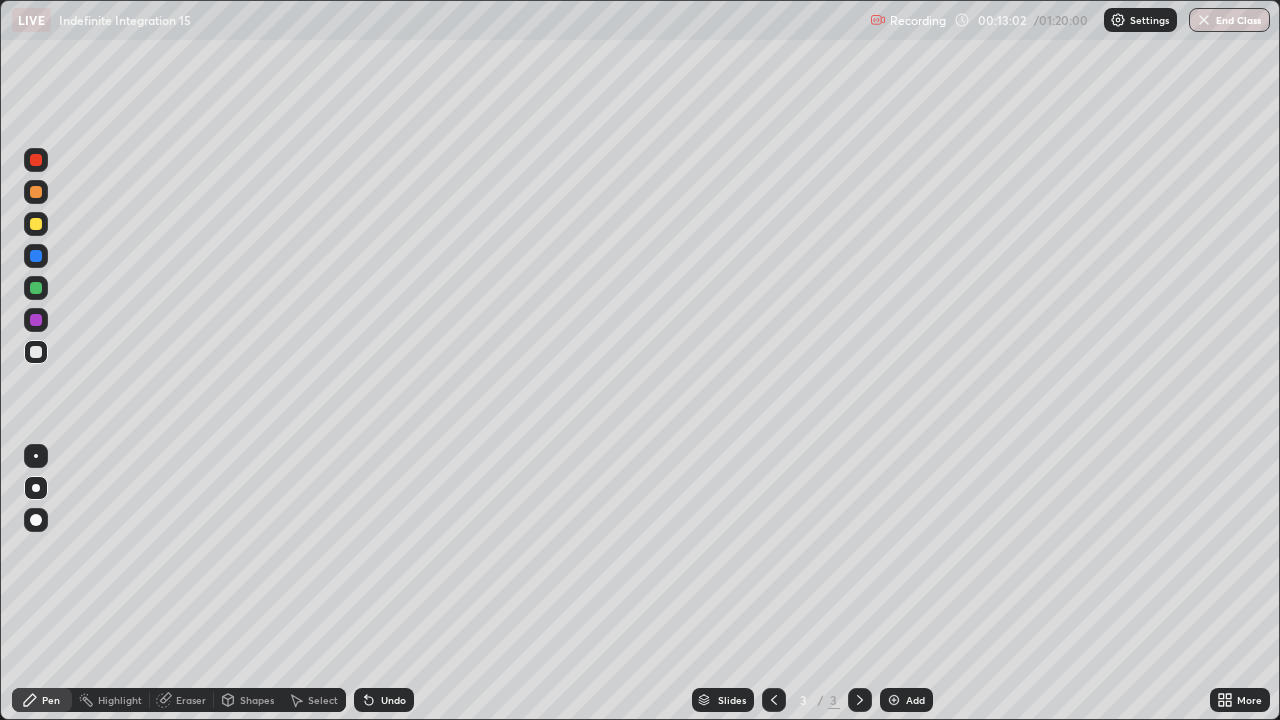click at bounding box center (36, 192) 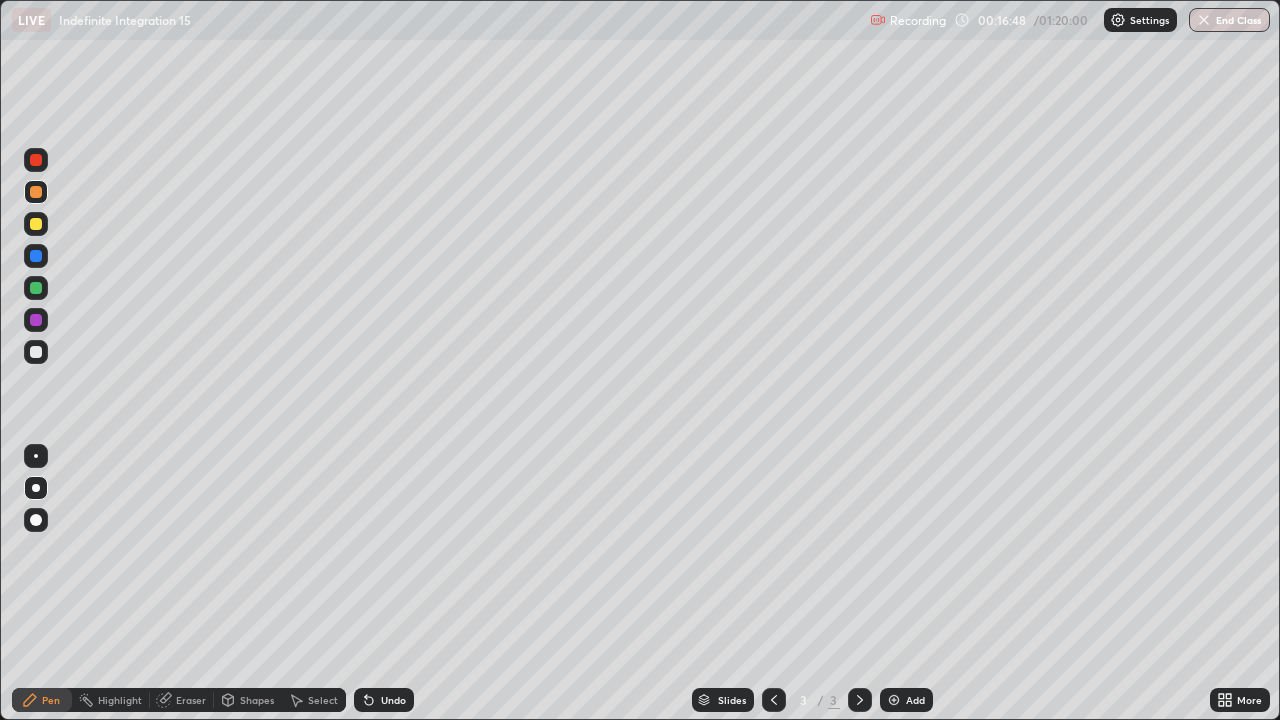 click at bounding box center [36, 224] 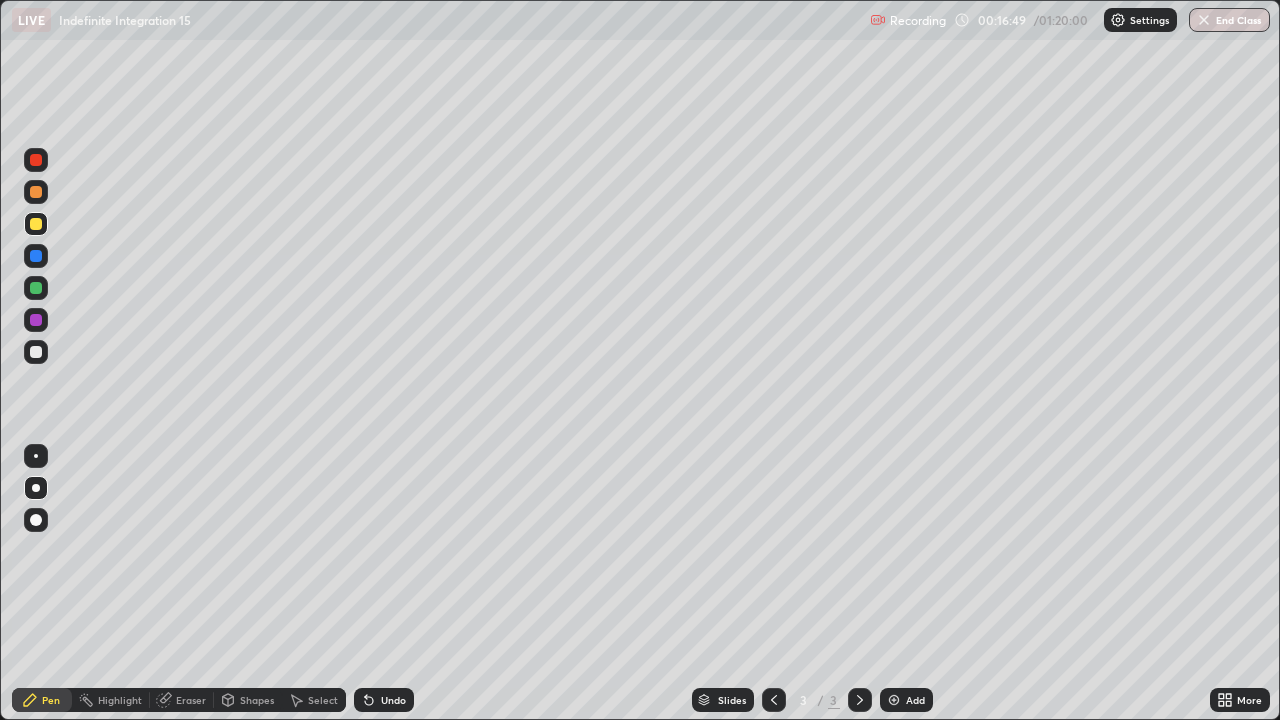click at bounding box center (36, 488) 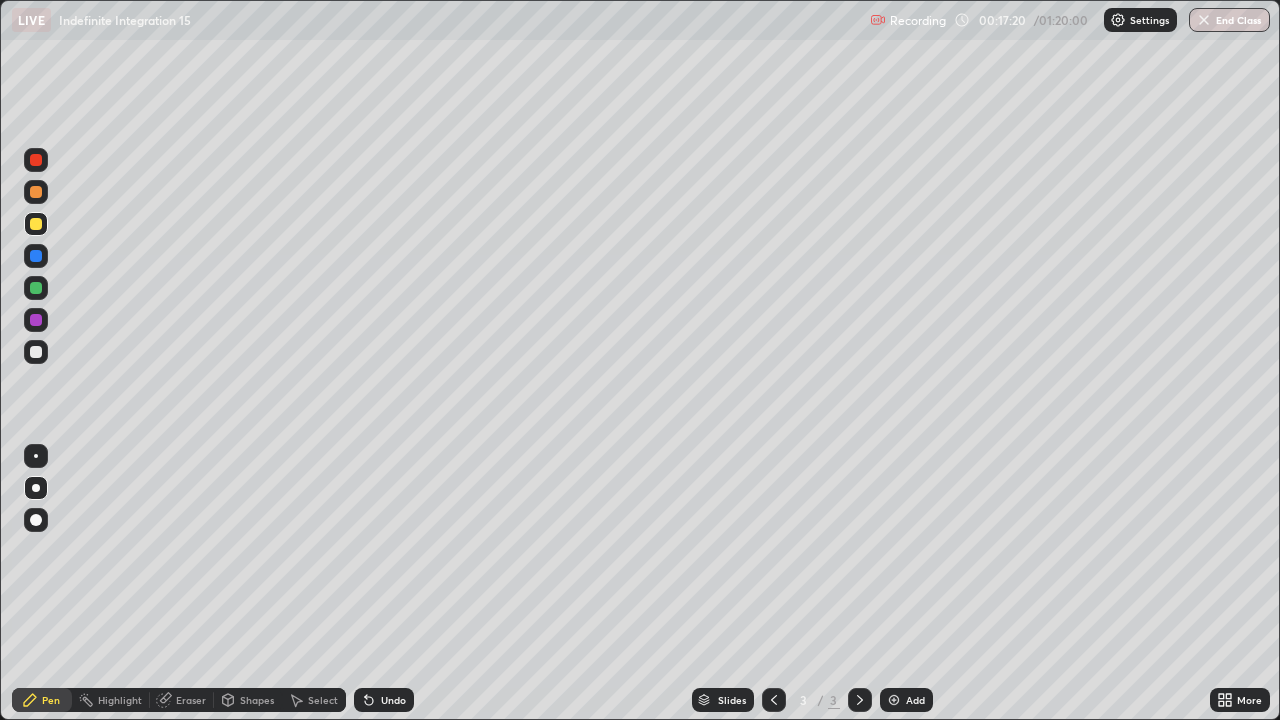 click 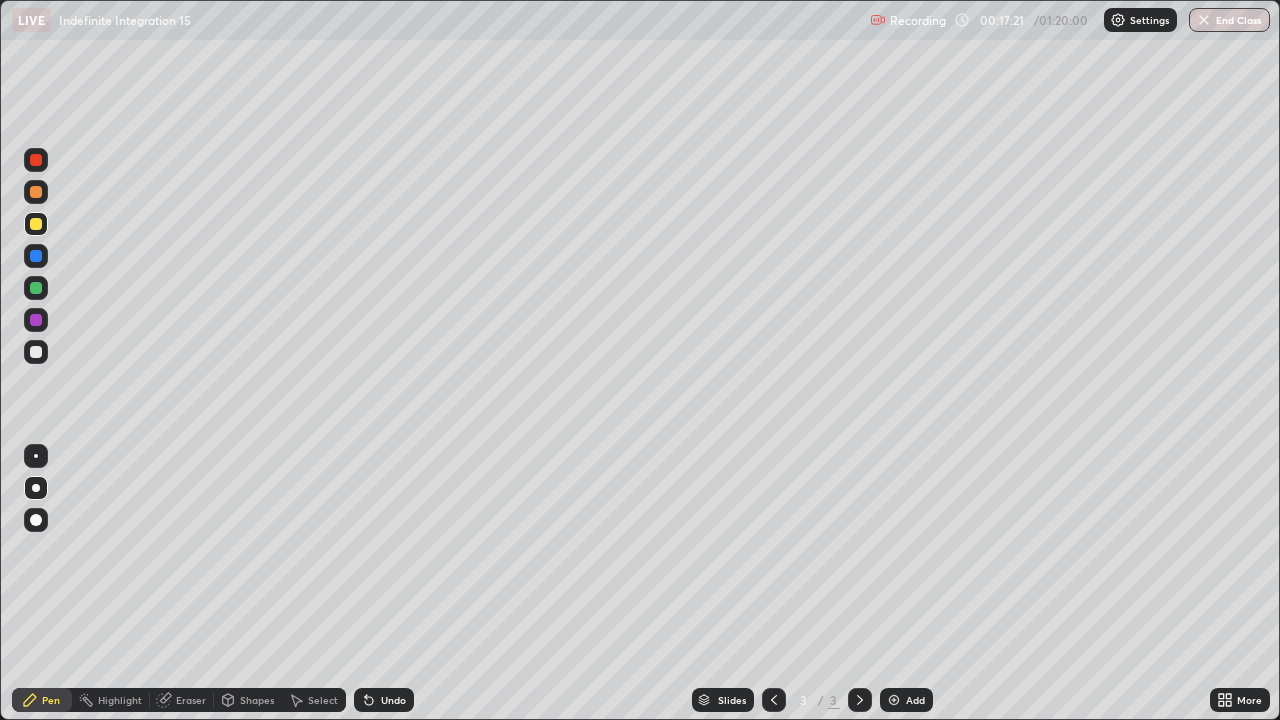 click on "Add" at bounding box center [915, 700] 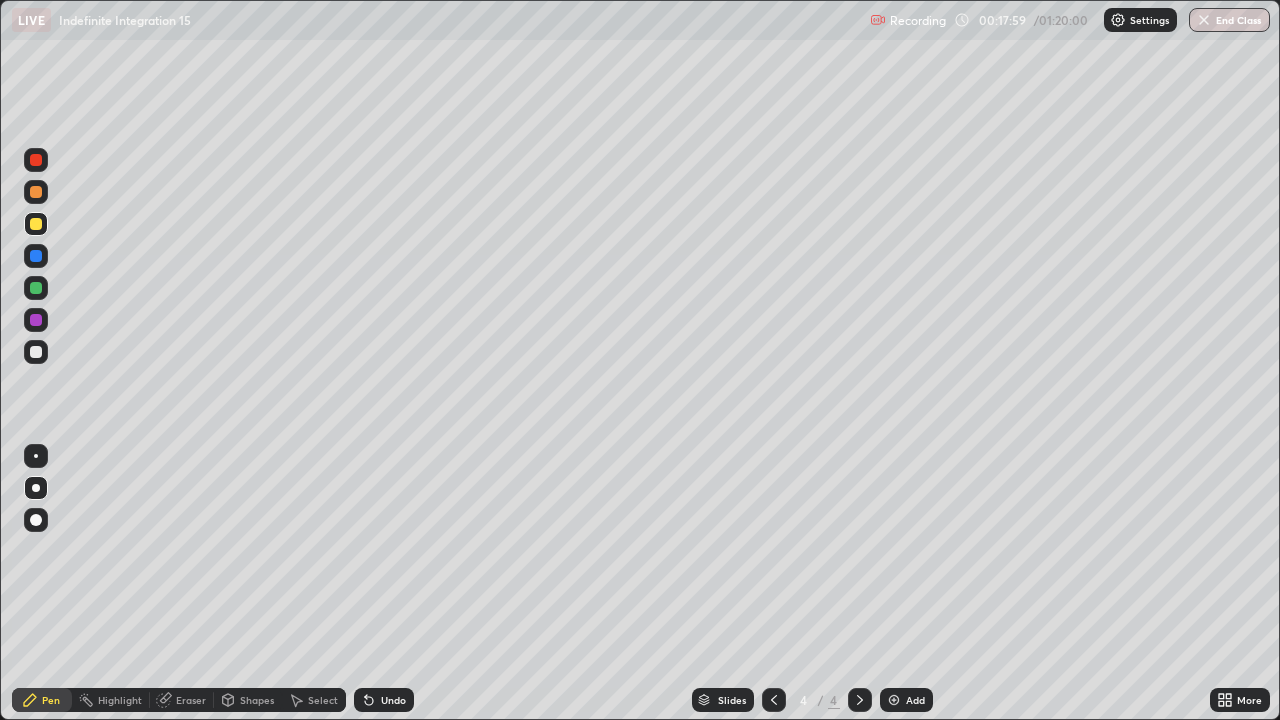 click at bounding box center [36, 352] 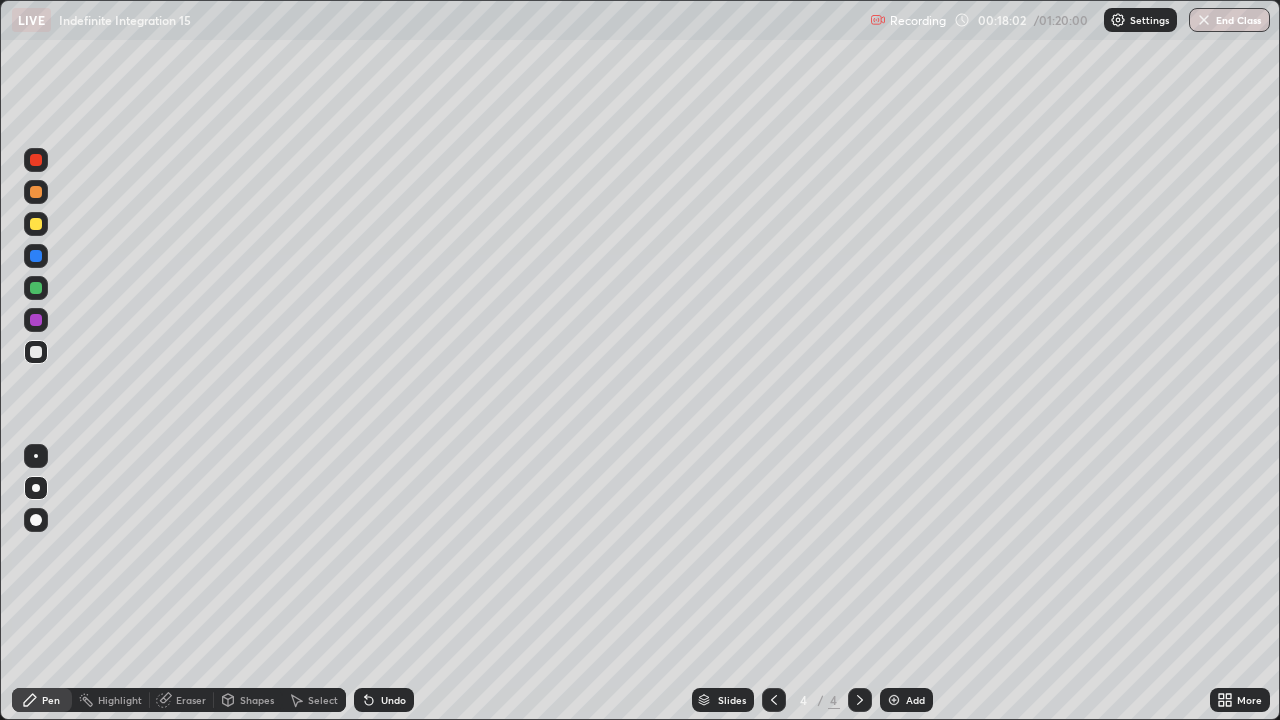 click on "Undo" at bounding box center (393, 700) 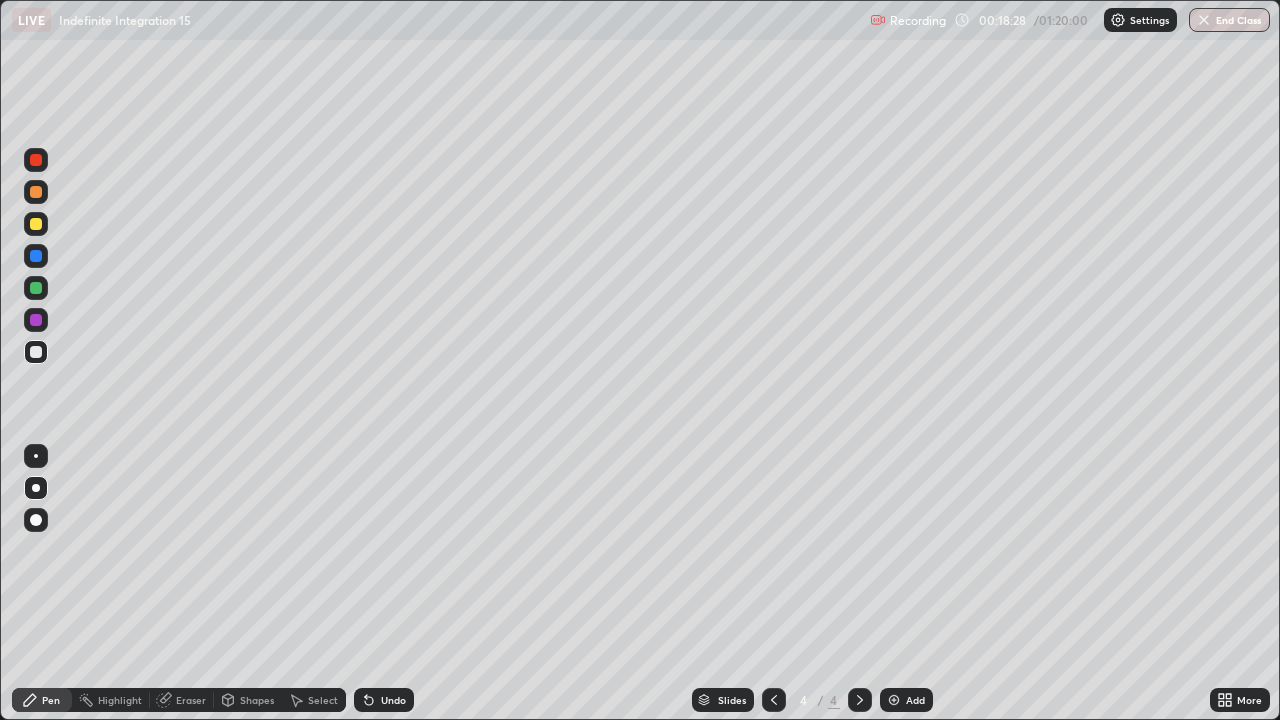 click on "Undo" at bounding box center [384, 700] 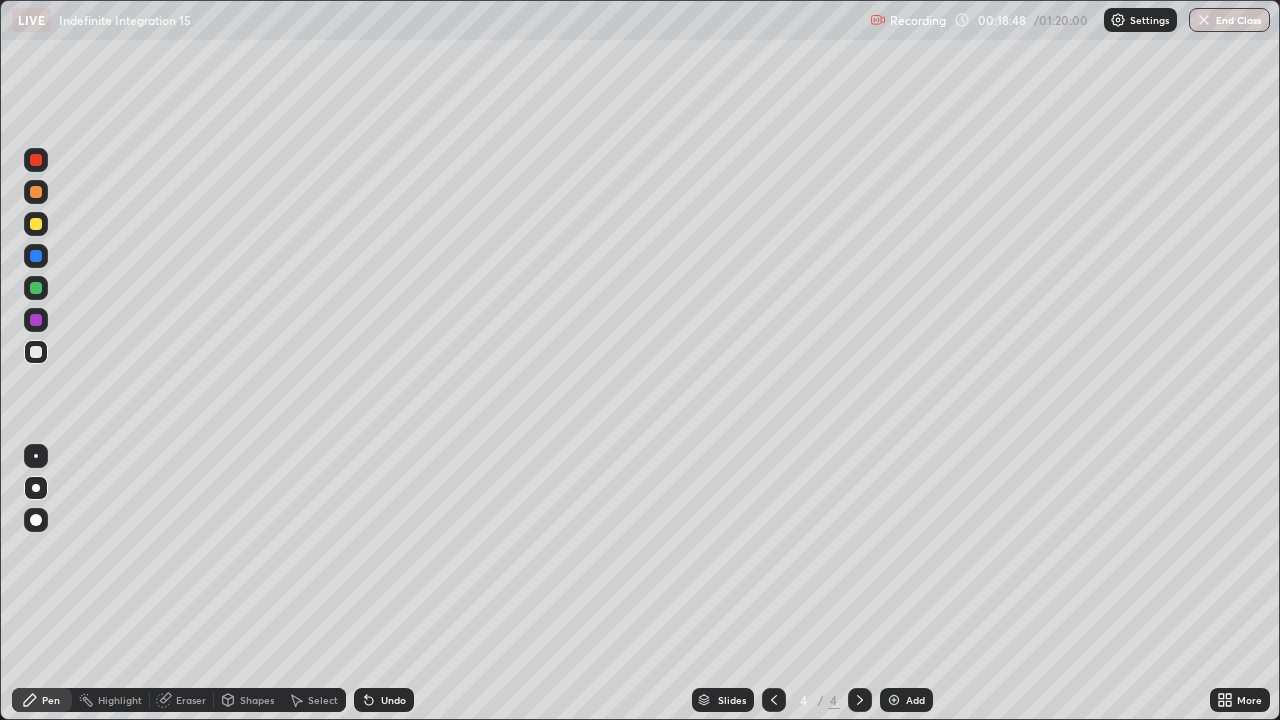 click at bounding box center (36, 352) 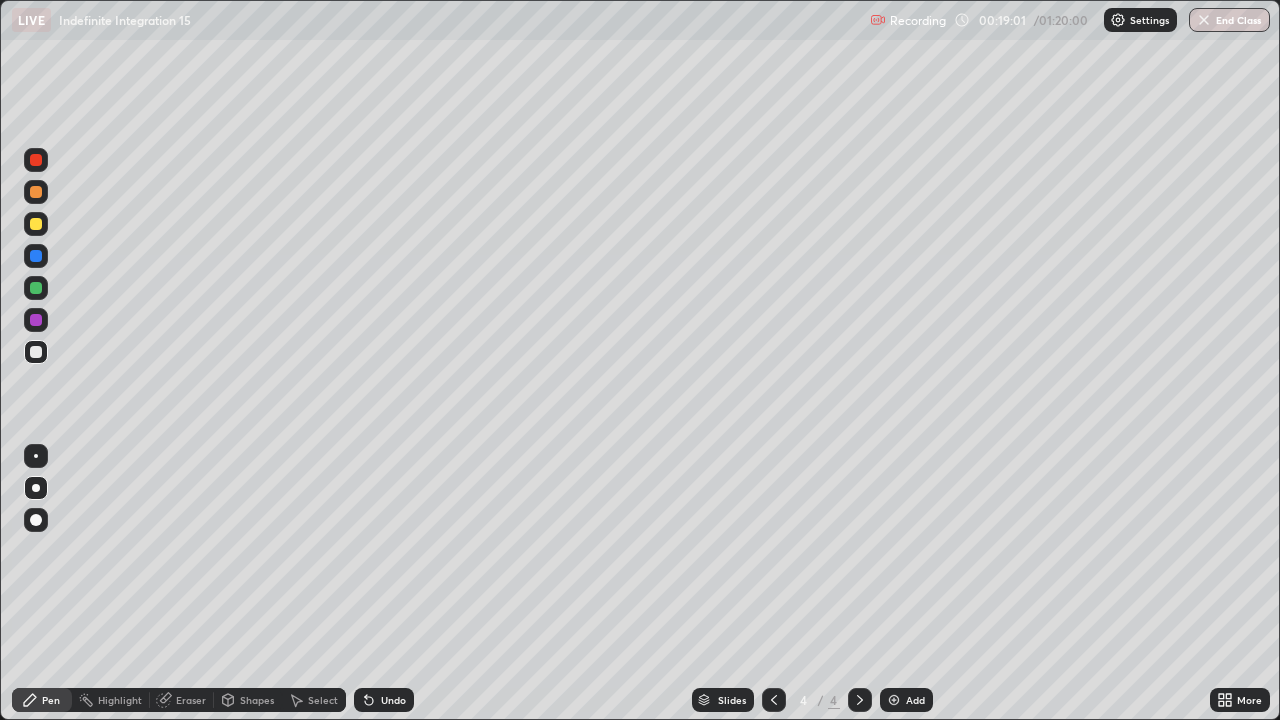 click on "Undo" at bounding box center (393, 700) 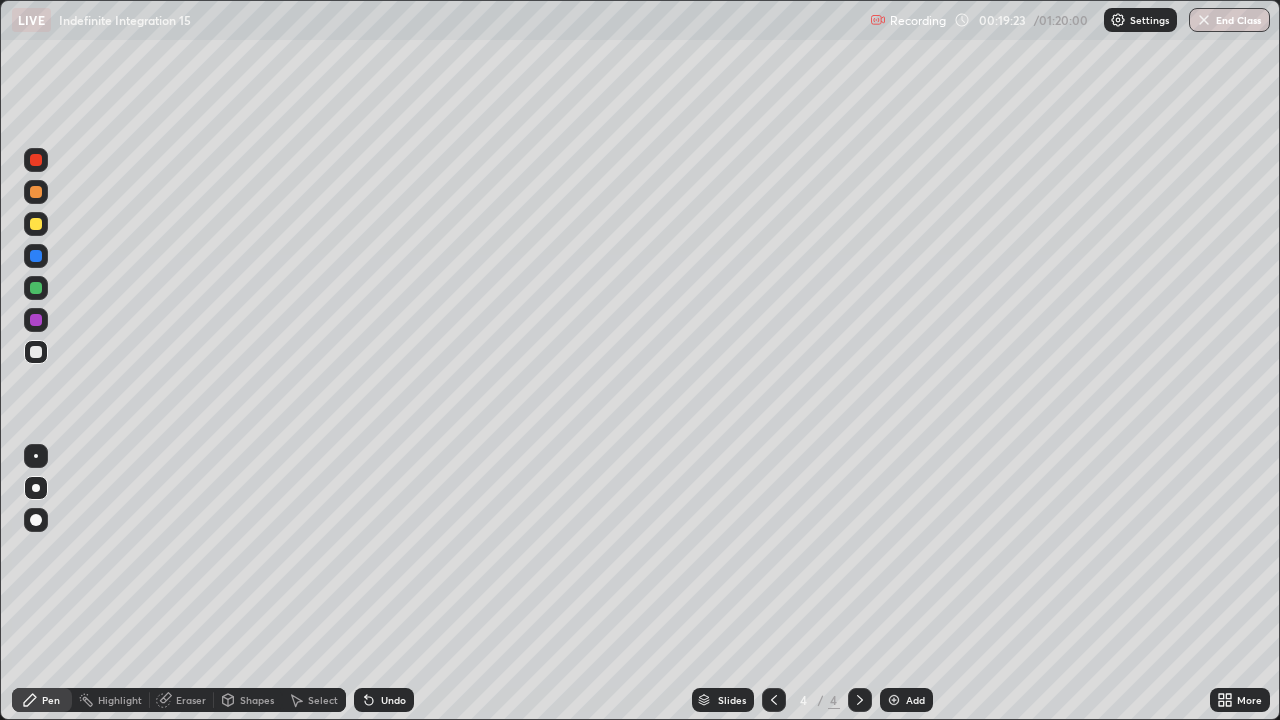 click at bounding box center [36, 320] 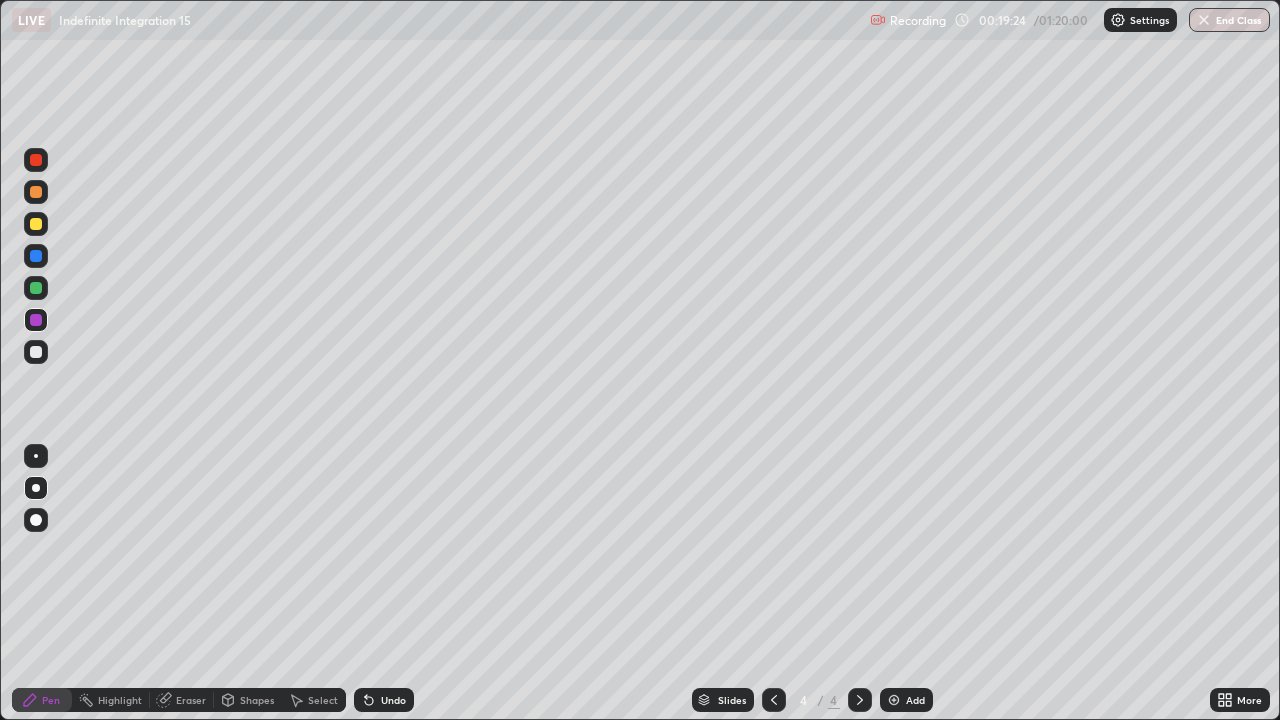 click at bounding box center [36, 456] 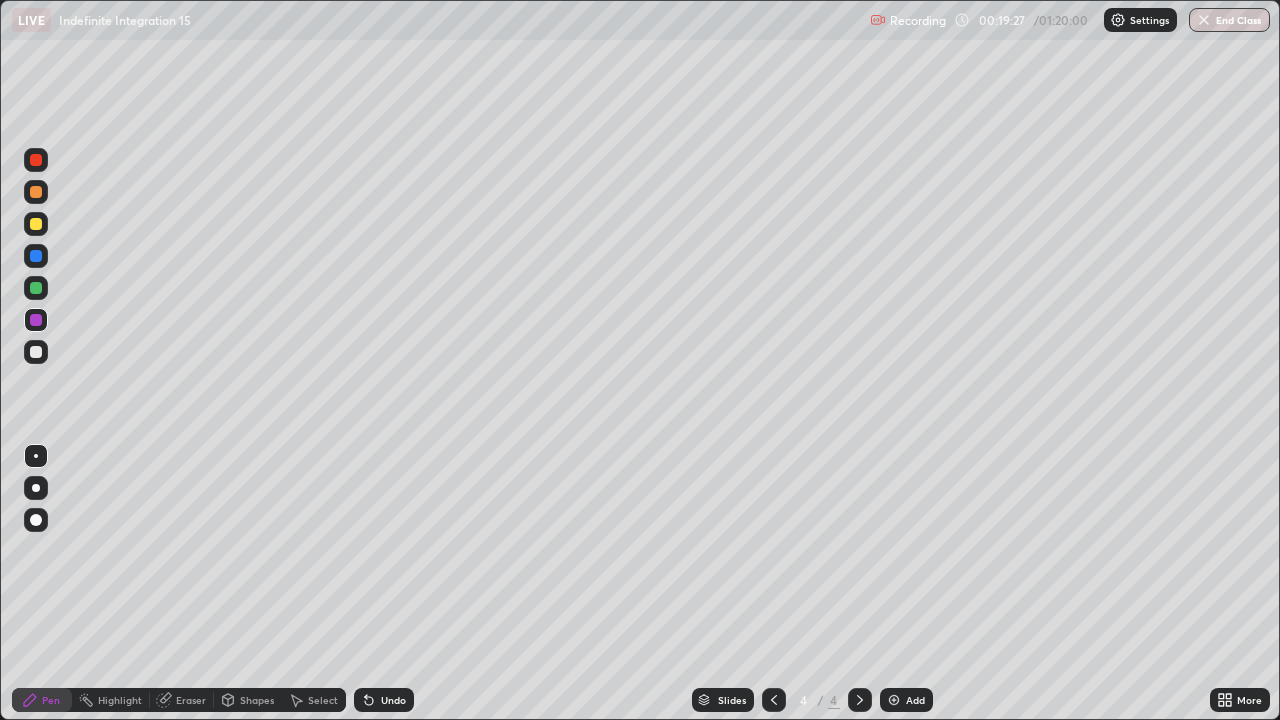 click at bounding box center (36, 352) 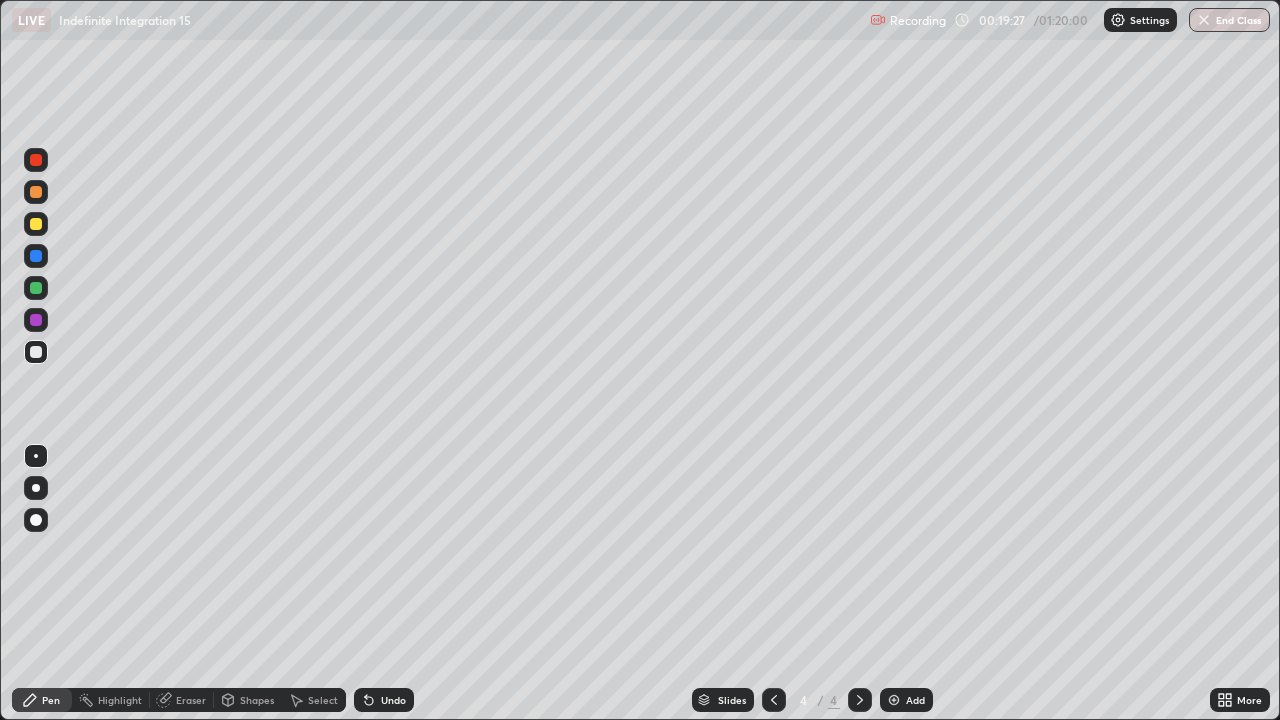 click at bounding box center (36, 488) 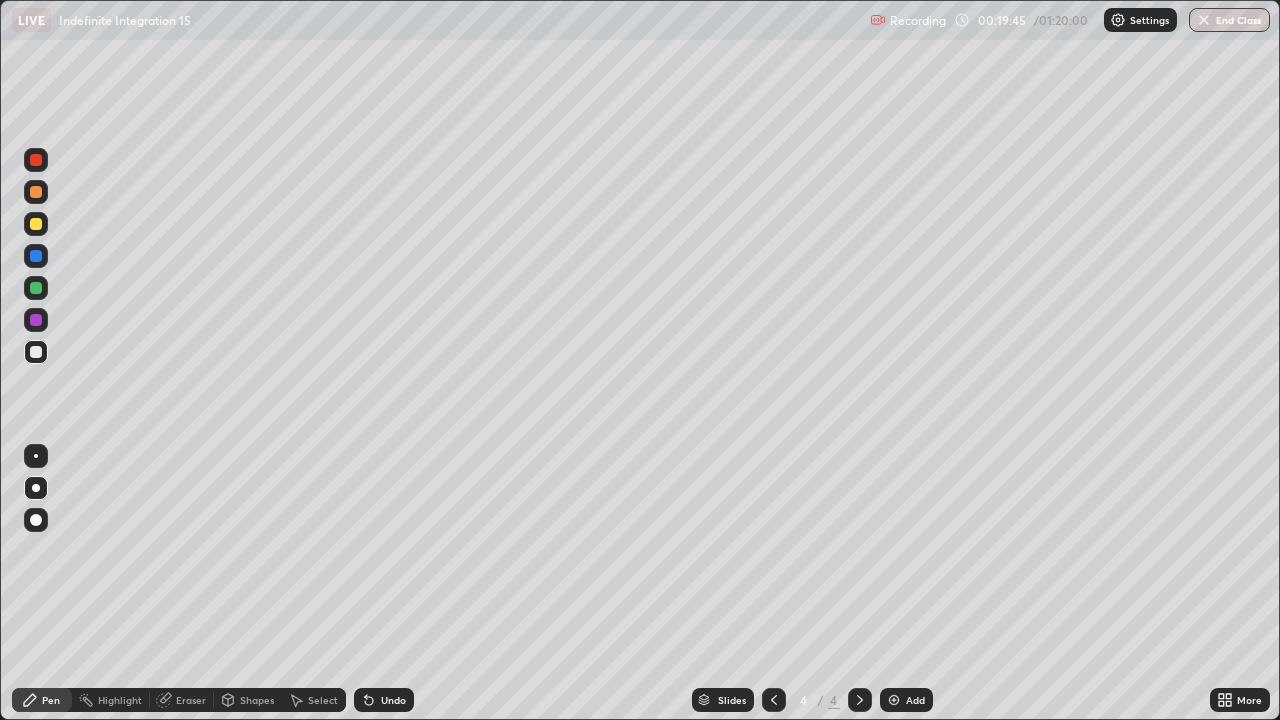 click at bounding box center (36, 320) 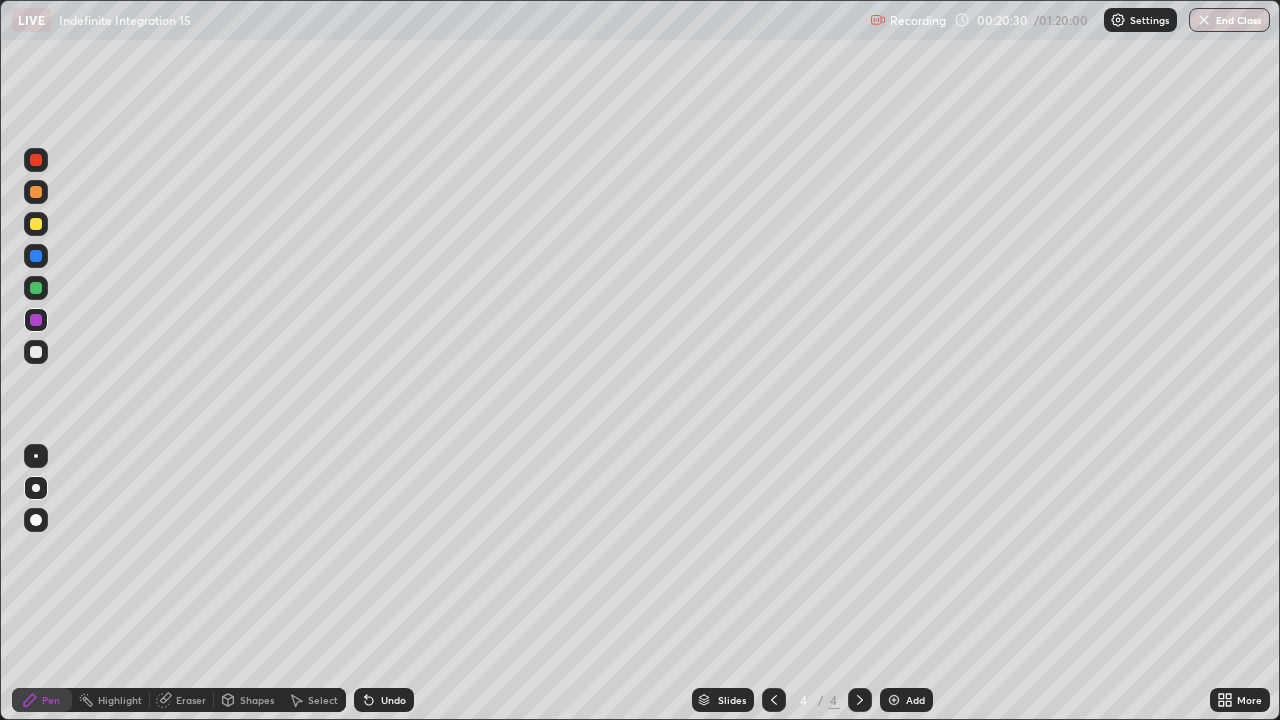 click at bounding box center [36, 352] 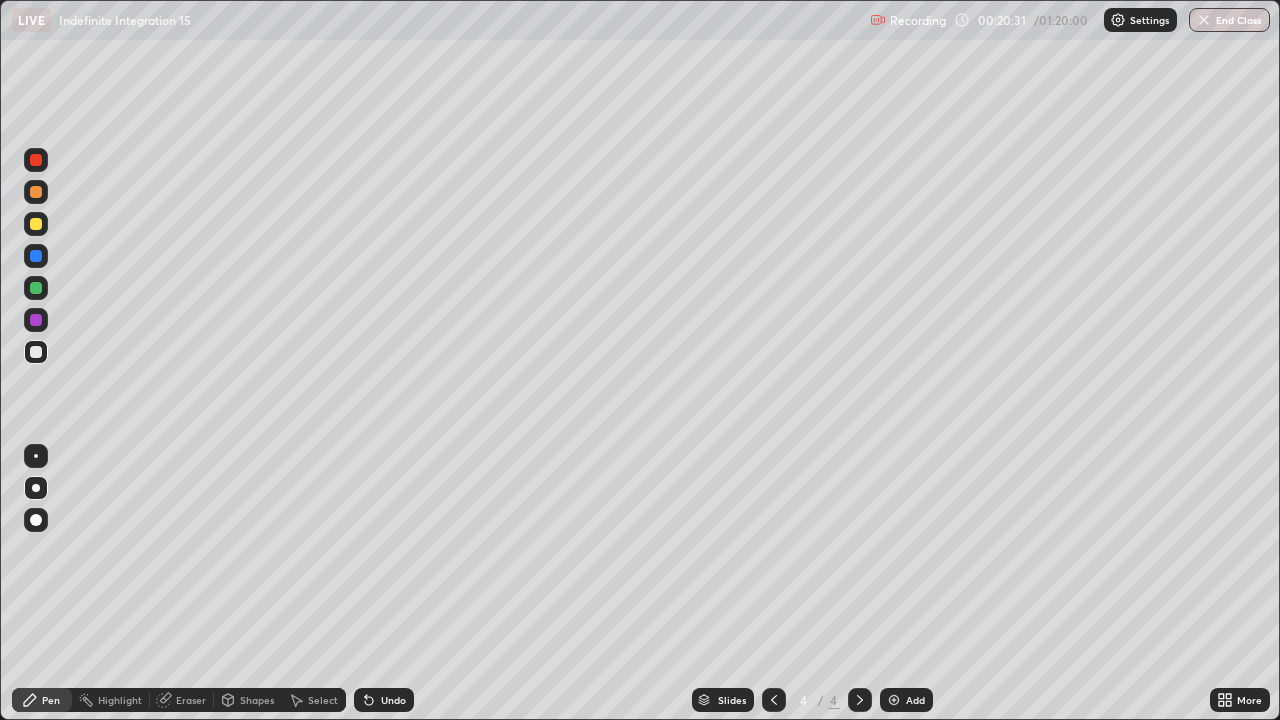 click at bounding box center (36, 288) 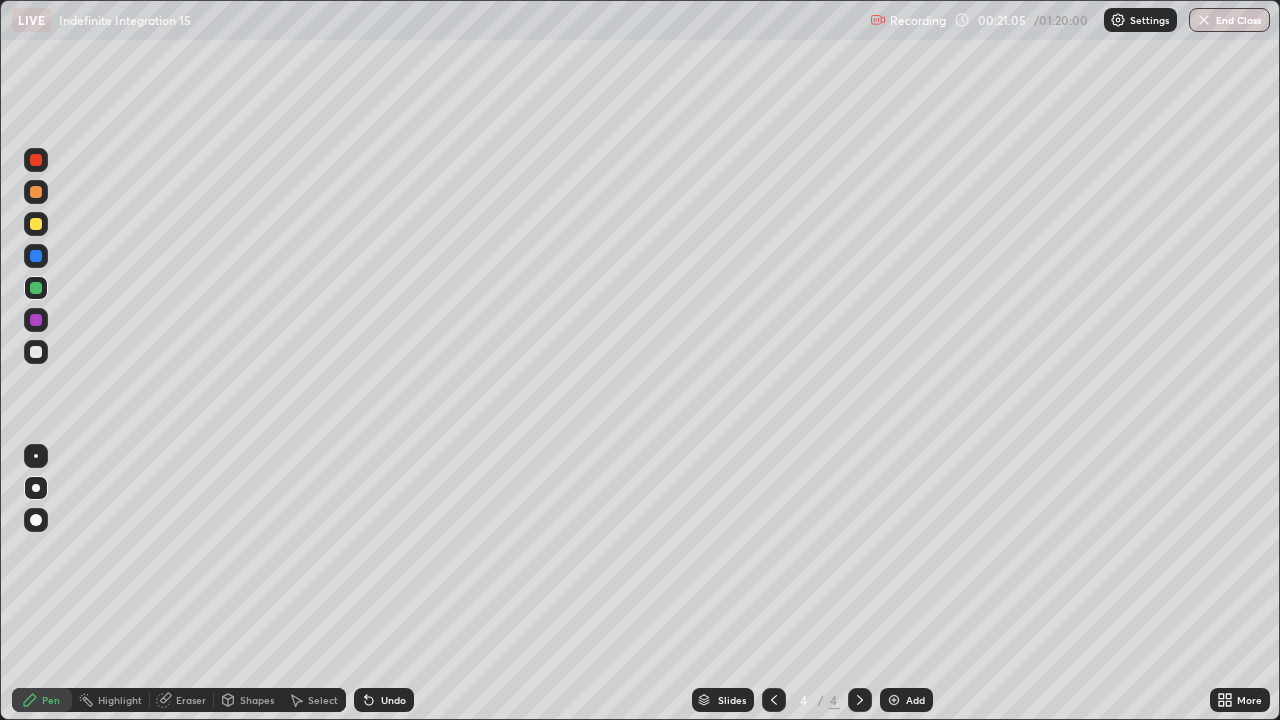 click on "Undo" at bounding box center (384, 700) 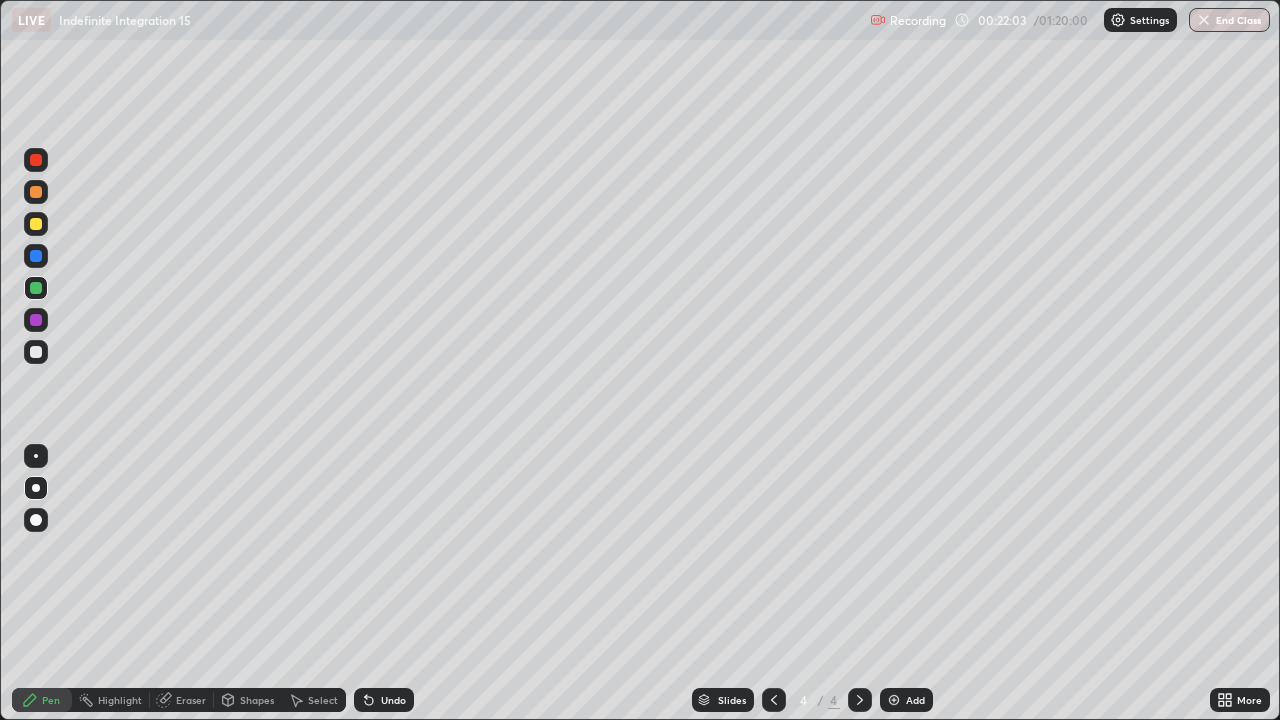 click on "Eraser" at bounding box center (191, 700) 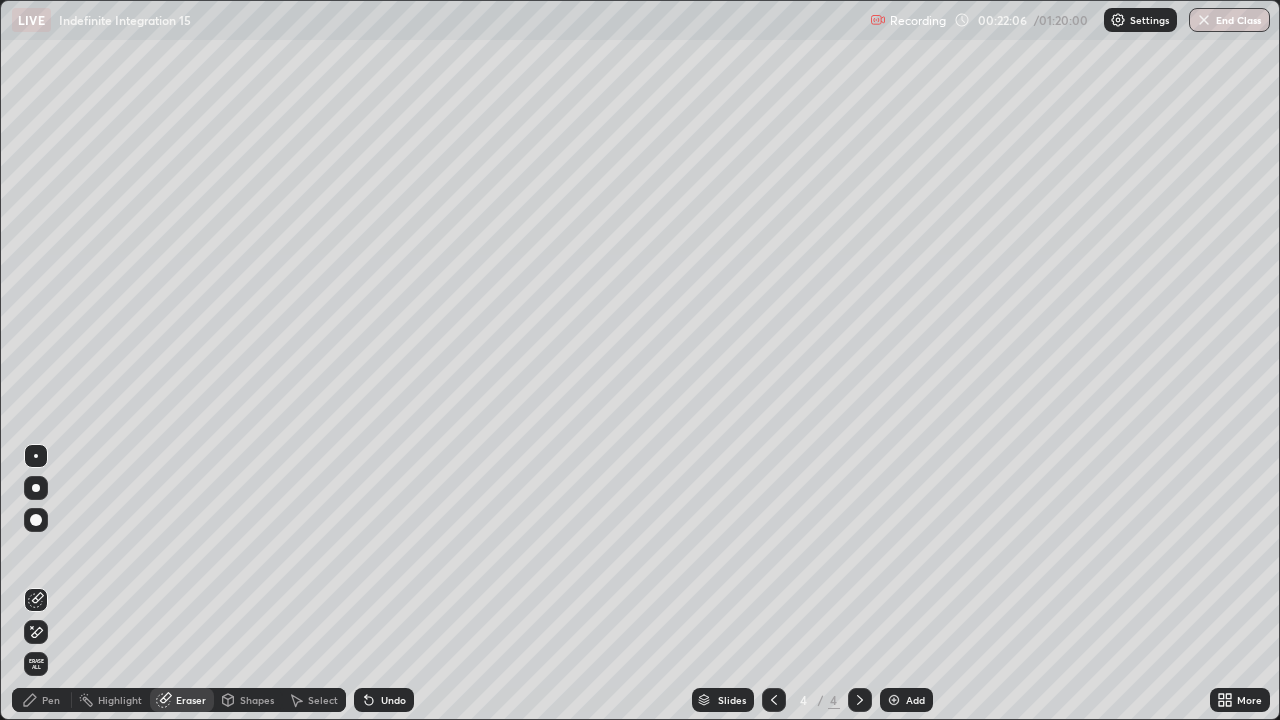click on "Pen" at bounding box center [51, 700] 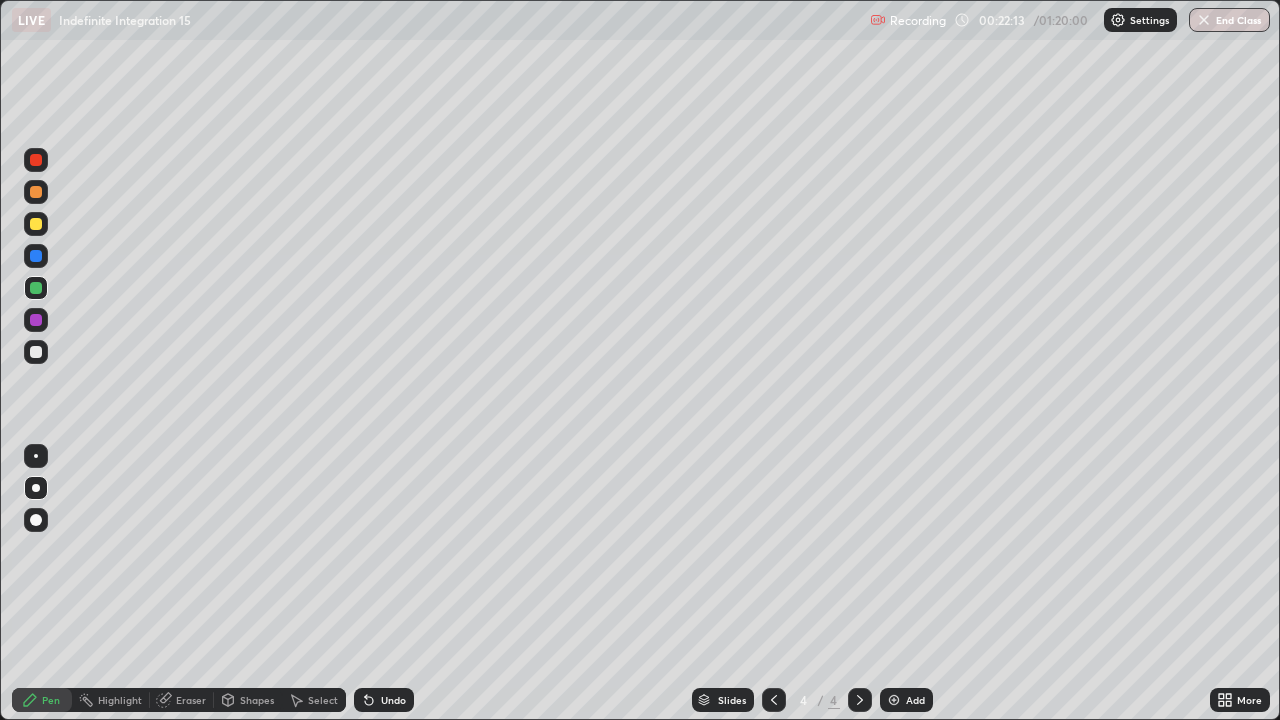 click at bounding box center (36, 224) 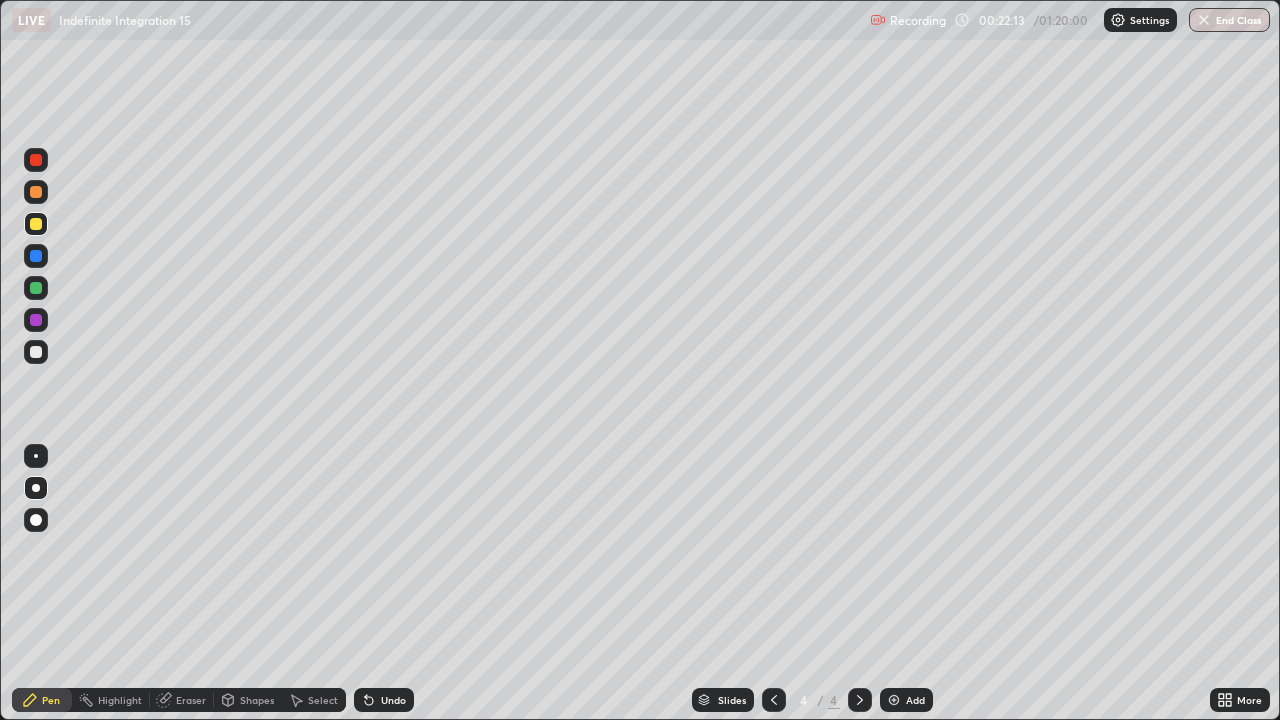 click at bounding box center [36, 192] 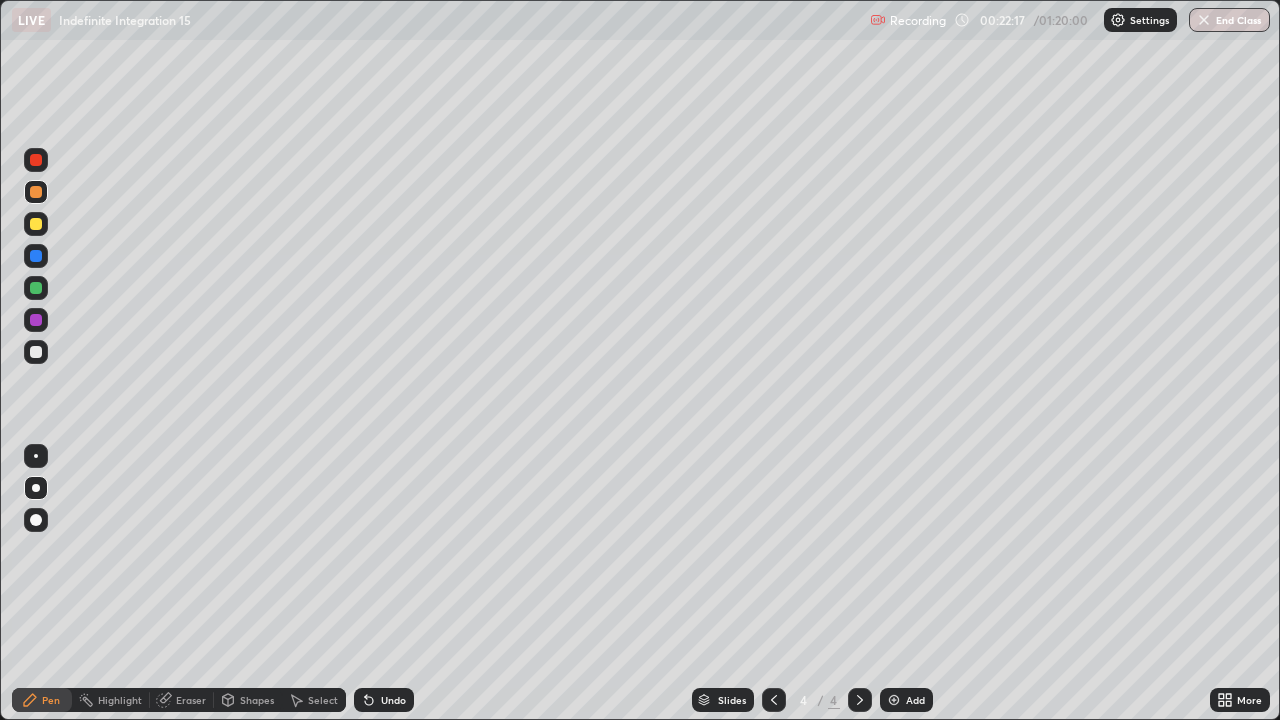 click on "Select" at bounding box center [323, 700] 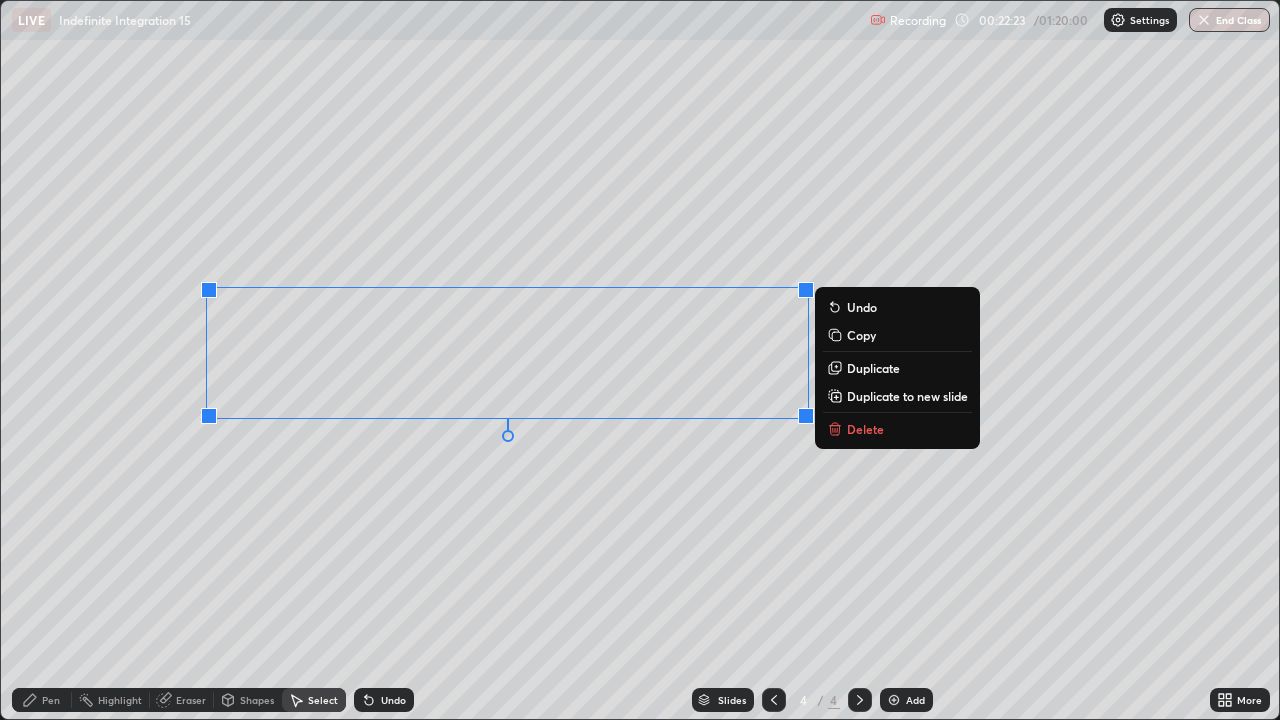 click on "Duplicate to new slide" at bounding box center (907, 396) 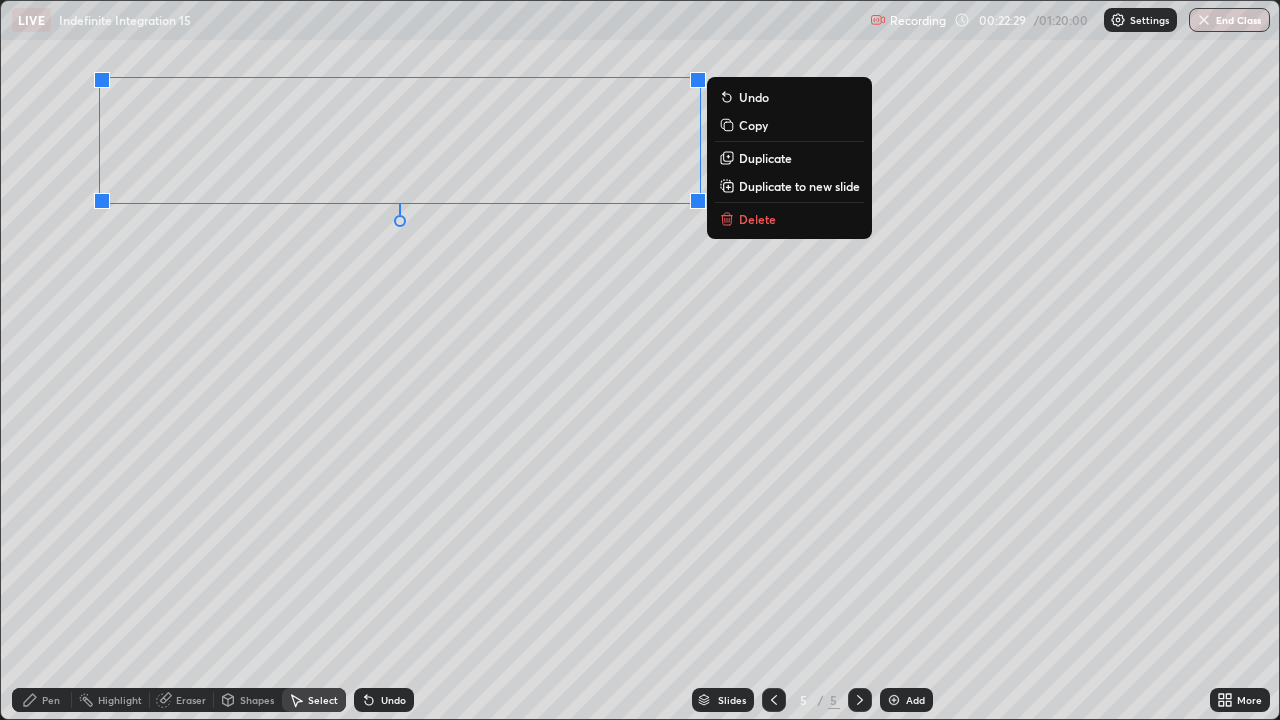 click on "0 ° Undo Copy Duplicate Duplicate to new slide Delete" at bounding box center [640, 360] 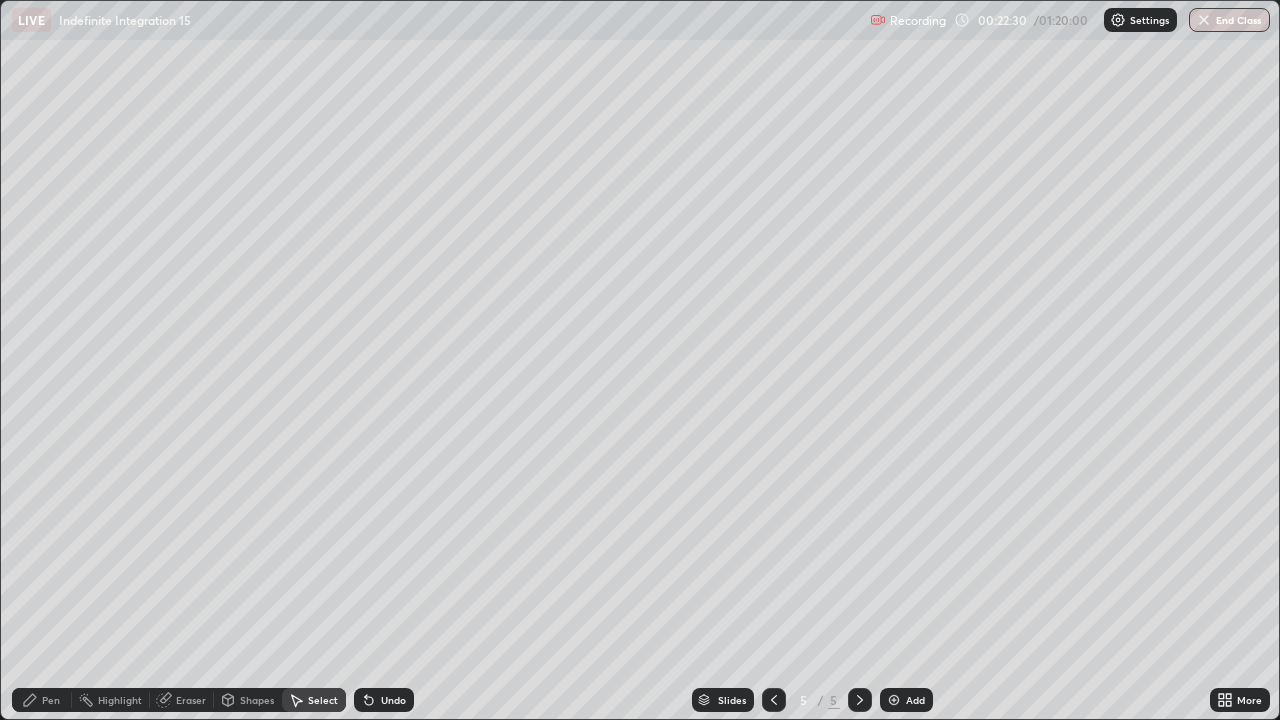 click on "Eraser" at bounding box center (191, 700) 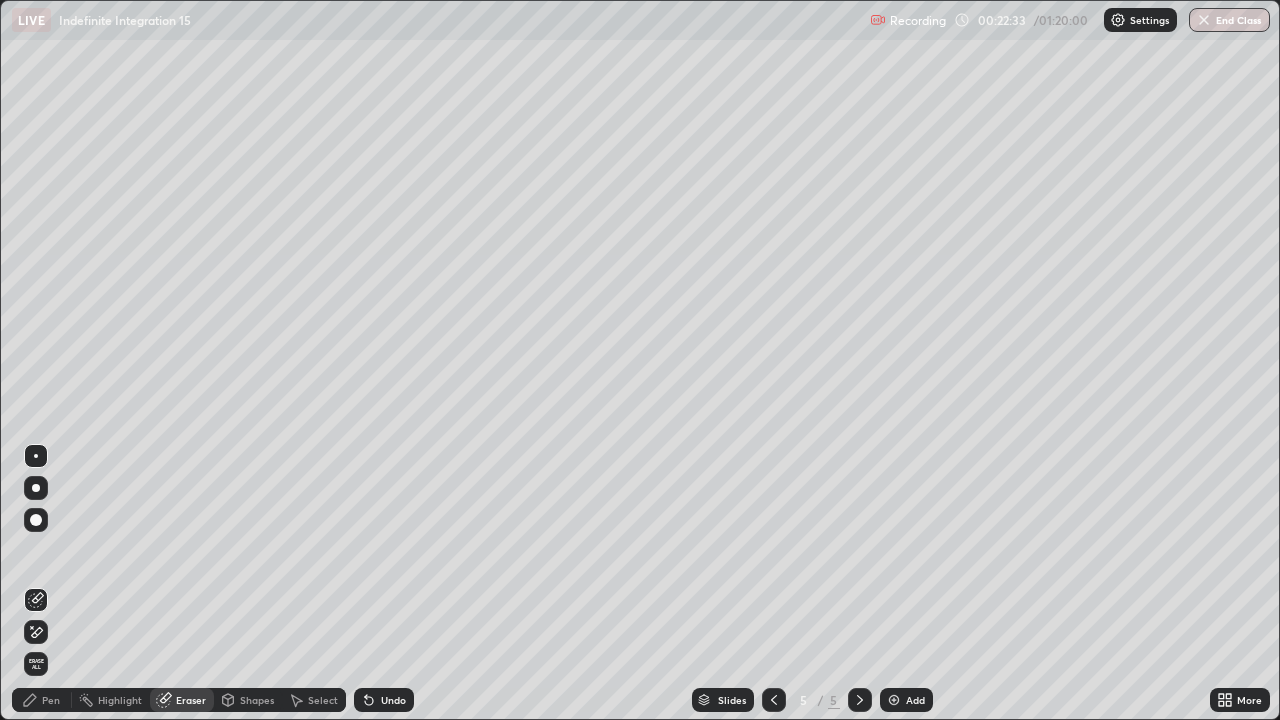 click on "Pen" at bounding box center (51, 700) 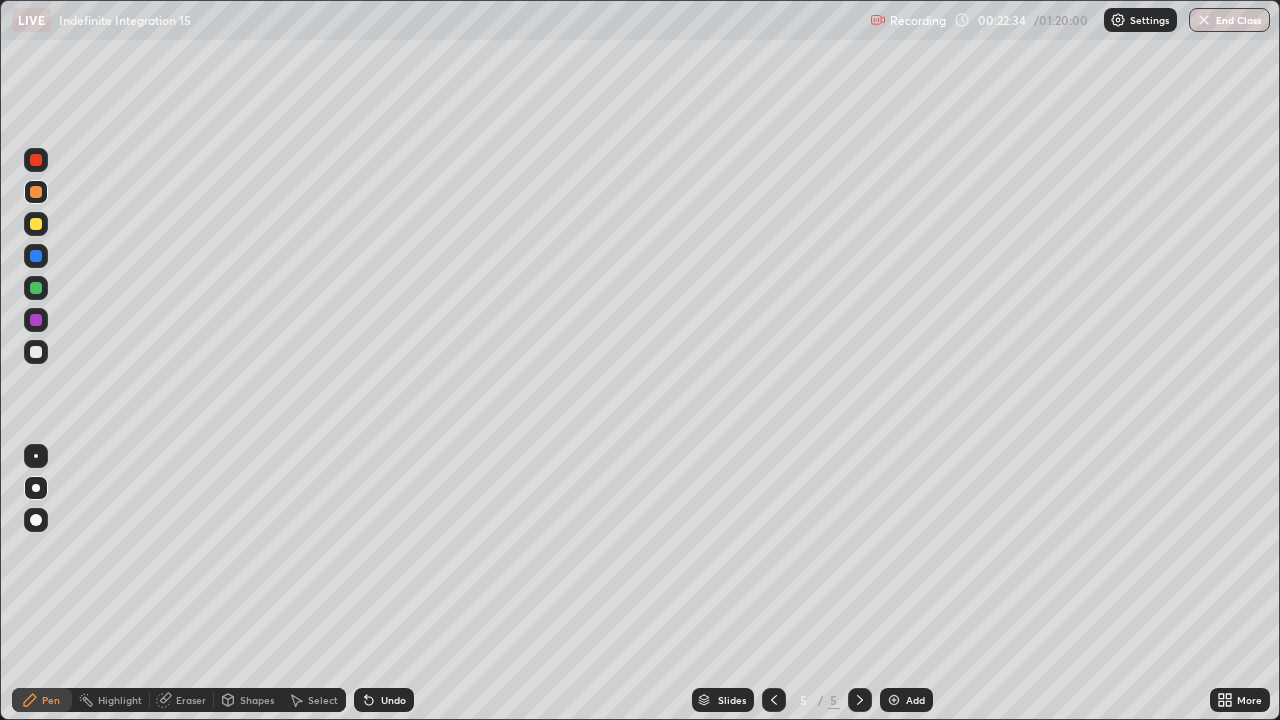click at bounding box center (36, 352) 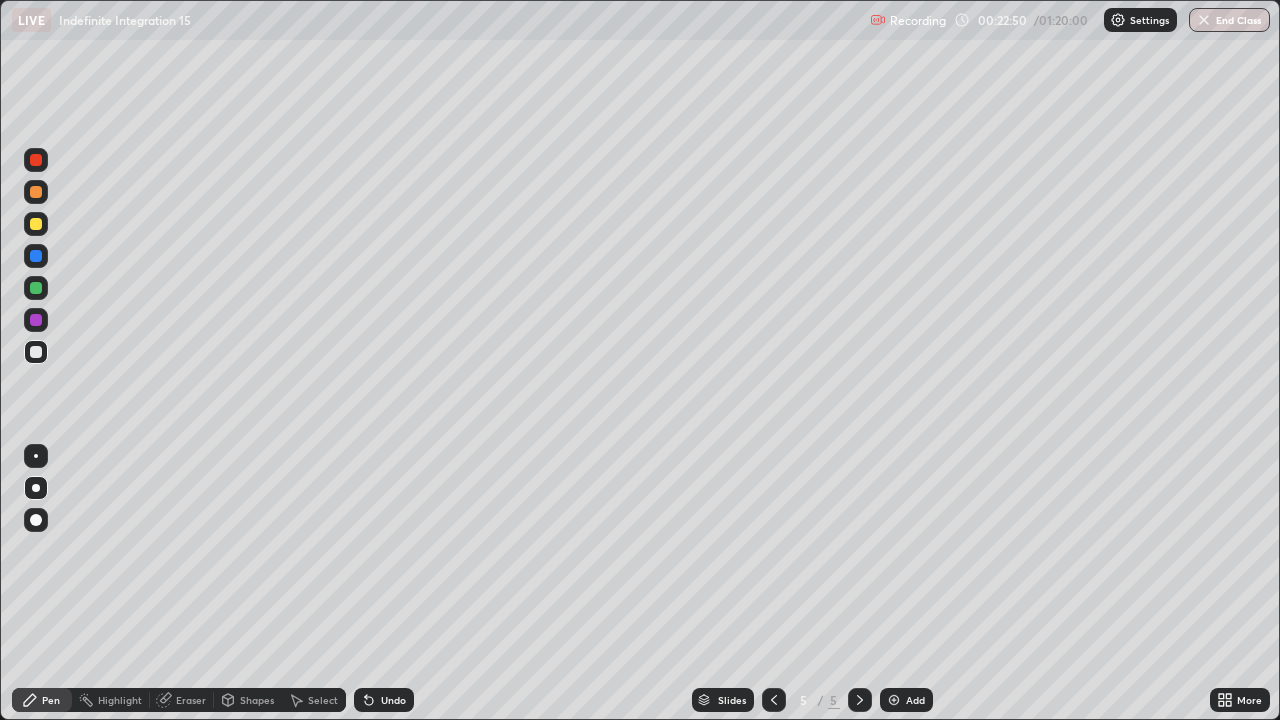click 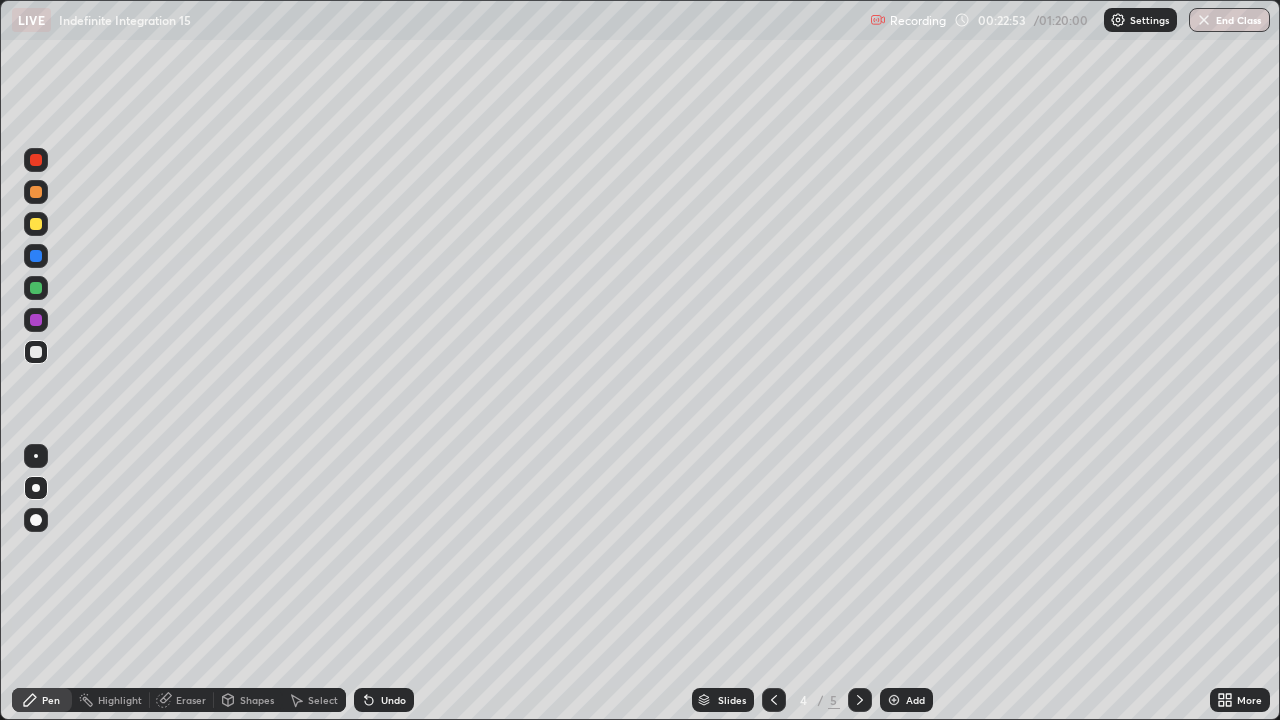 click at bounding box center (860, 700) 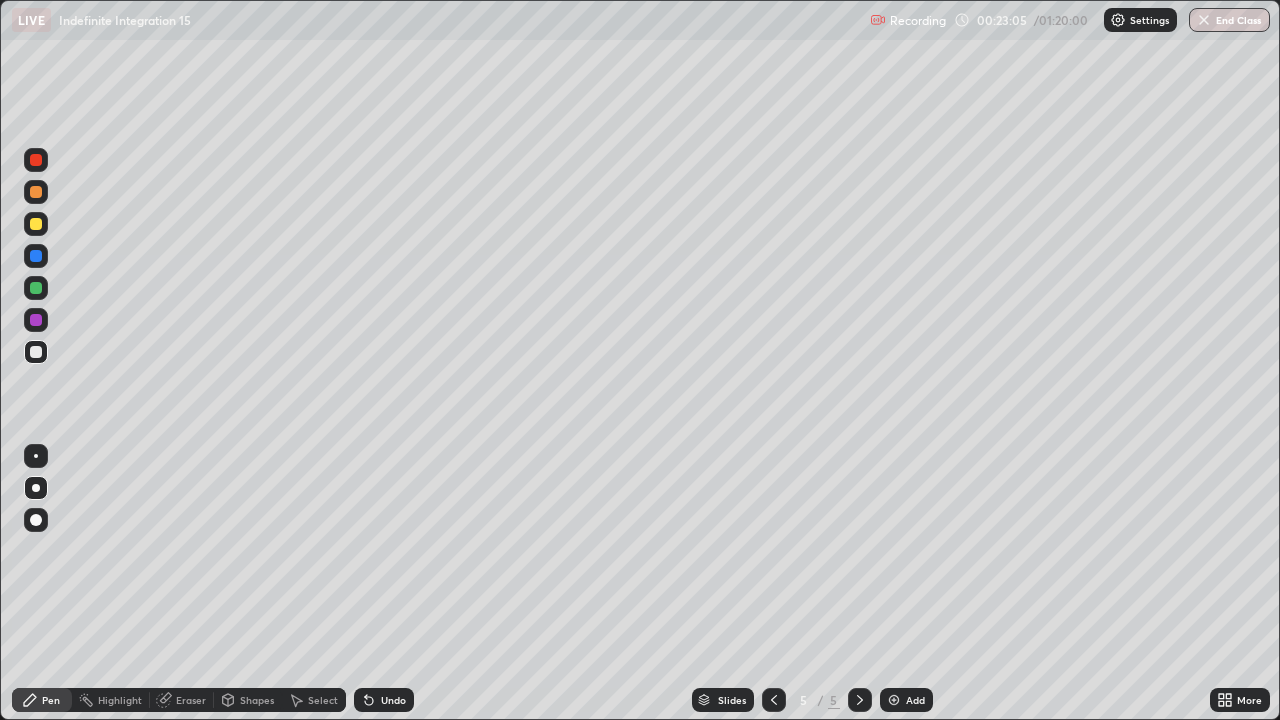 click at bounding box center (36, 352) 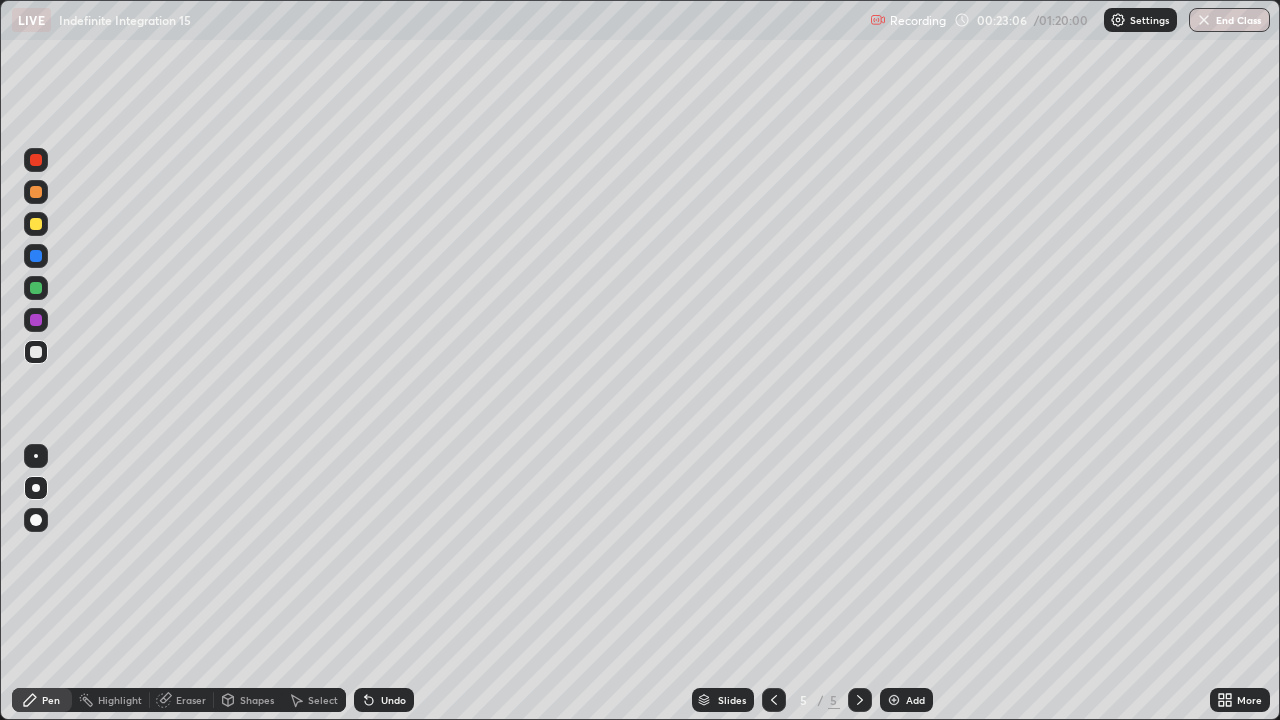 click at bounding box center (36, 320) 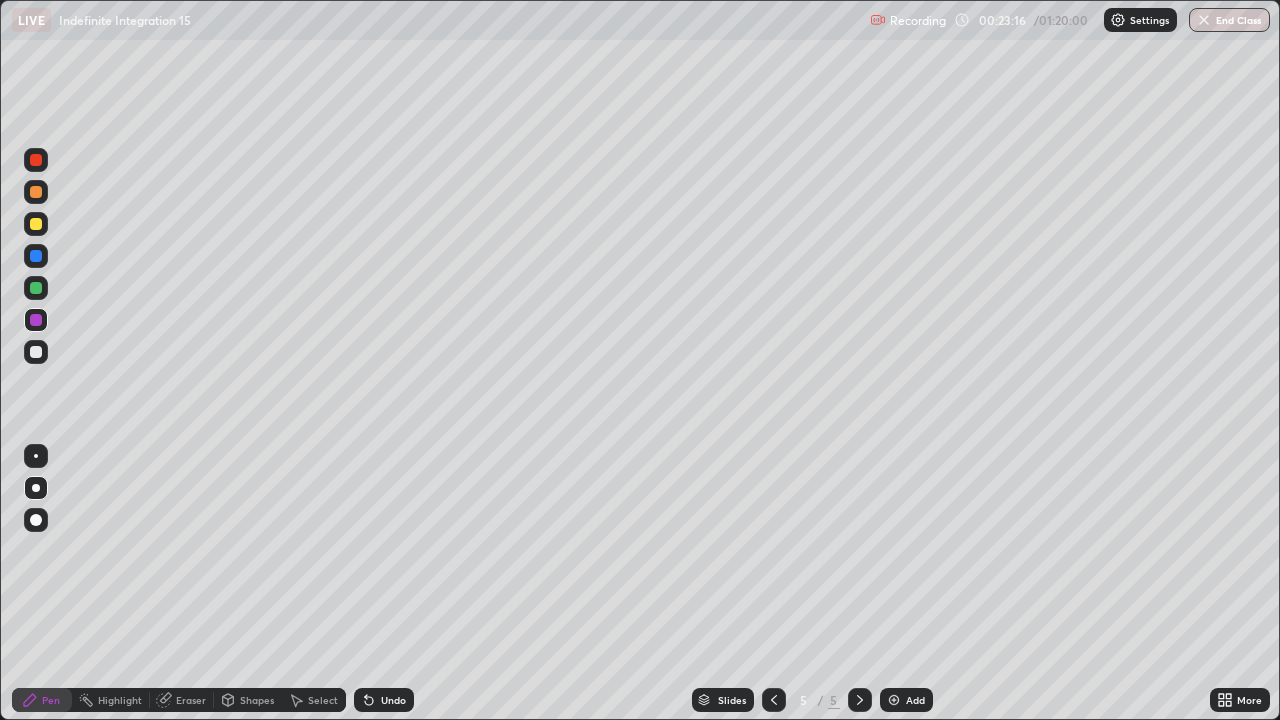 click on "Undo" at bounding box center (393, 700) 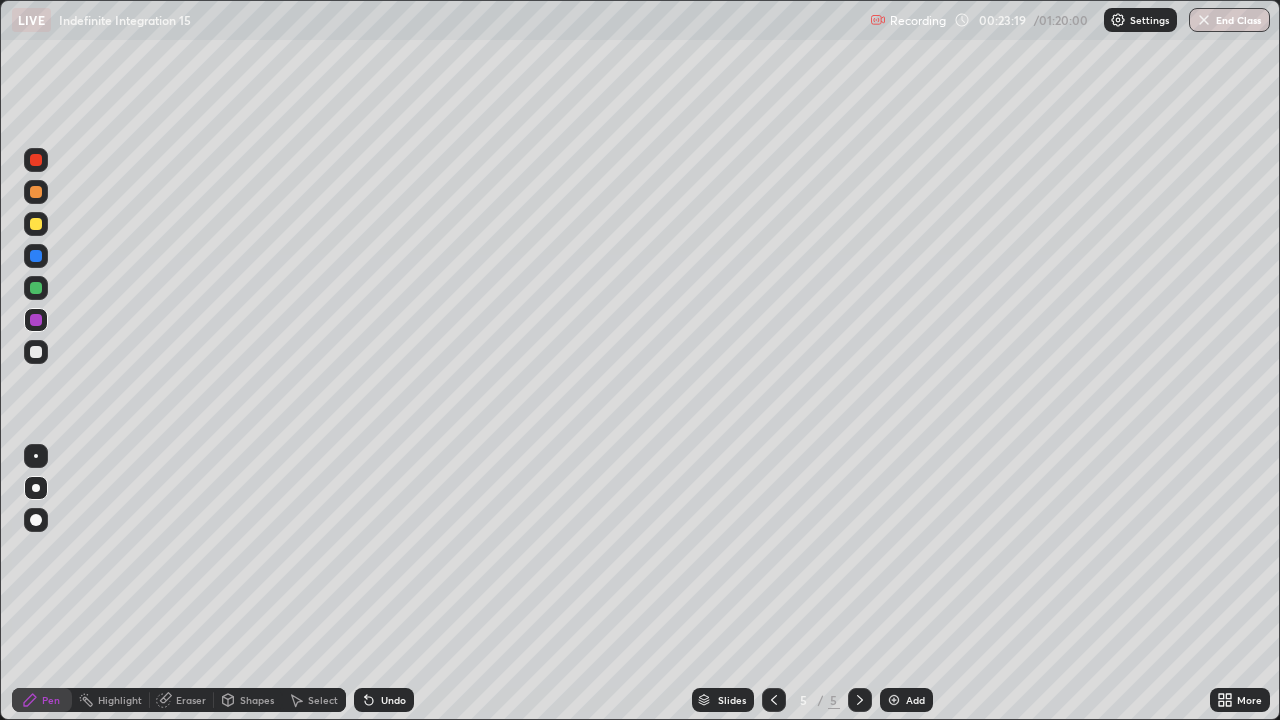 click on "Undo" at bounding box center [384, 700] 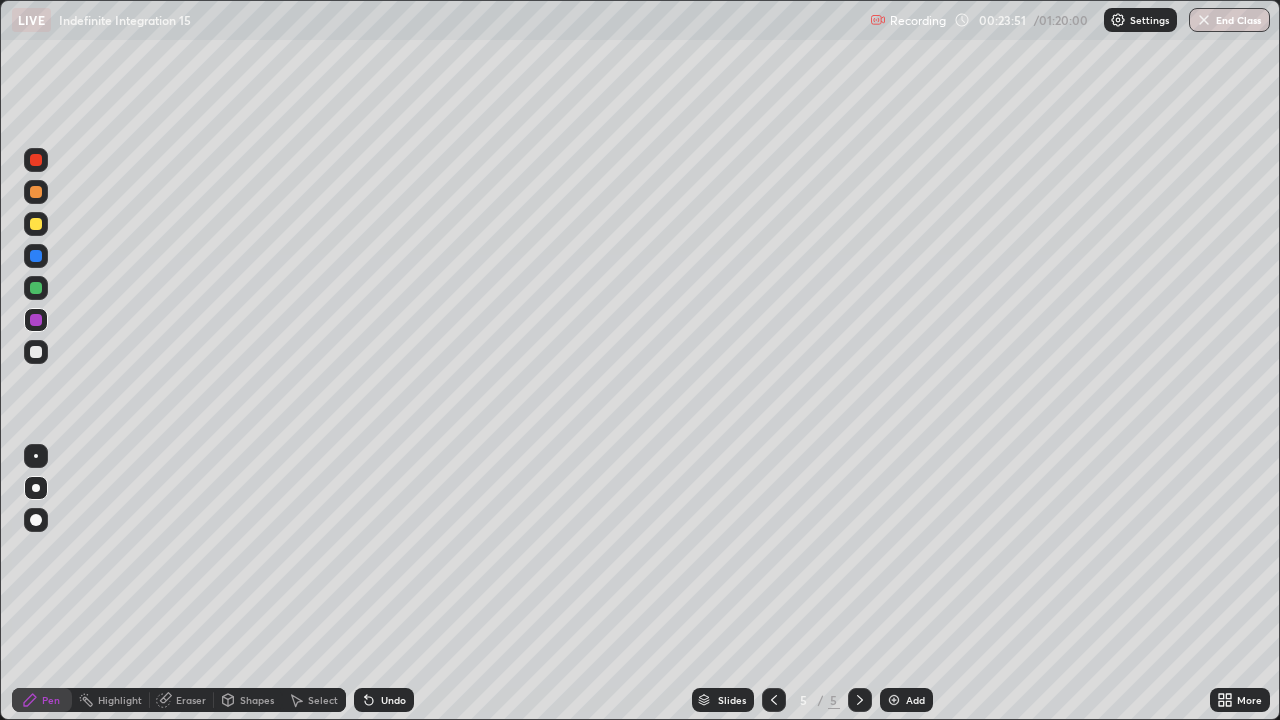 click on "Eraser" at bounding box center (191, 700) 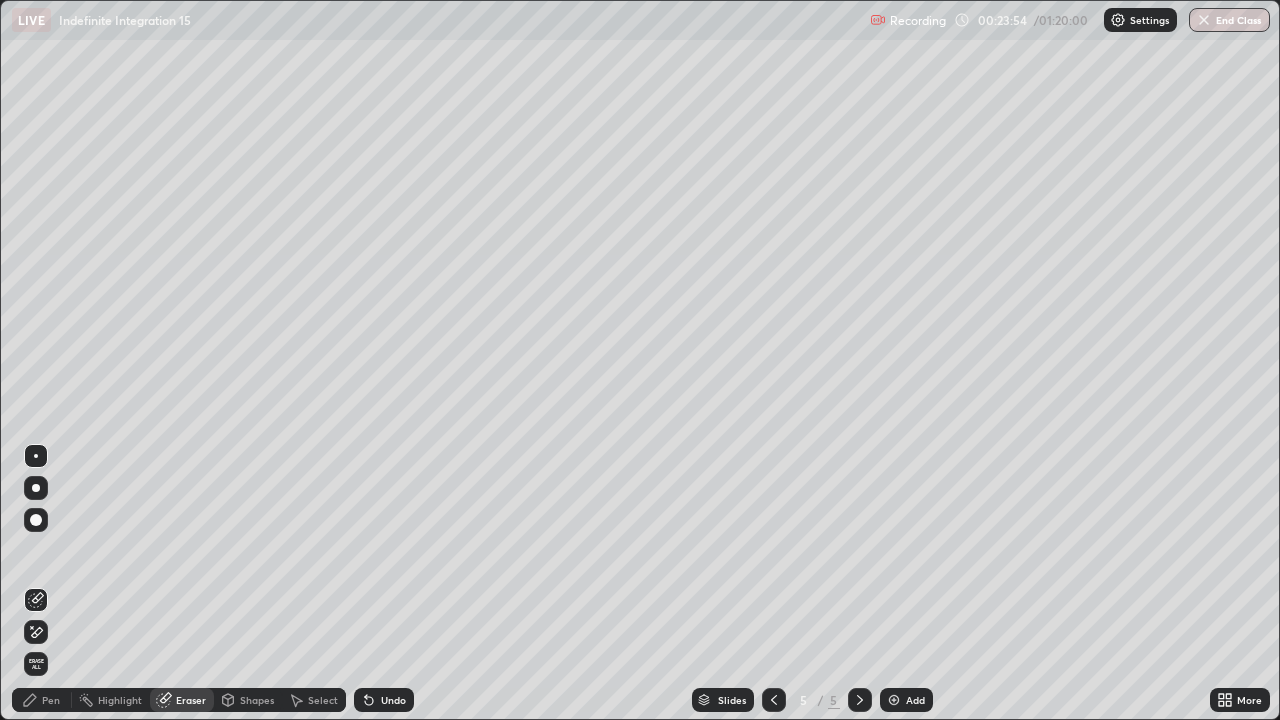 click on "Undo" at bounding box center [393, 700] 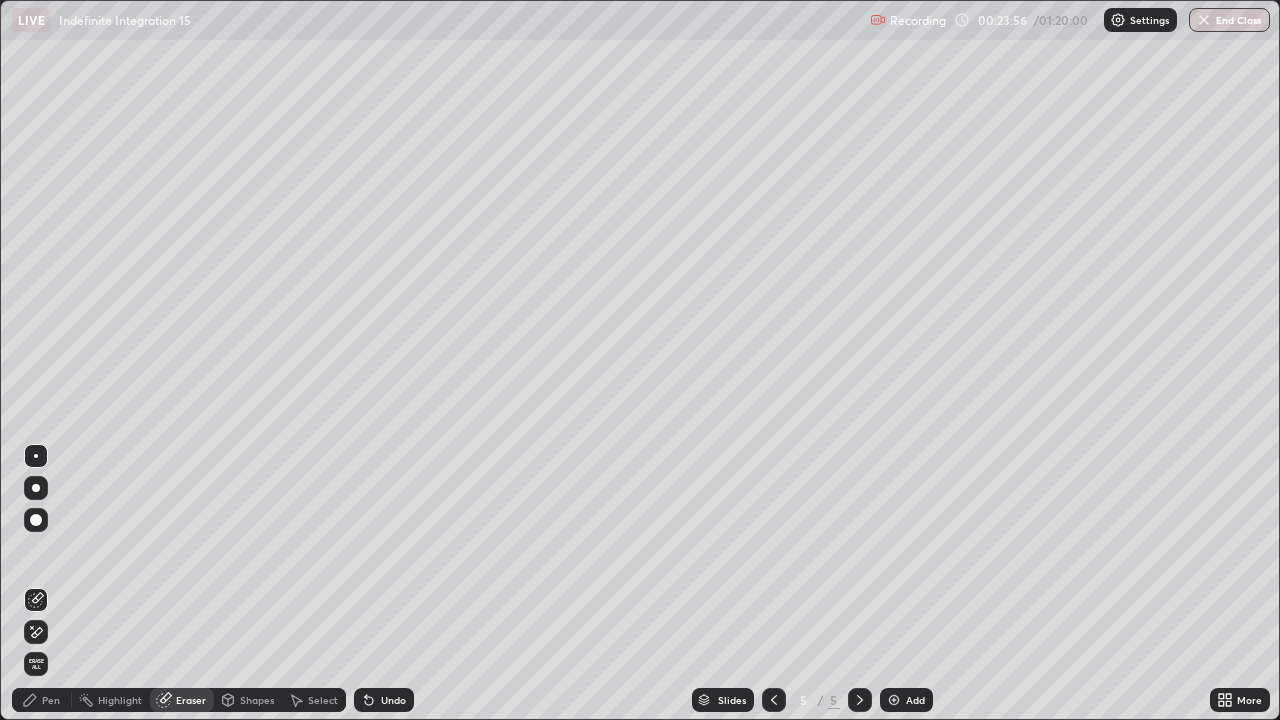 click on "Pen" at bounding box center [51, 700] 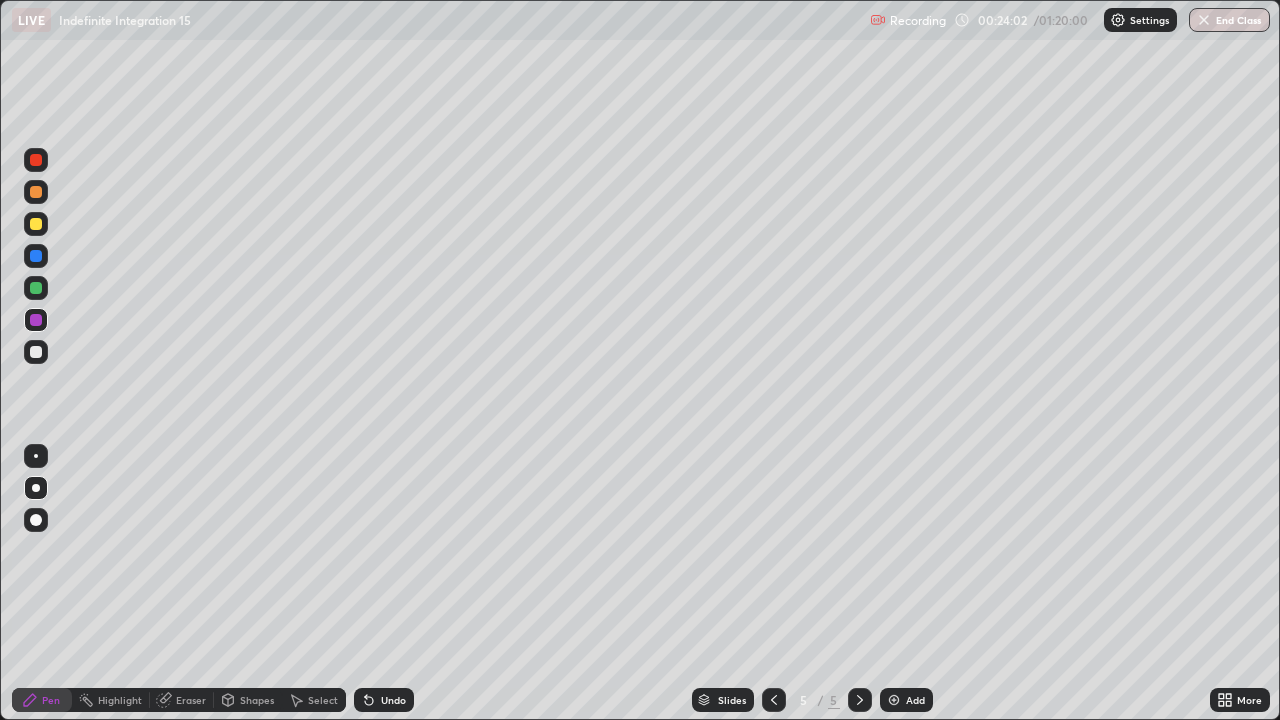 click on "Undo" at bounding box center [393, 700] 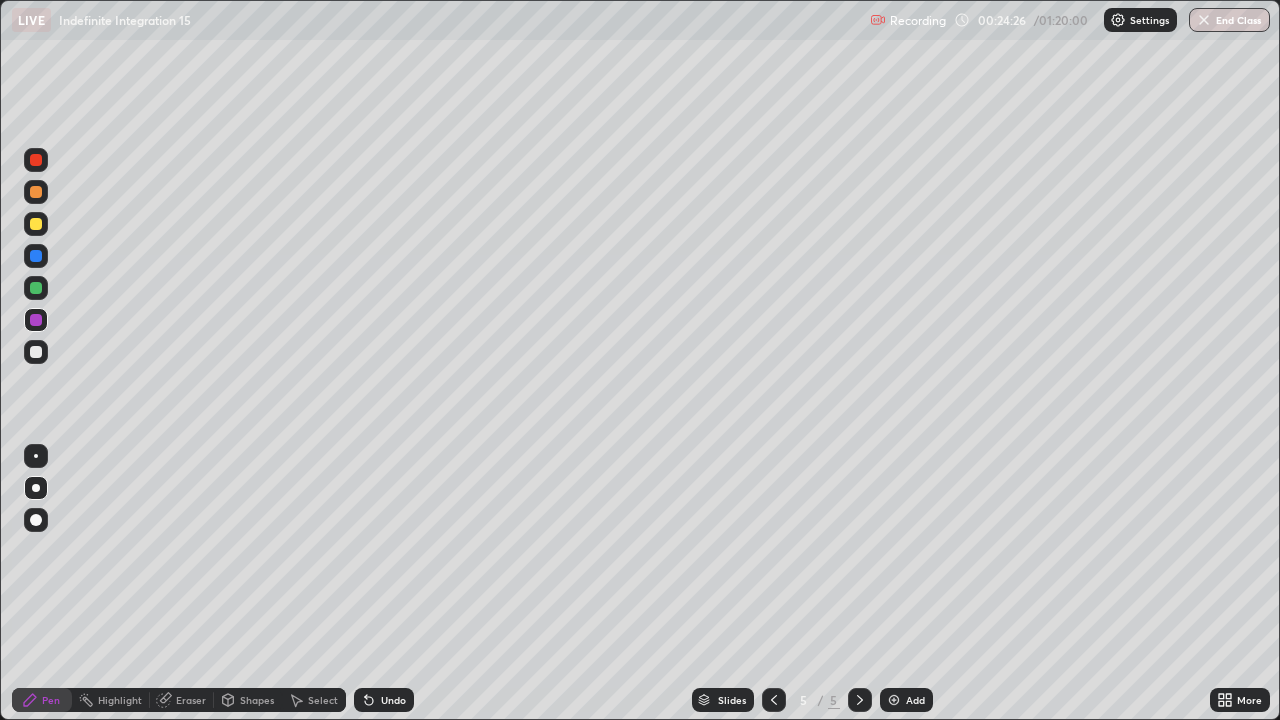 click on "Eraser" at bounding box center [191, 700] 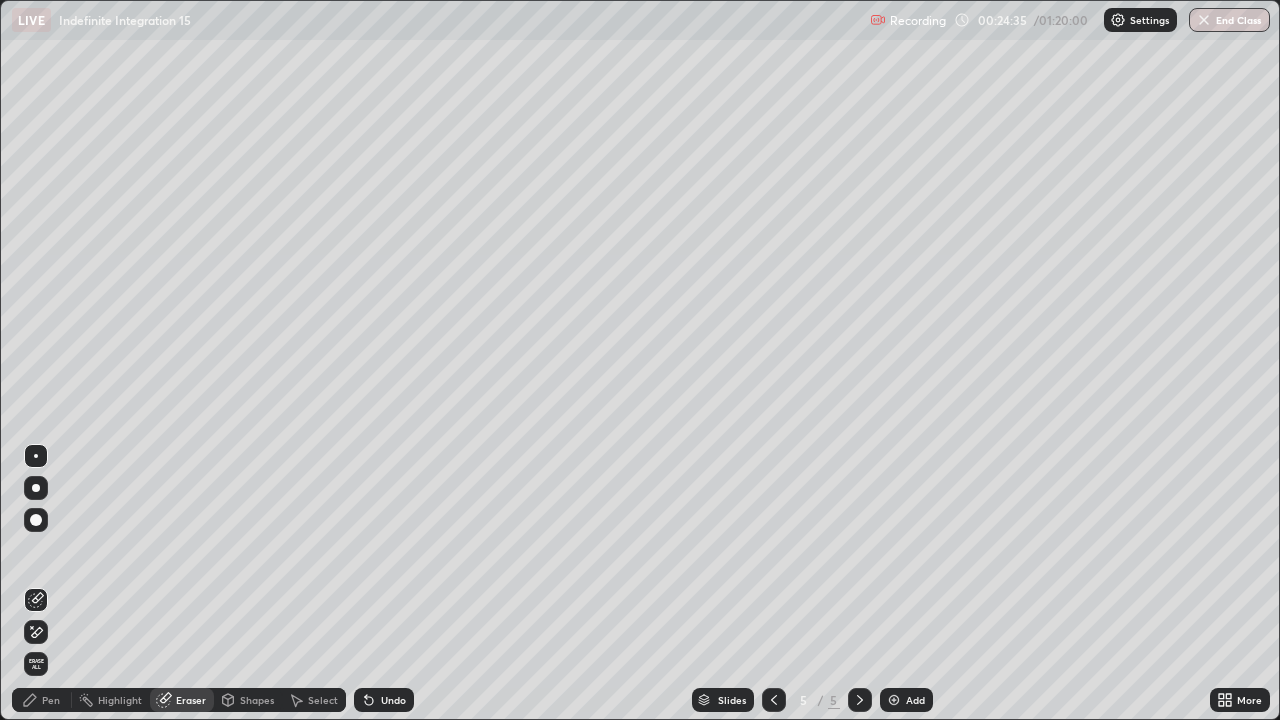 click on "Pen" at bounding box center (51, 700) 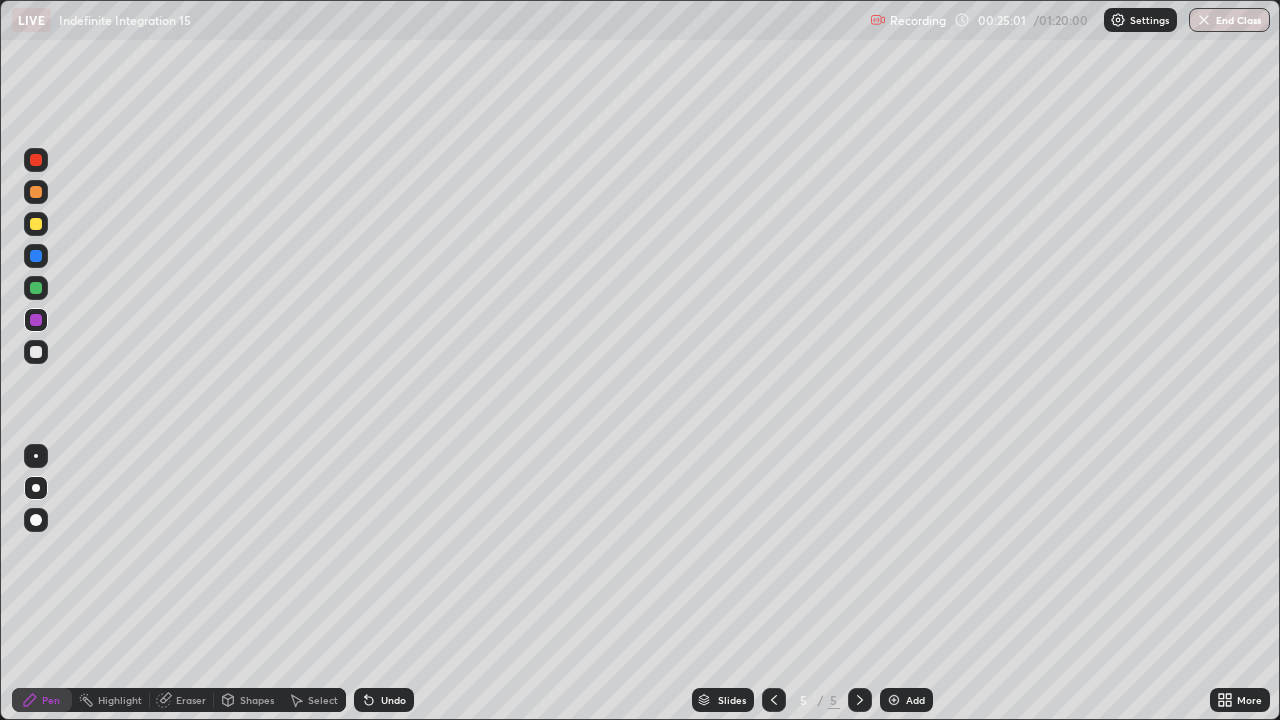 click at bounding box center (36, 288) 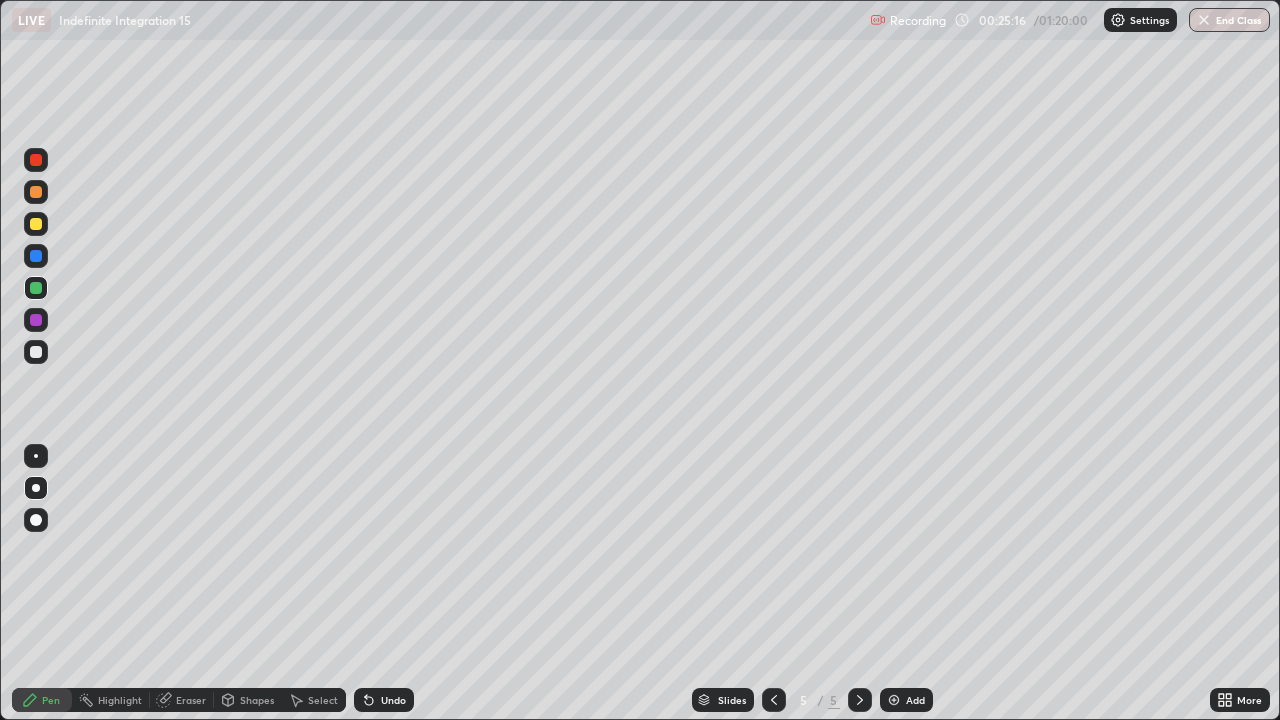 click on "Undo" at bounding box center [393, 700] 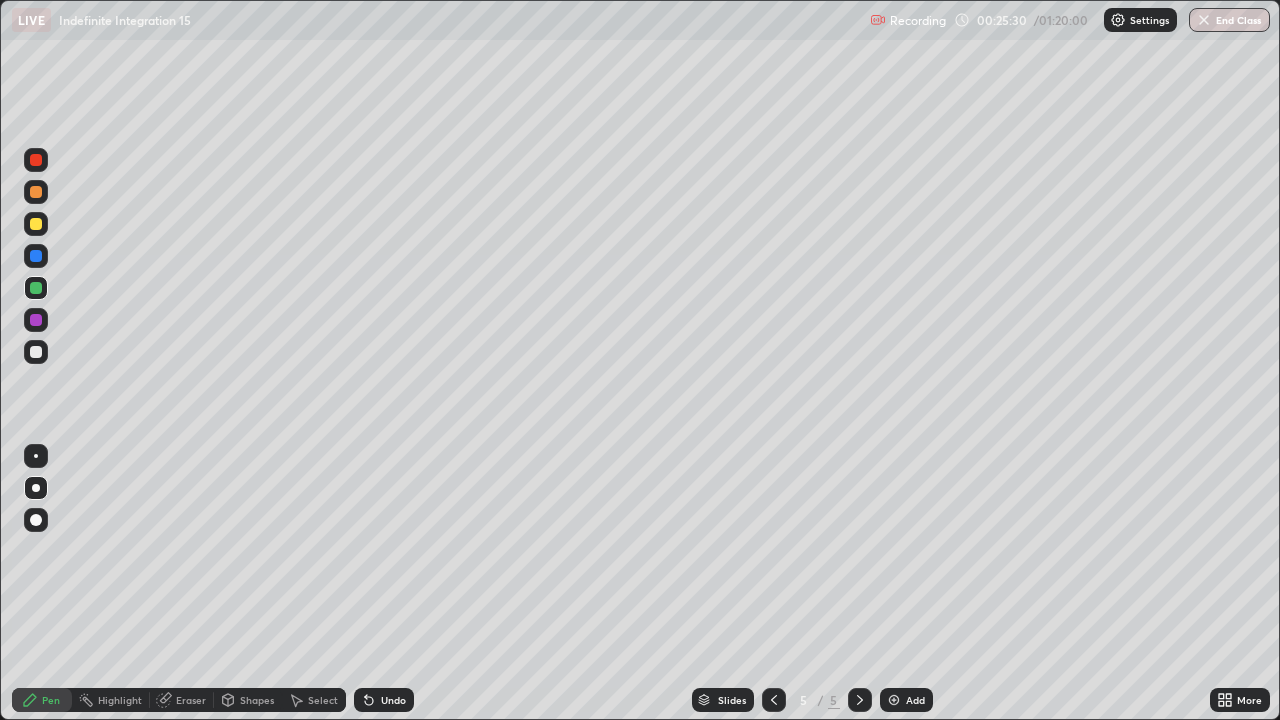 click on "Eraser" at bounding box center (191, 700) 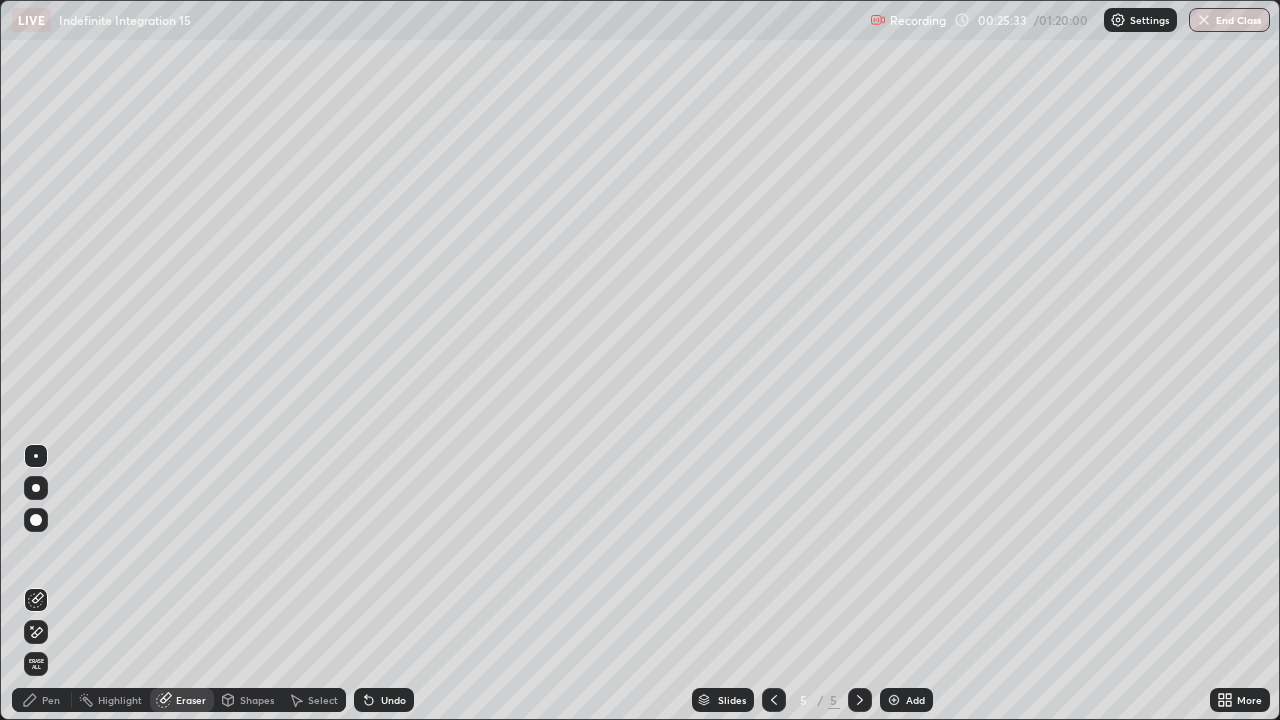 click on "Pen" at bounding box center (51, 700) 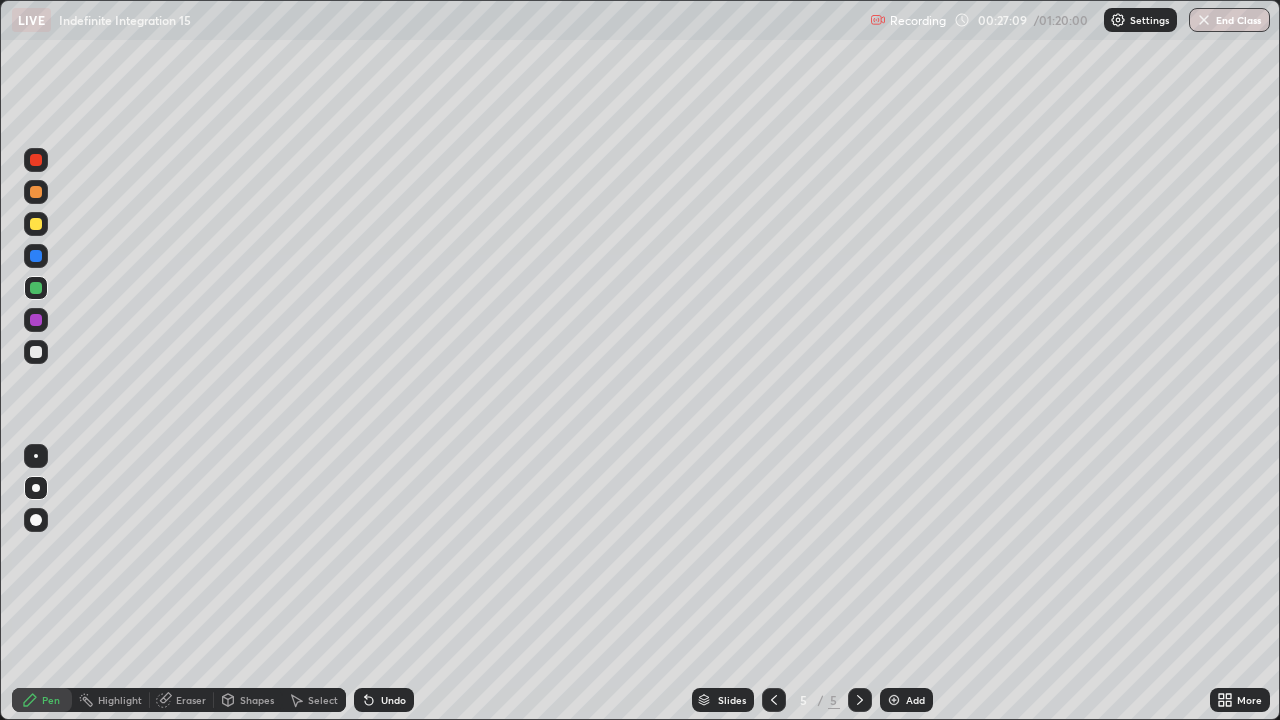click on "Pen" at bounding box center (51, 700) 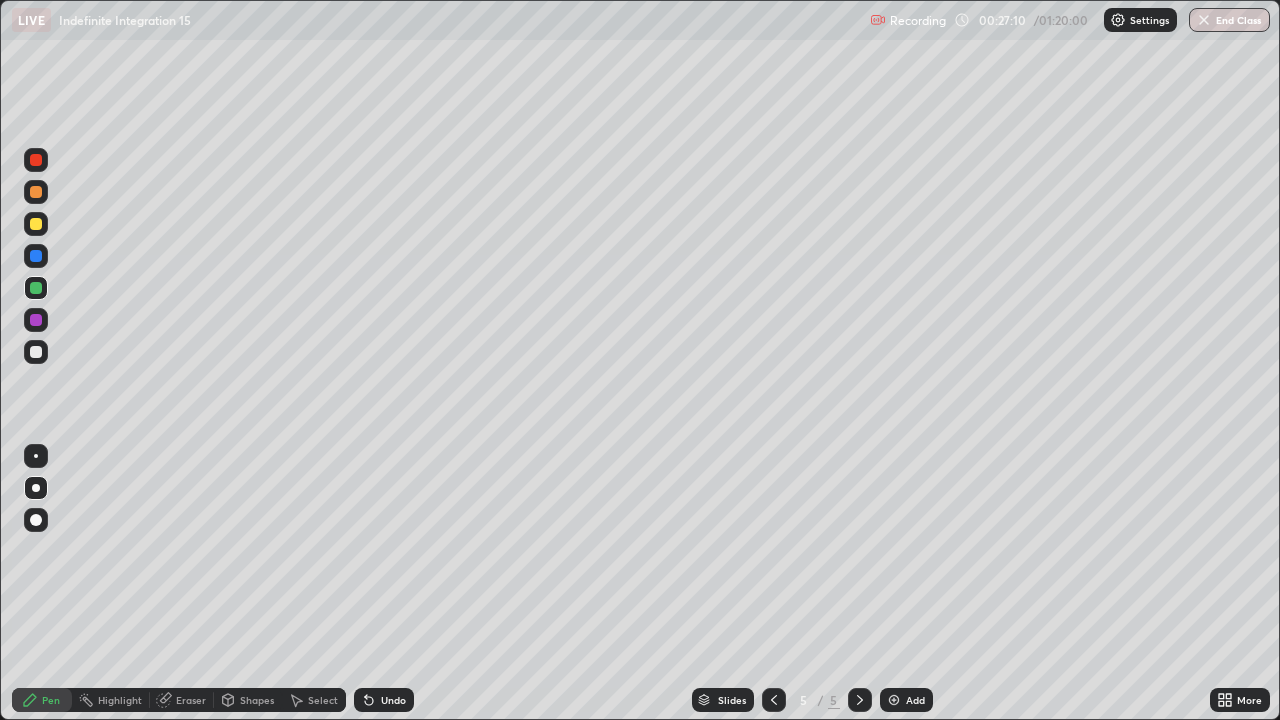 click at bounding box center (36, 224) 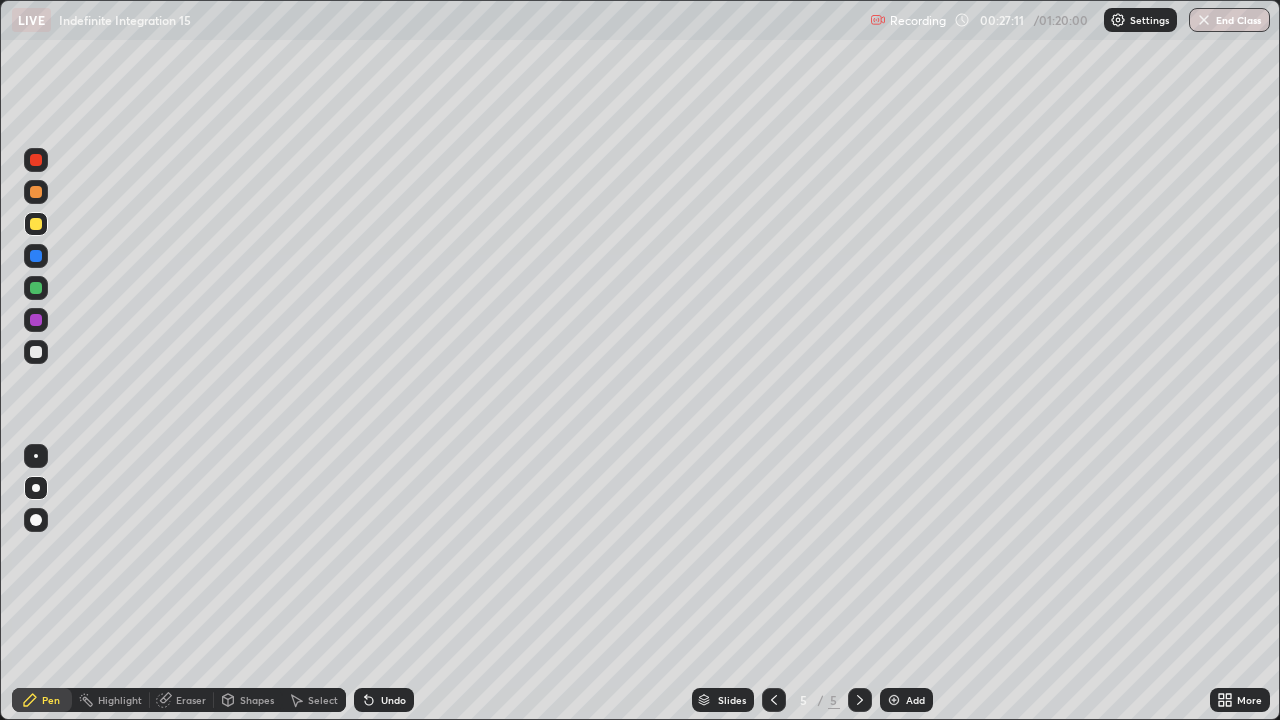 click at bounding box center (36, 488) 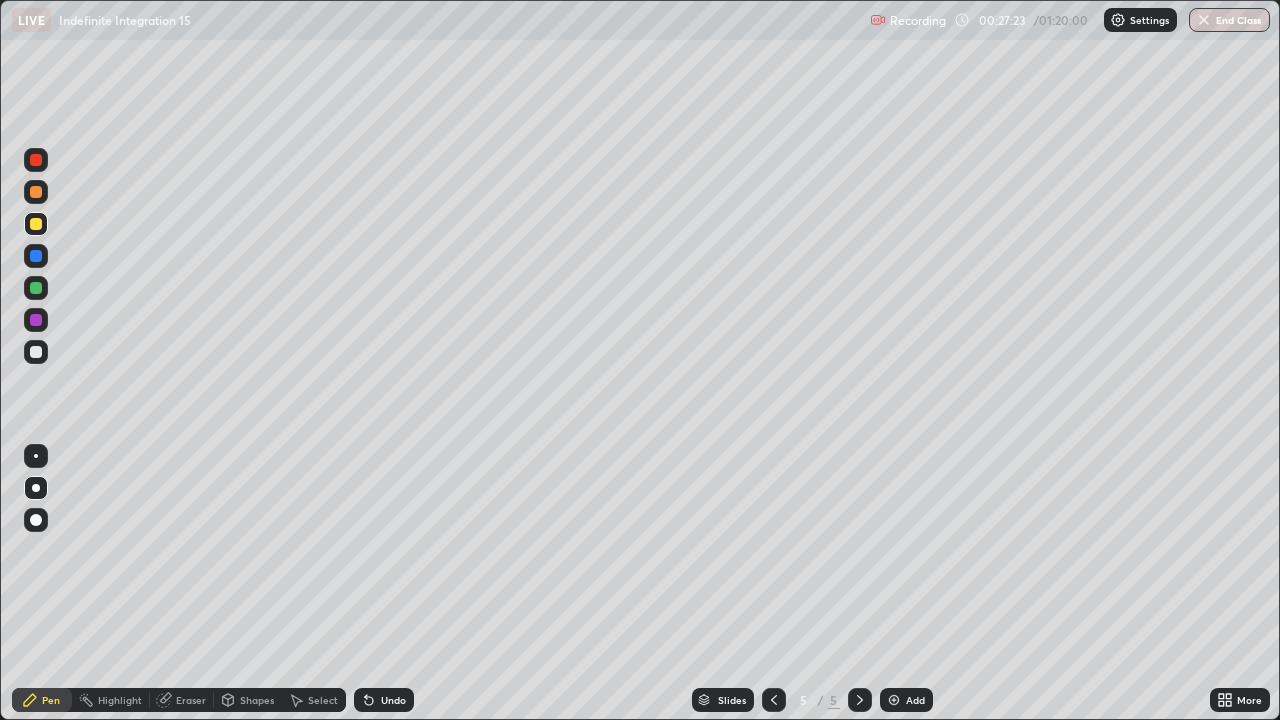 click 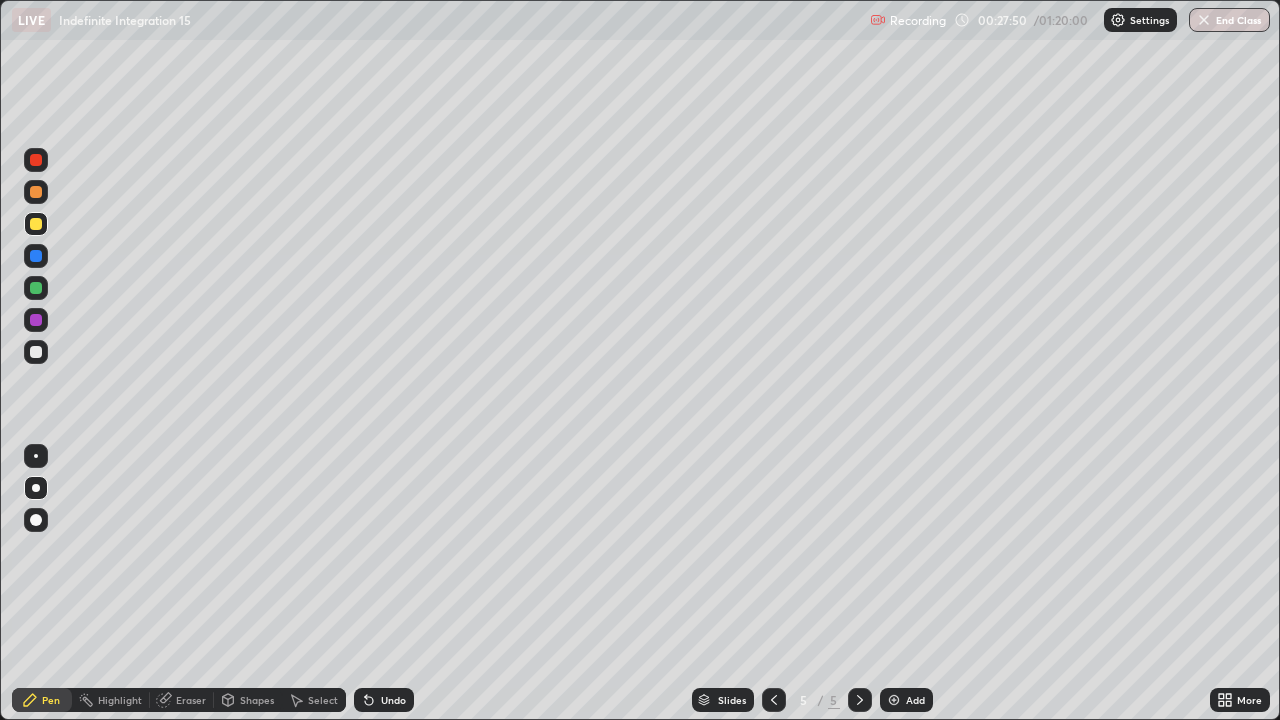 click at bounding box center [36, 224] 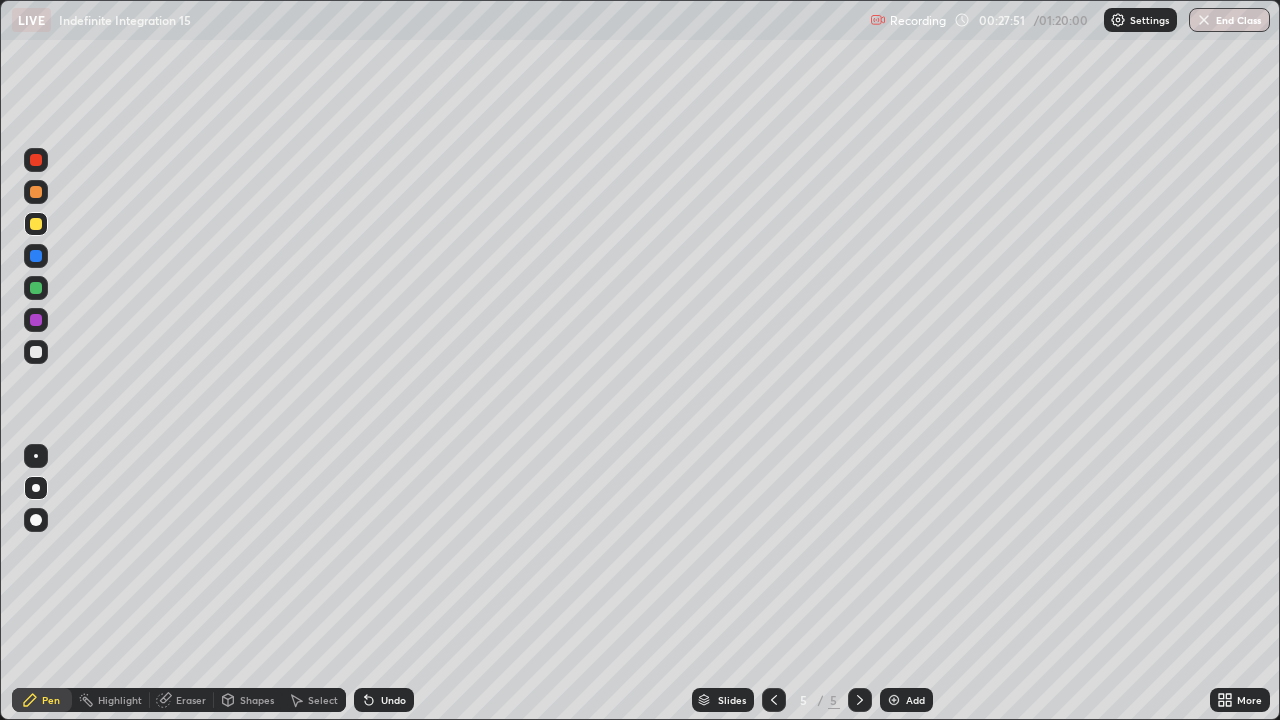 click 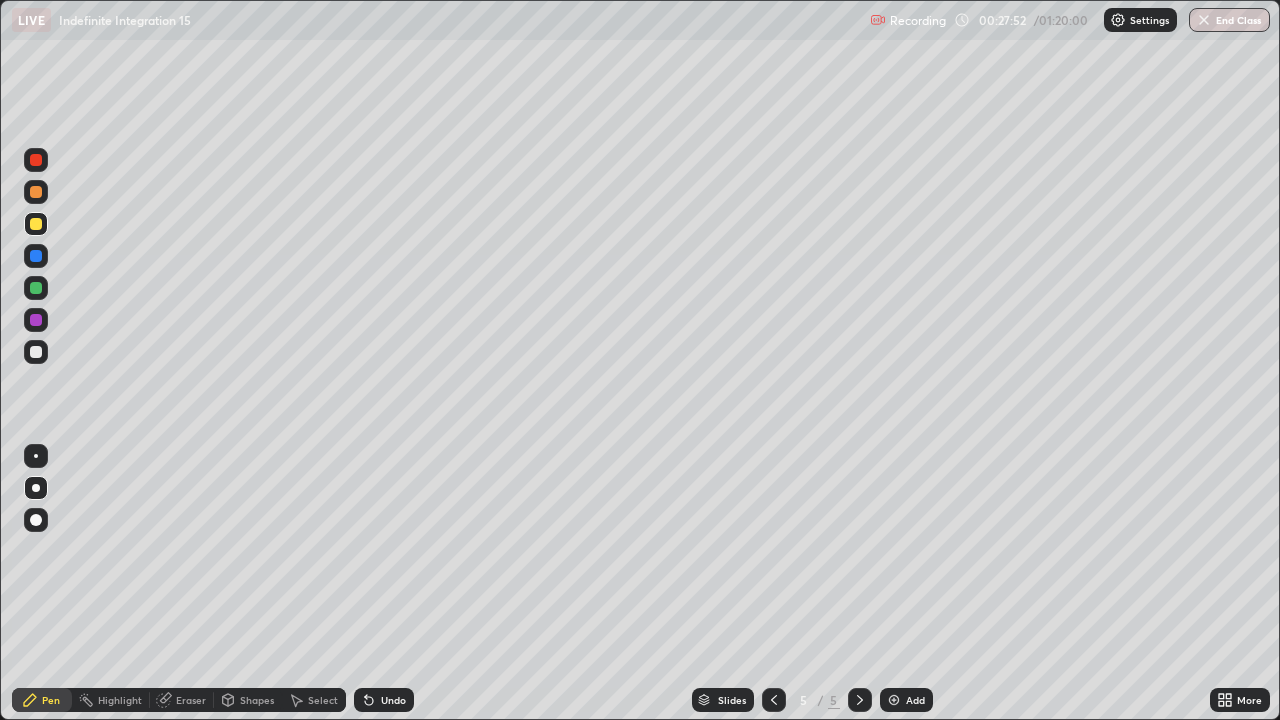 click at bounding box center [894, 700] 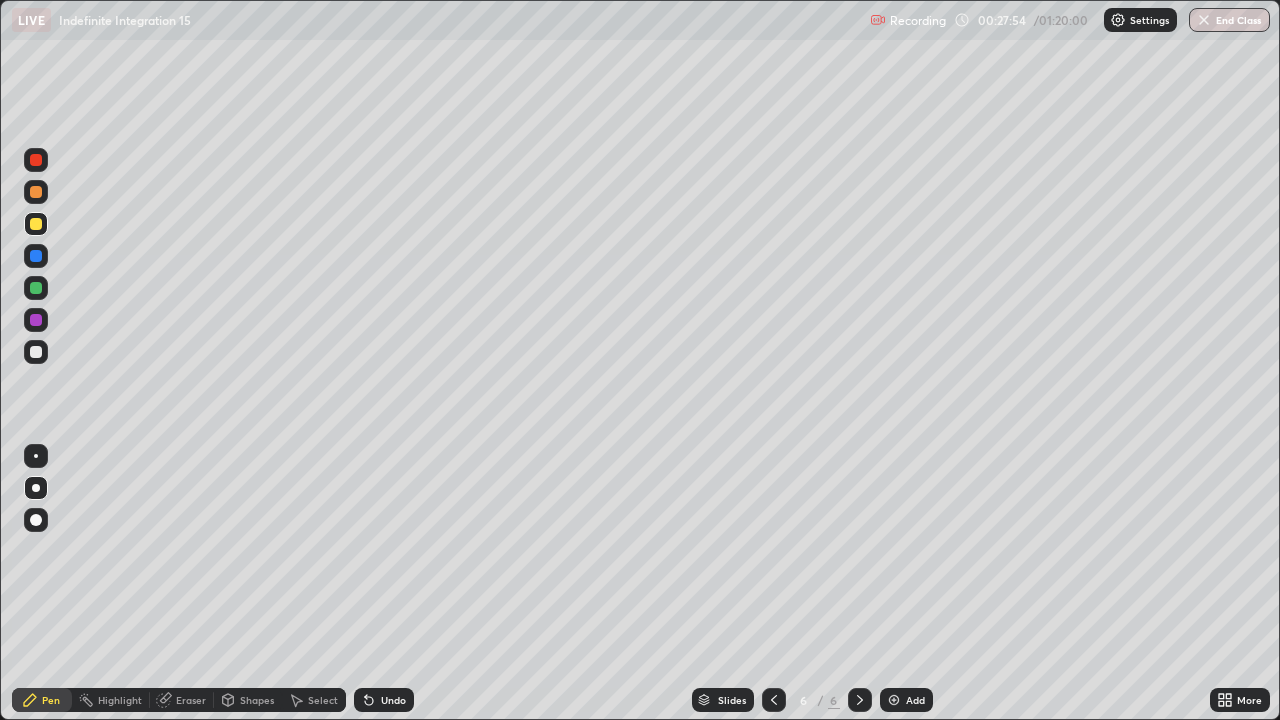 click at bounding box center [36, 520] 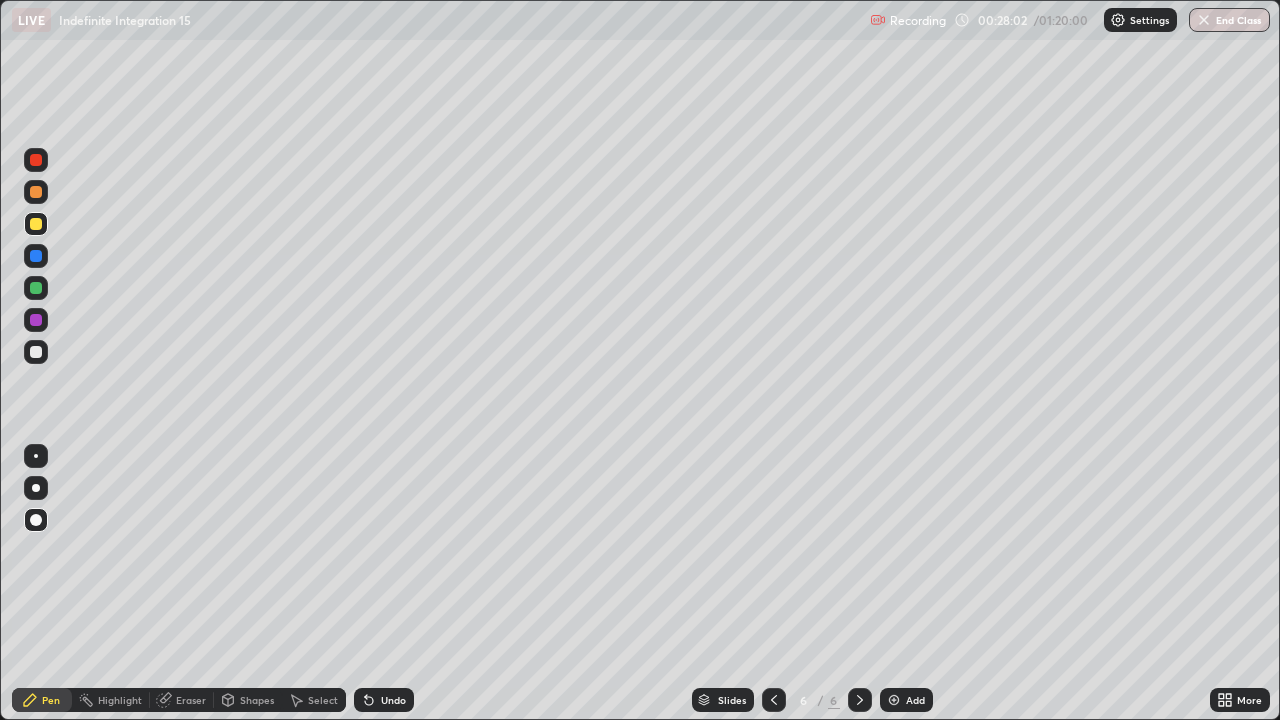 click on "Undo" at bounding box center (393, 700) 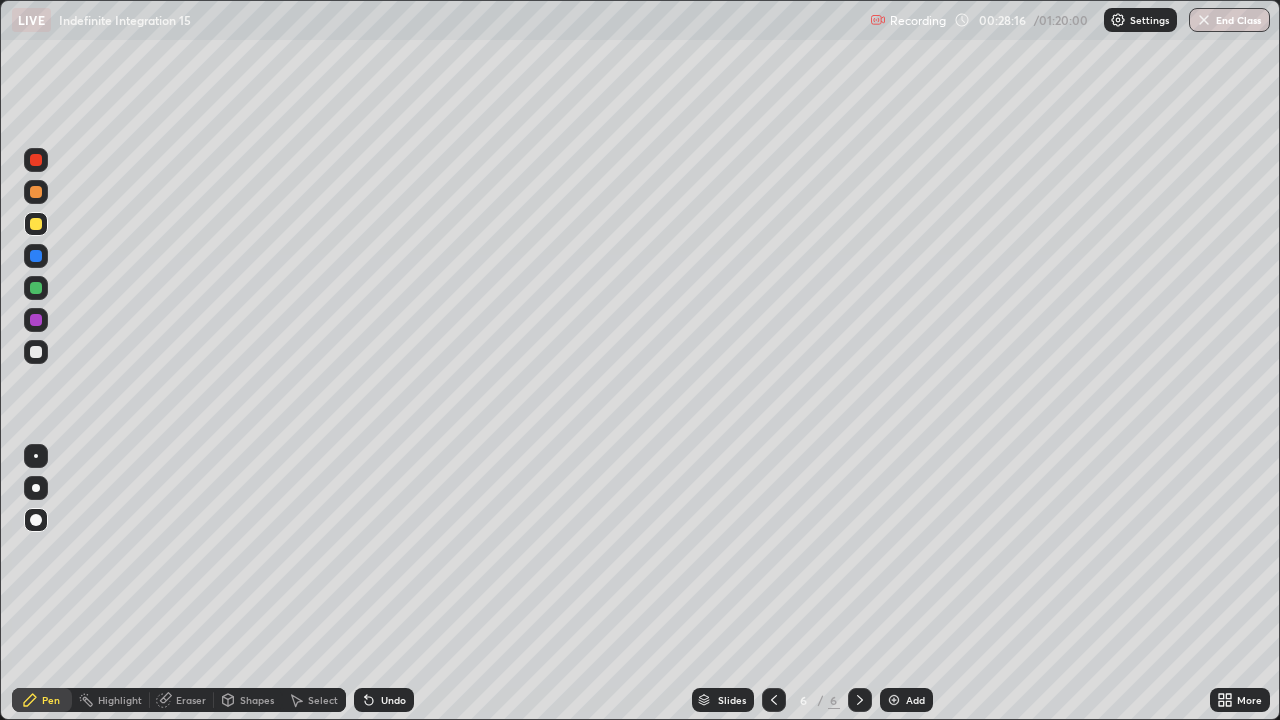 click on "Undo" at bounding box center [393, 700] 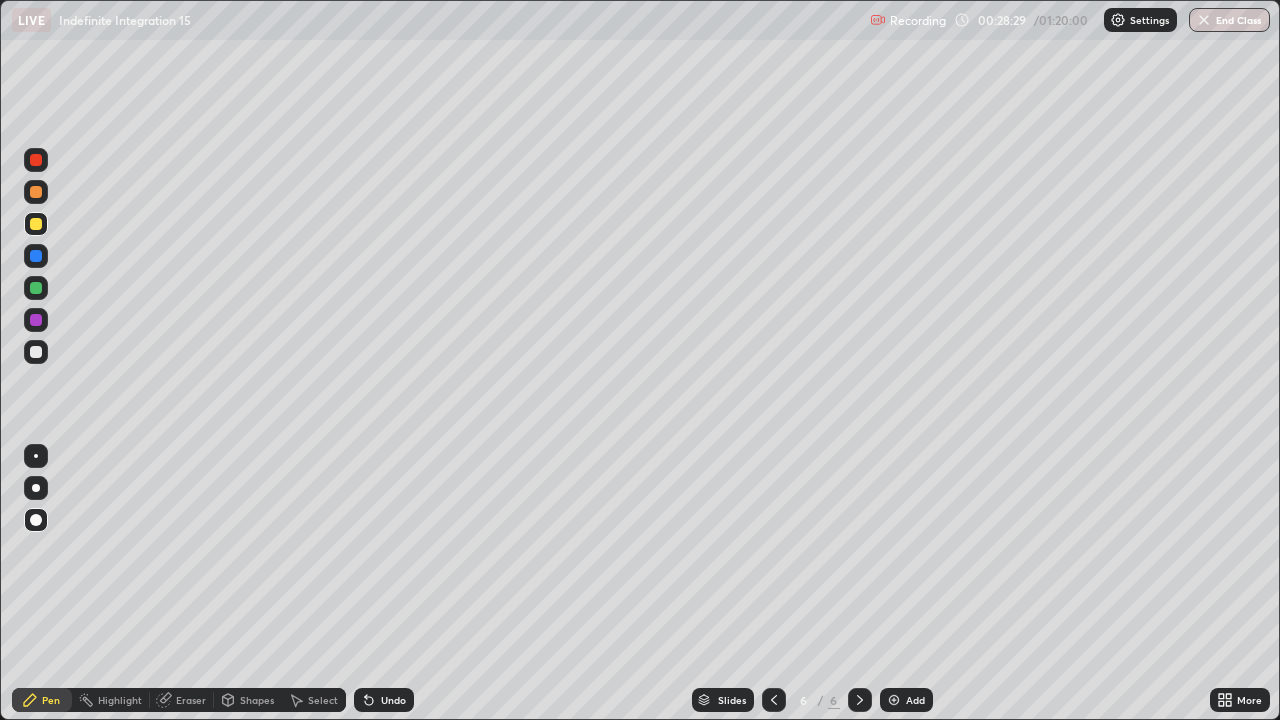 click at bounding box center (36, 224) 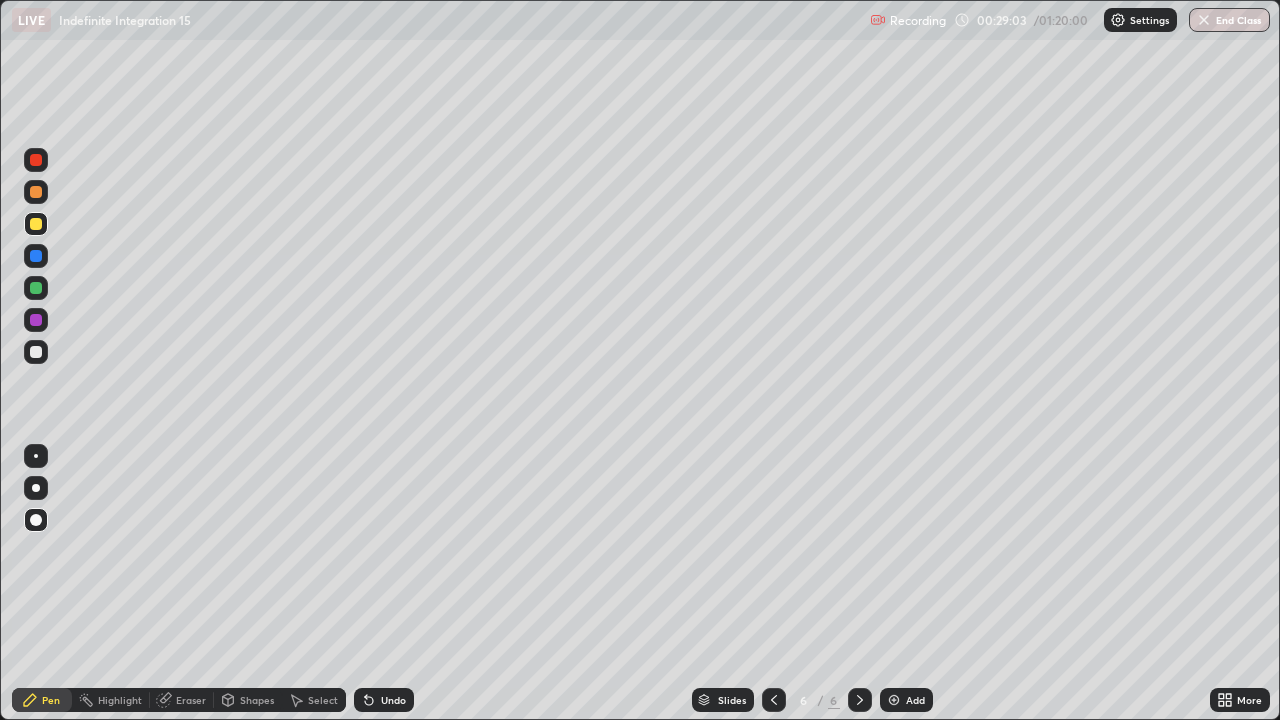 click on "Eraser" at bounding box center (182, 700) 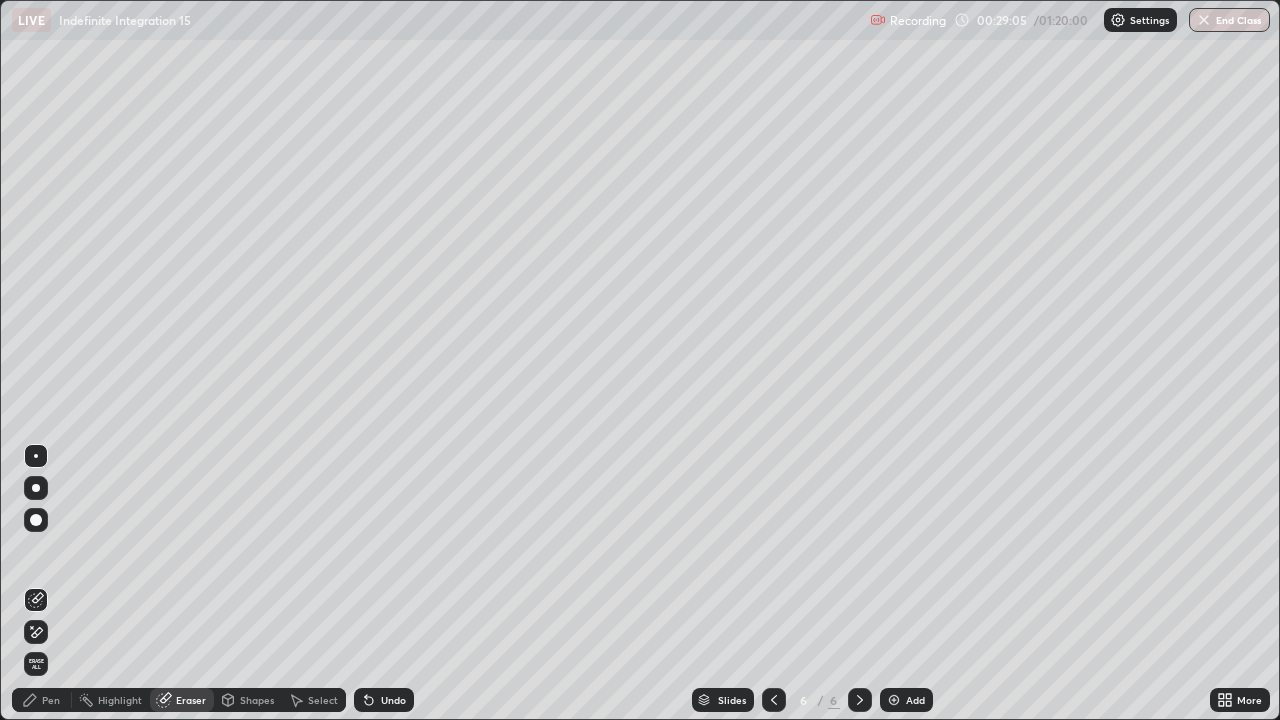 click on "Pen" at bounding box center (51, 700) 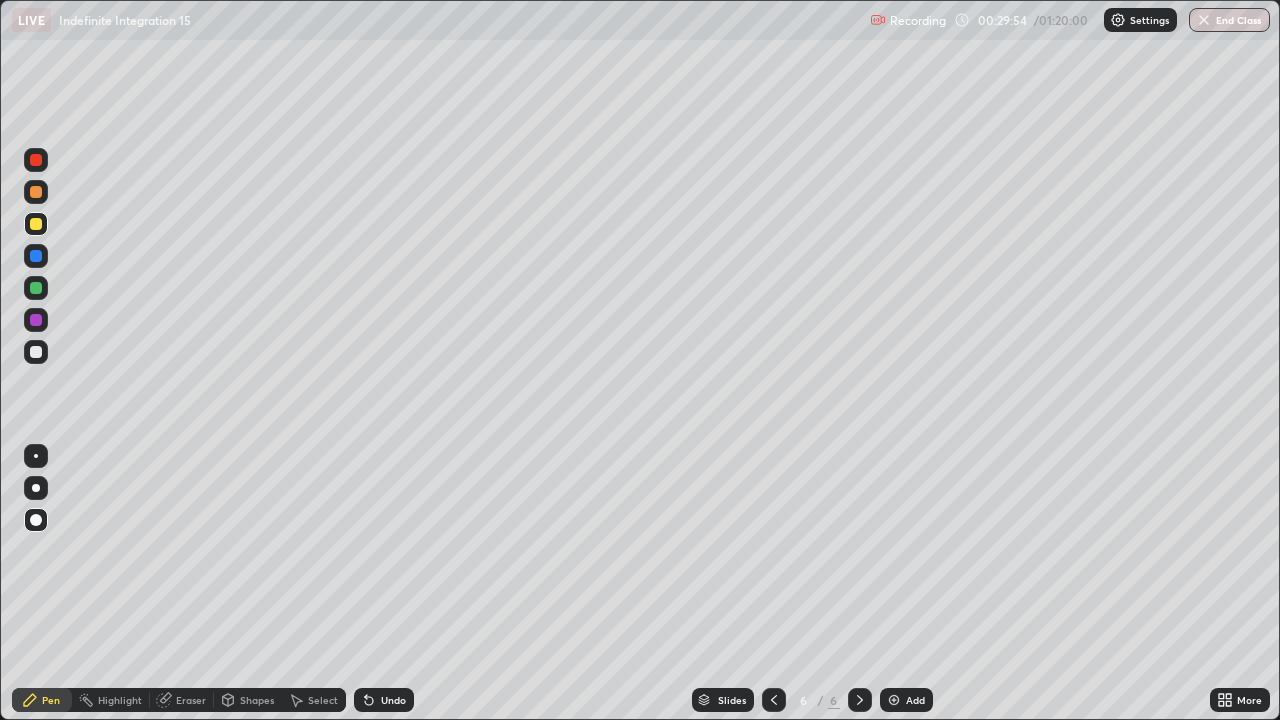 click at bounding box center [36, 352] 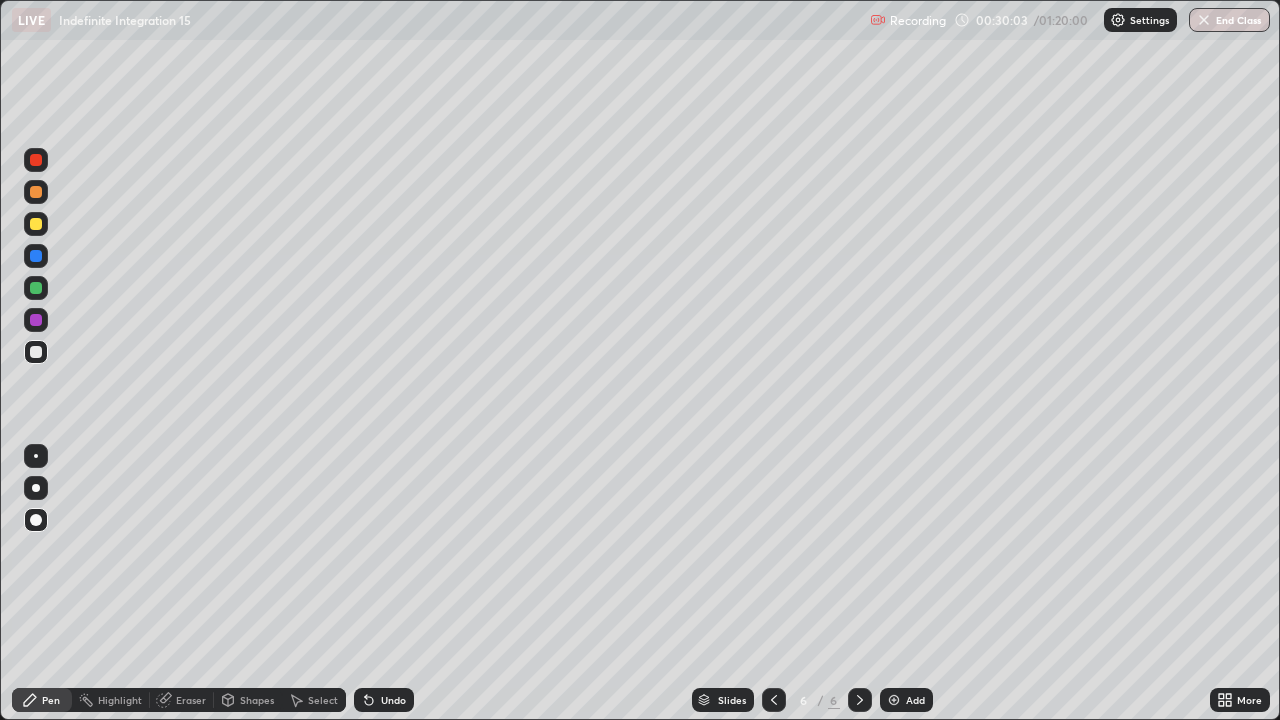 click on "Undo" at bounding box center (393, 700) 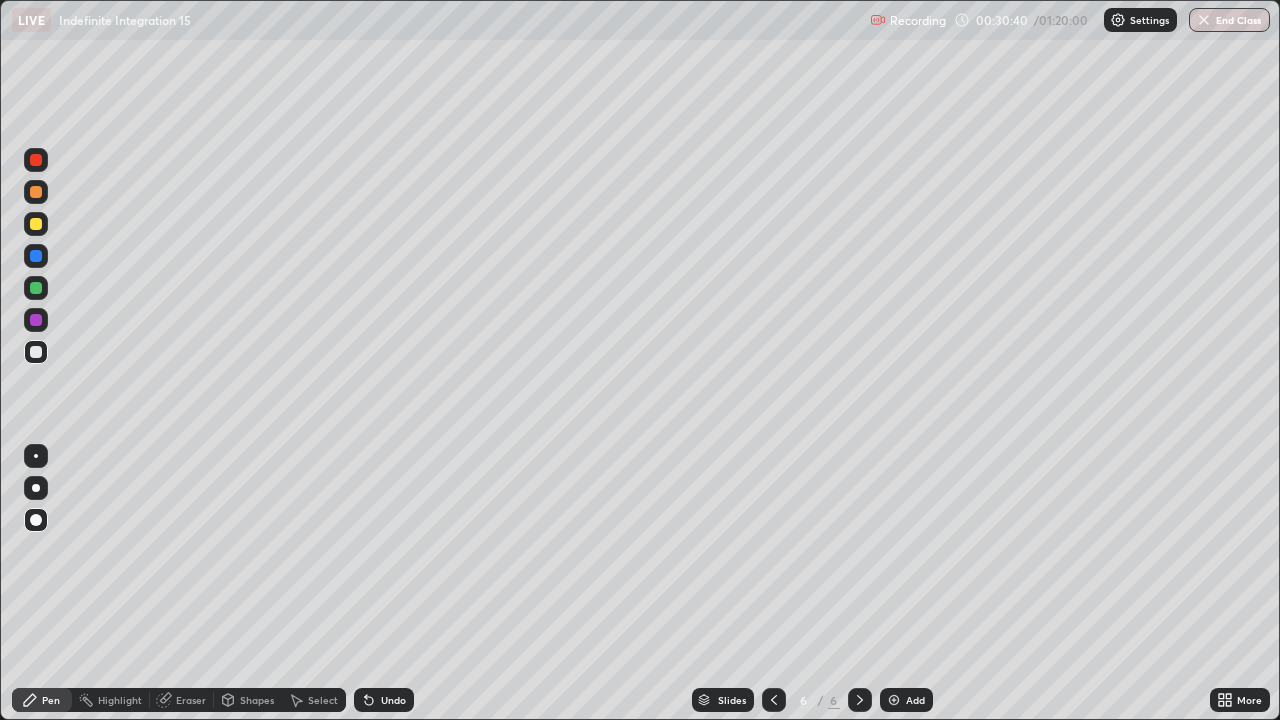 click at bounding box center [36, 320] 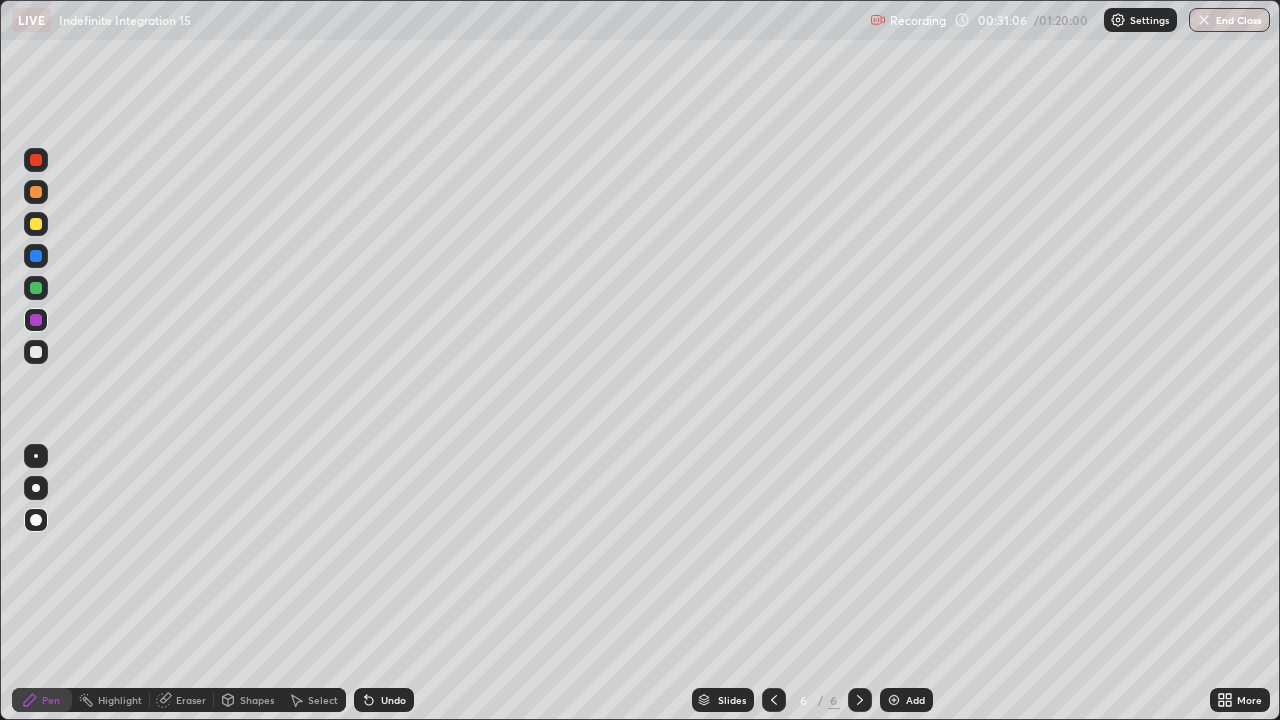 click on "Undo" at bounding box center (393, 700) 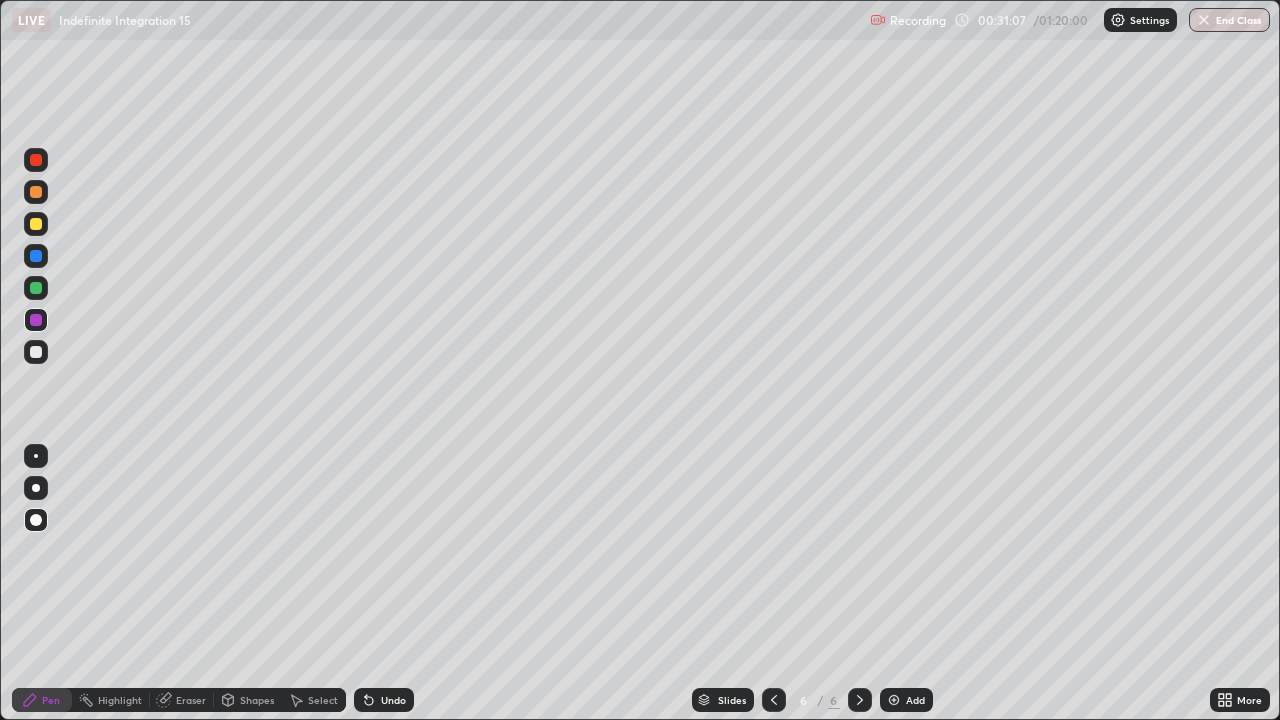 click on "Undo" at bounding box center (393, 700) 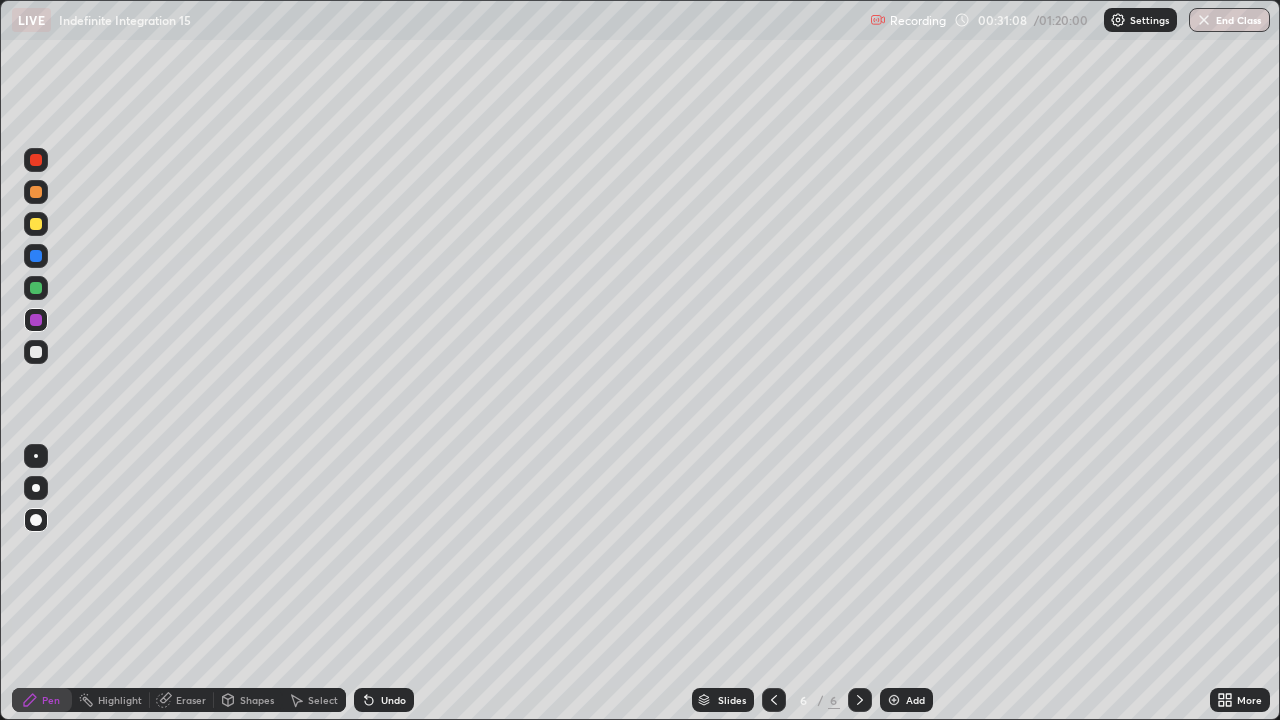 click on "Undo" at bounding box center [384, 700] 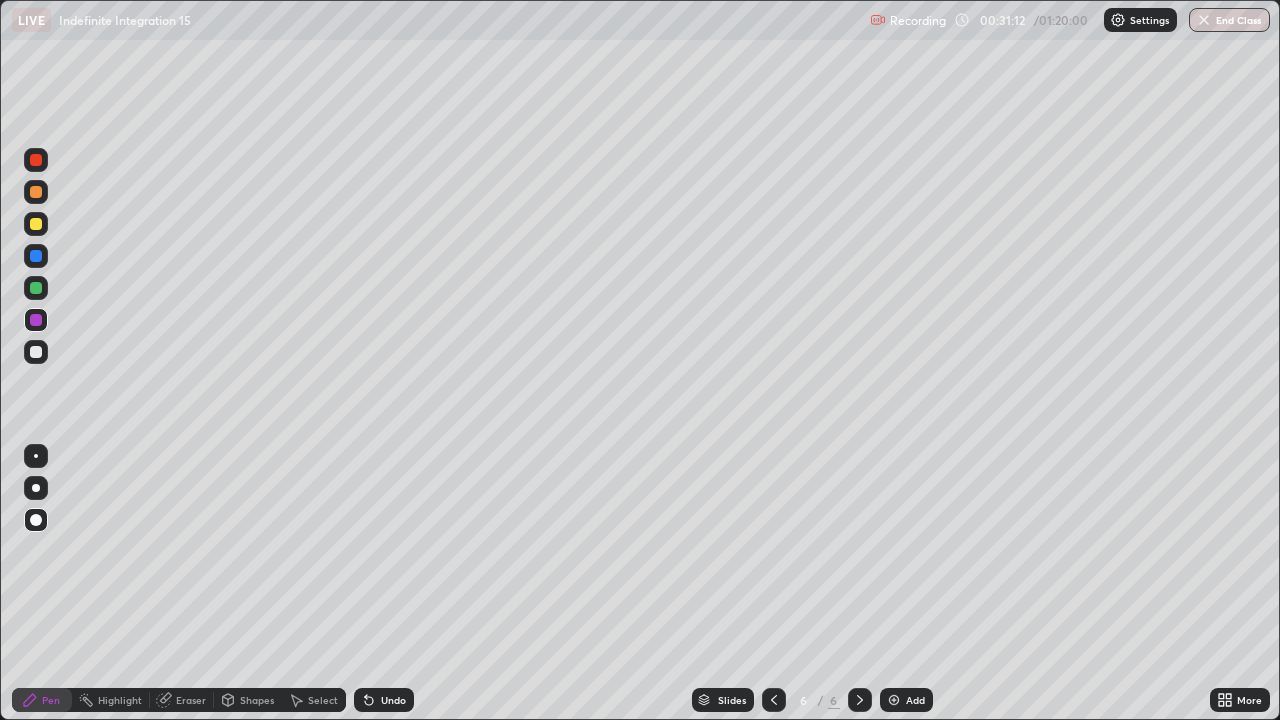 click at bounding box center (36, 192) 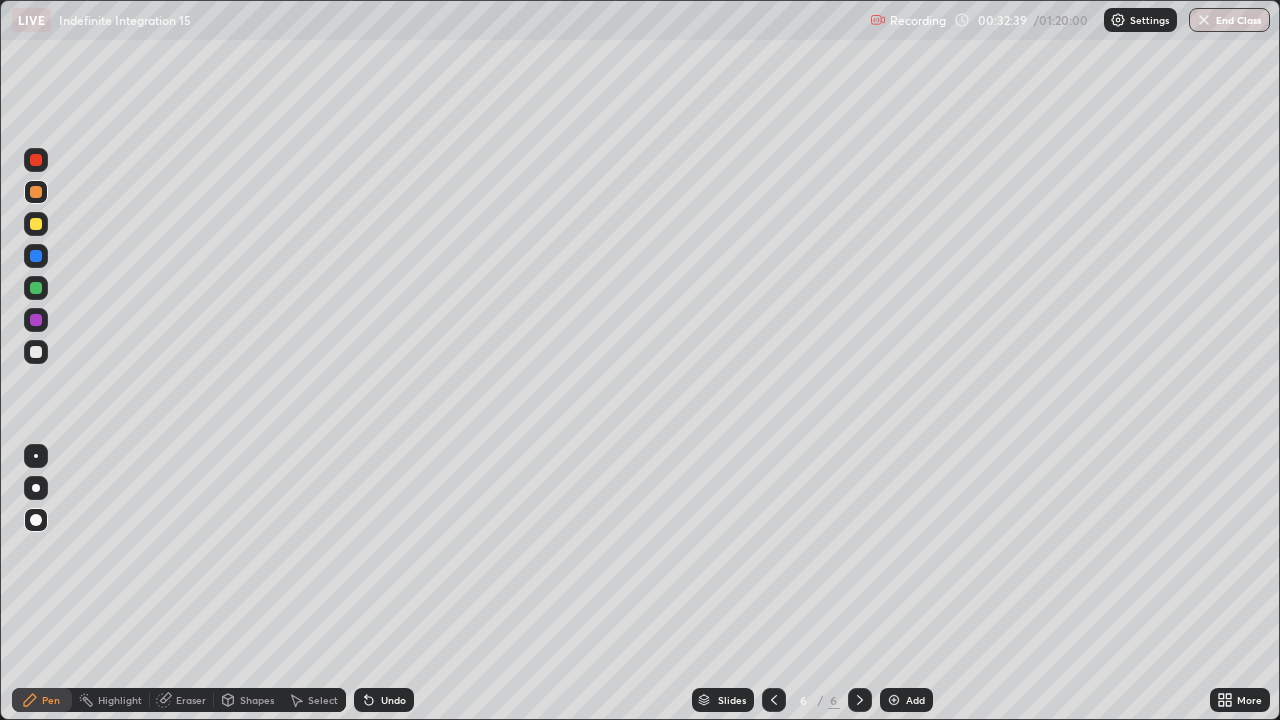 click at bounding box center [36, 256] 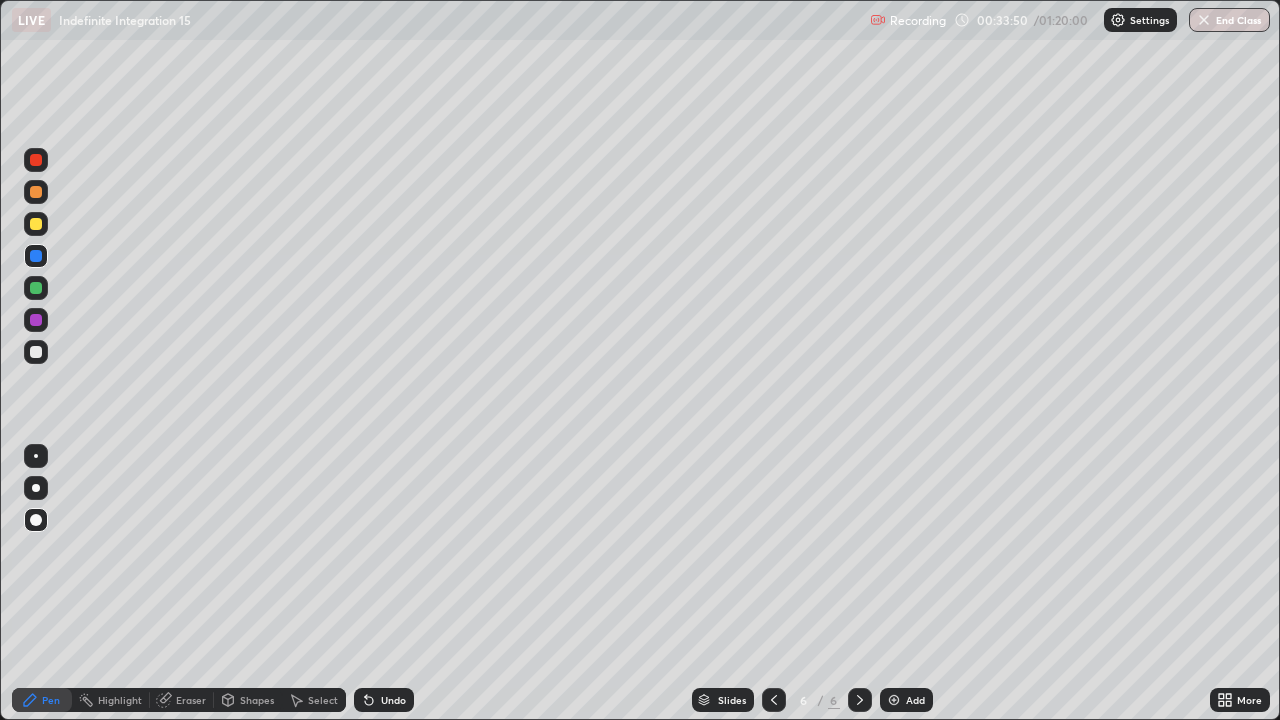 click on "Slides 6 / 6 Add" at bounding box center (812, 700) 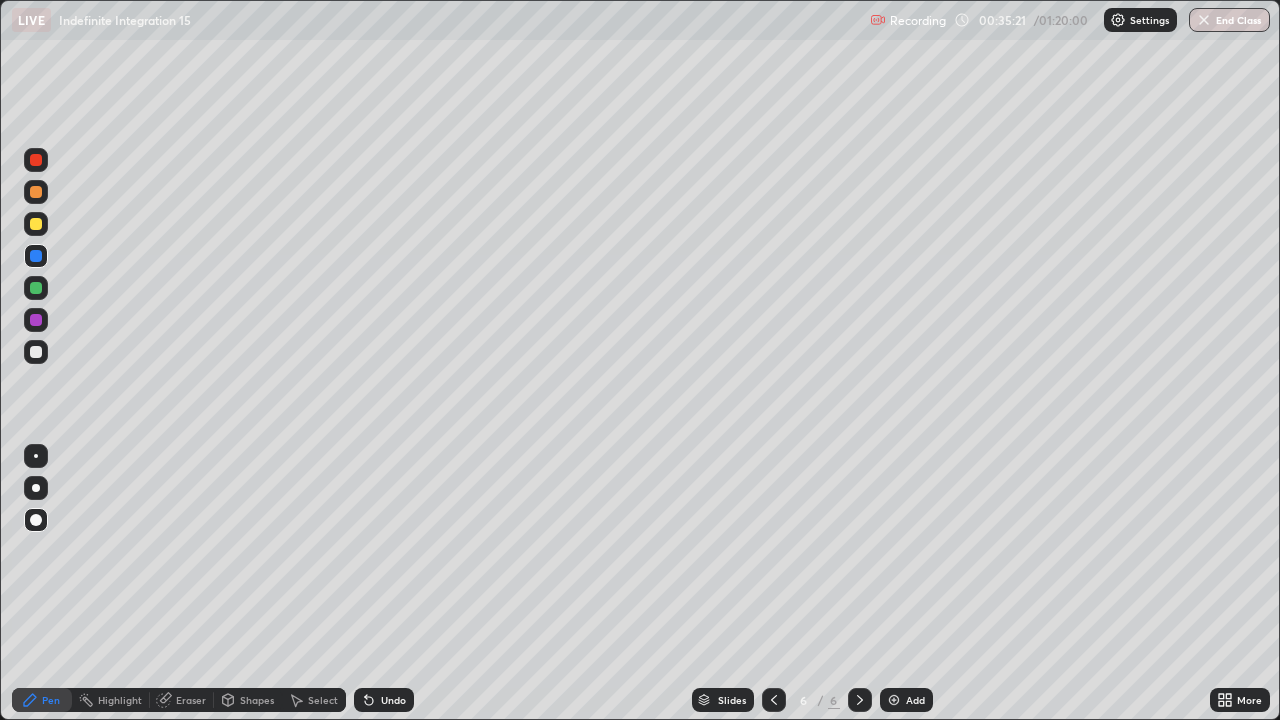 click at bounding box center [36, 224] 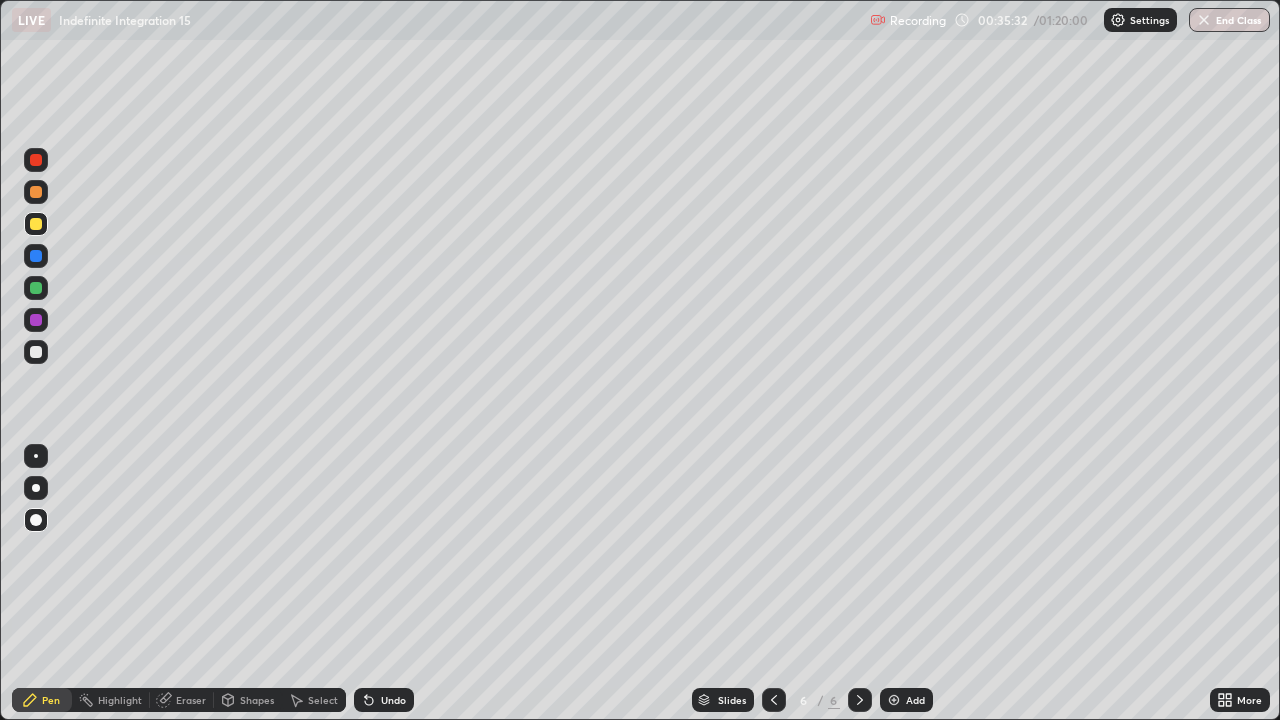 click 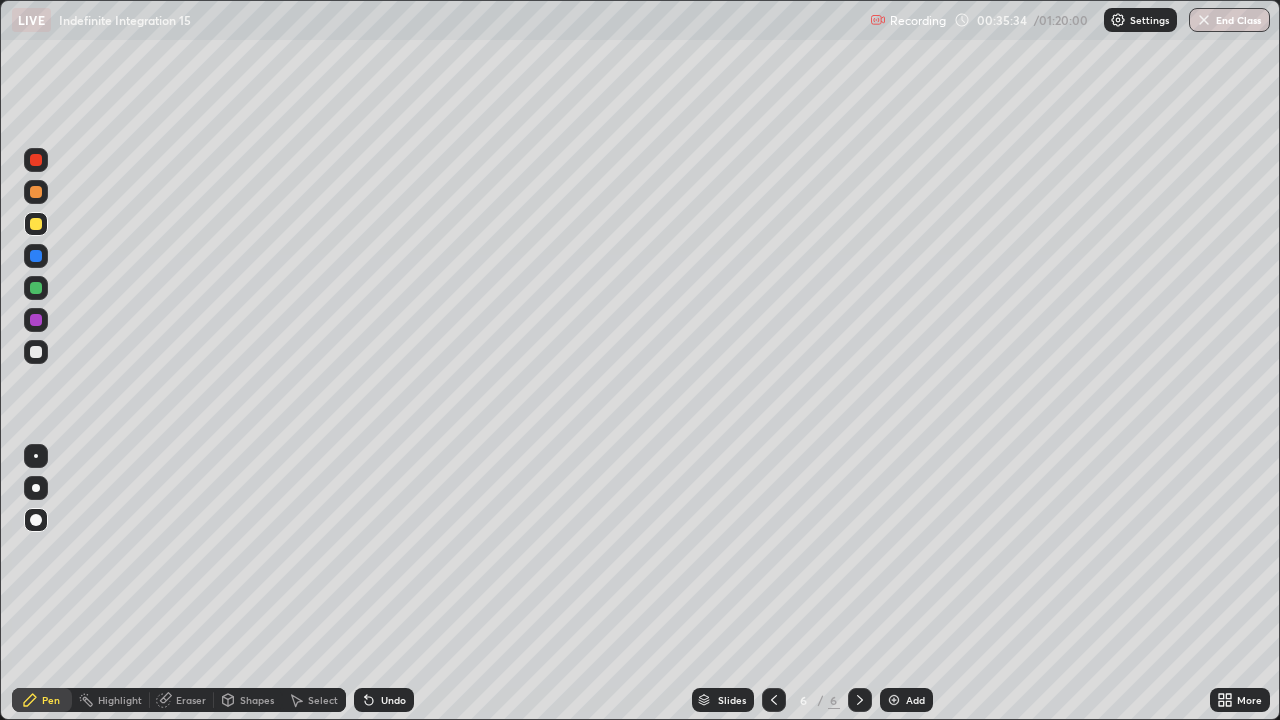 click on "Add" at bounding box center (906, 700) 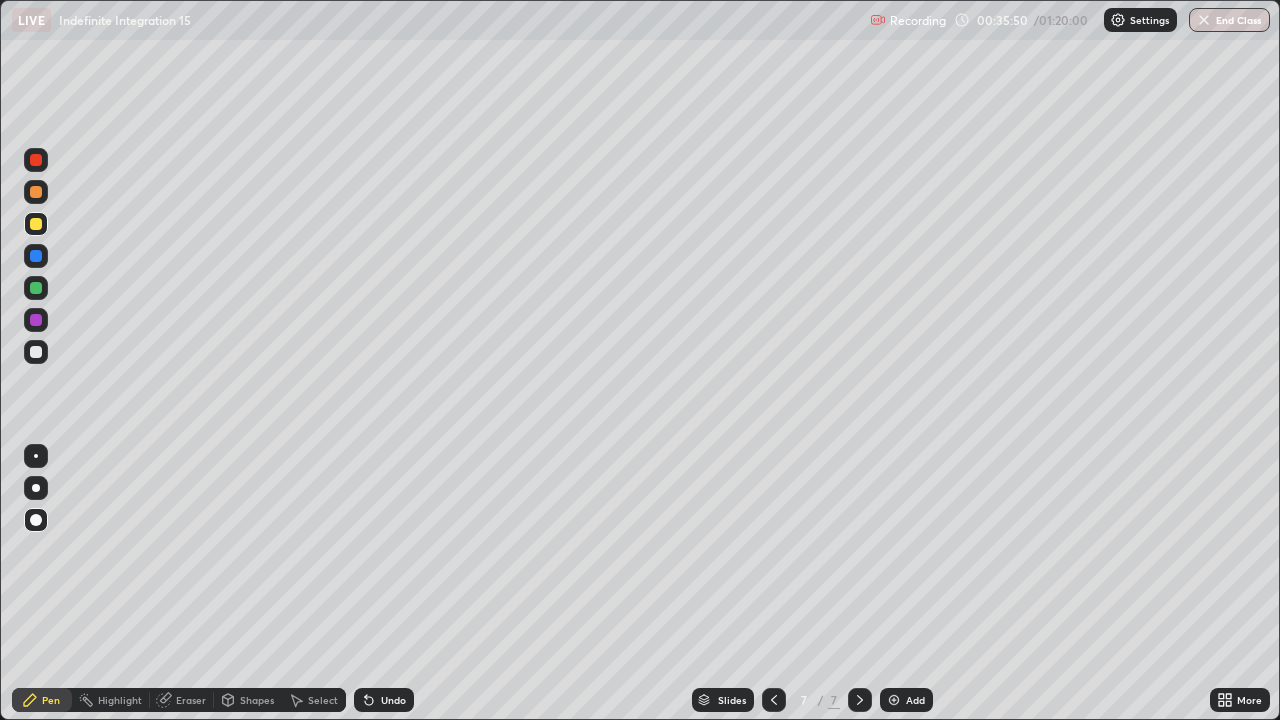 click at bounding box center (36, 352) 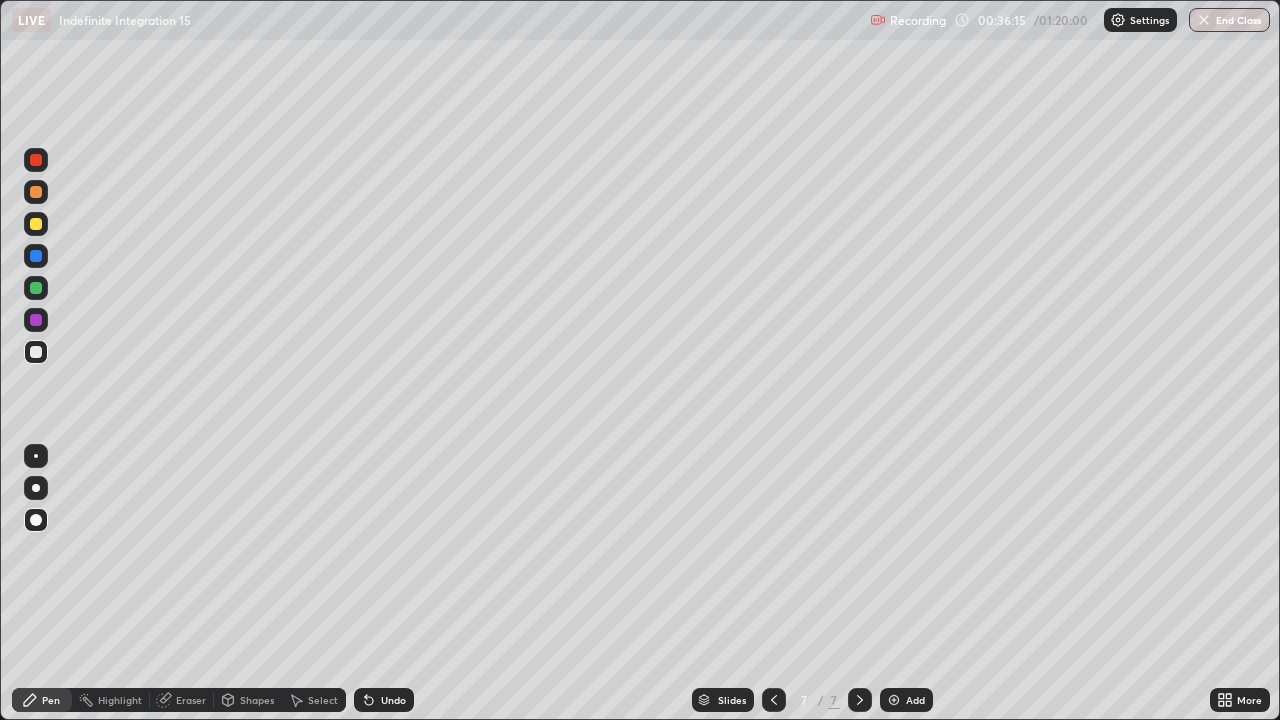 click at bounding box center (36, 352) 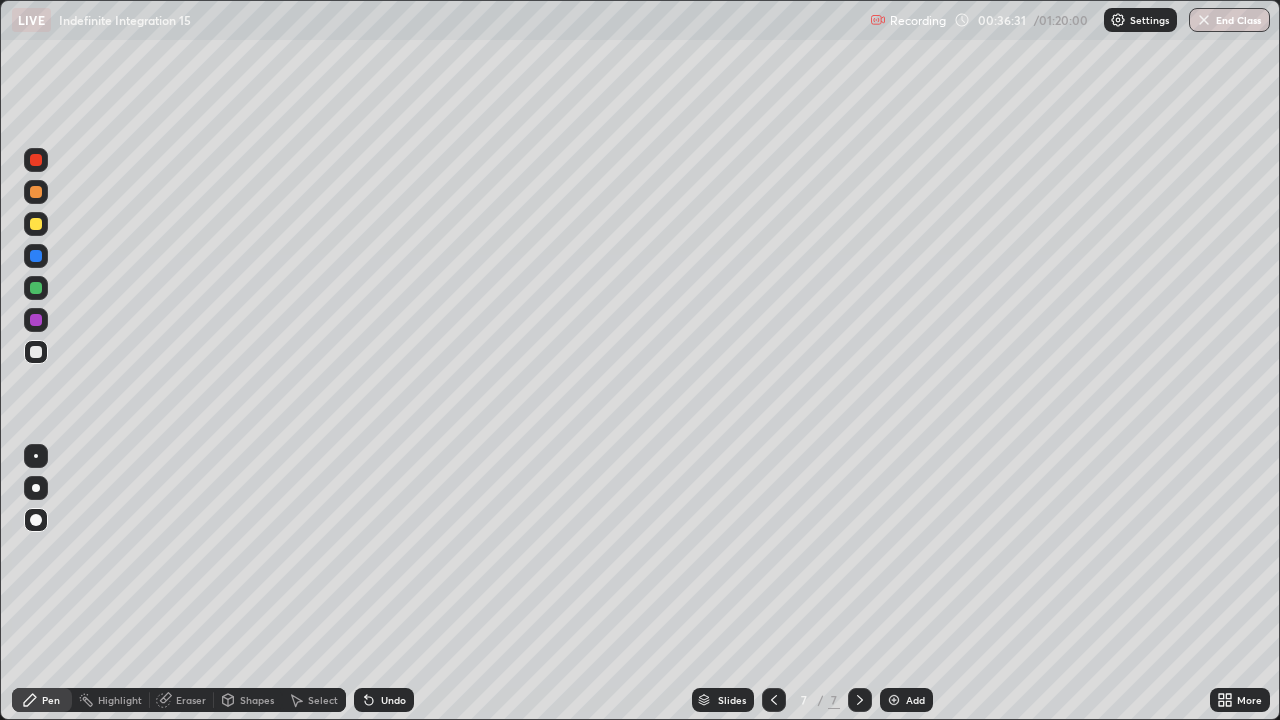 click on "Undo" at bounding box center [393, 700] 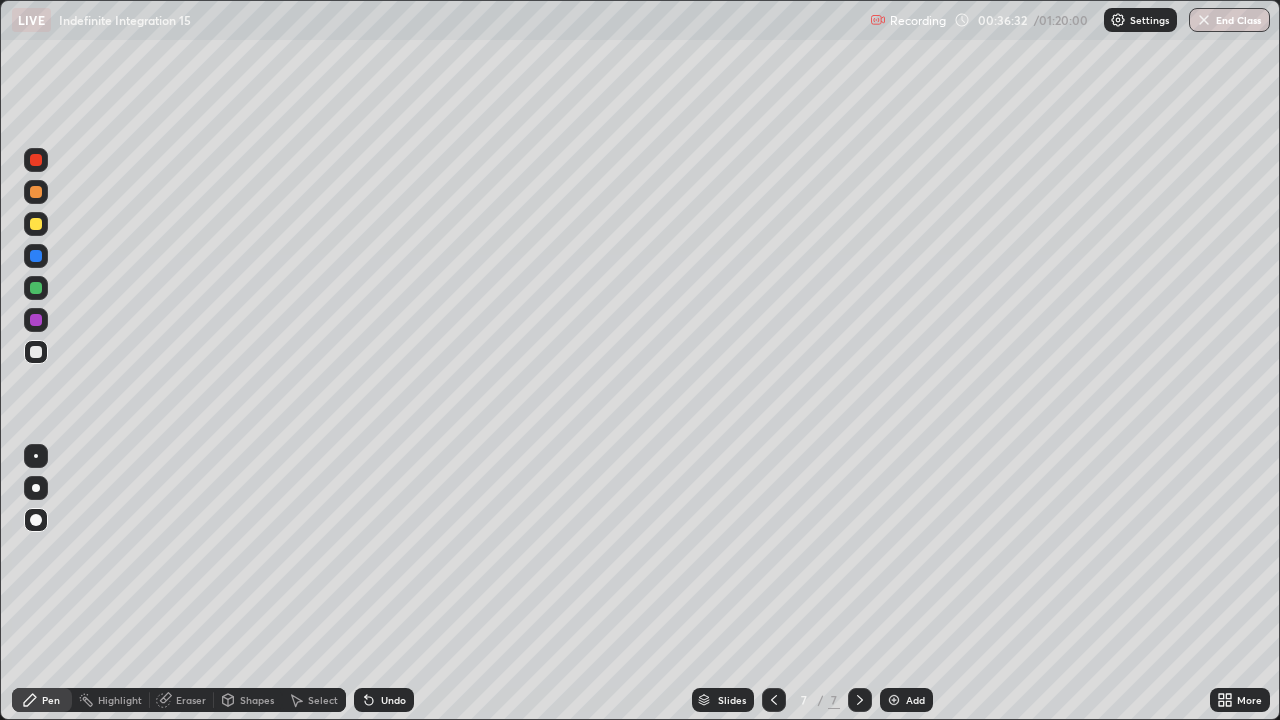 click on "Undo" at bounding box center (393, 700) 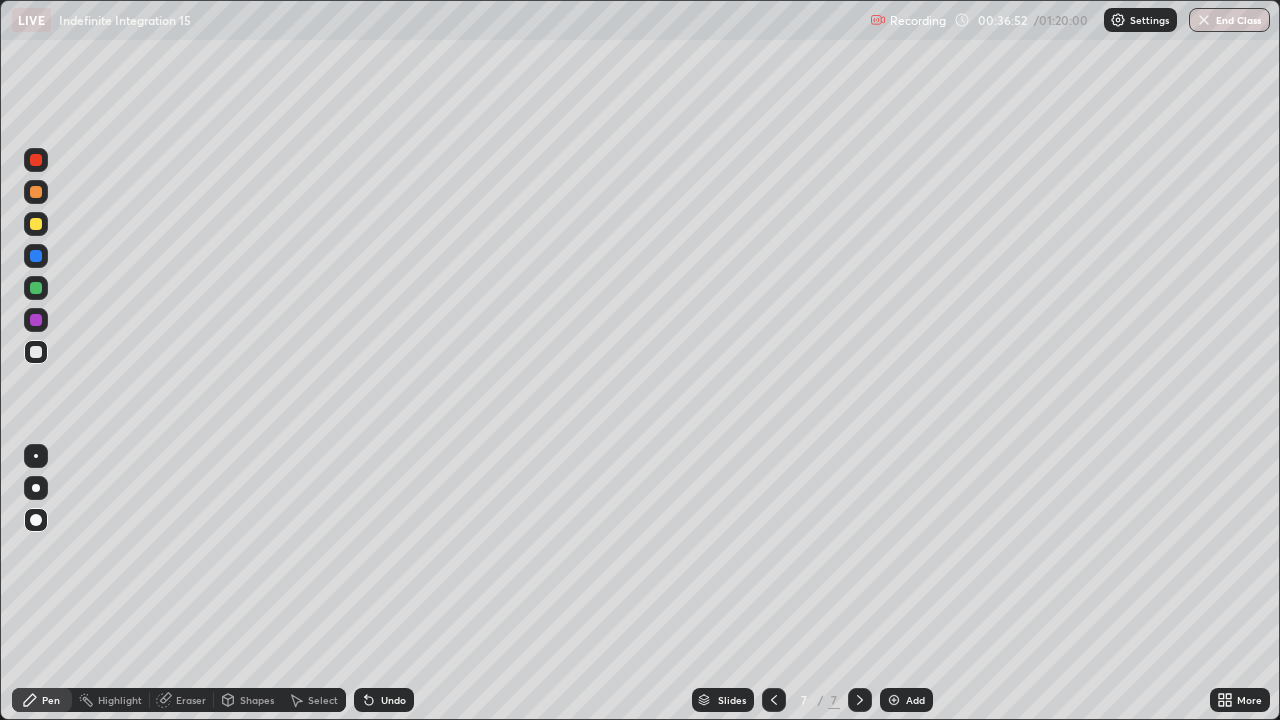 click at bounding box center (36, 320) 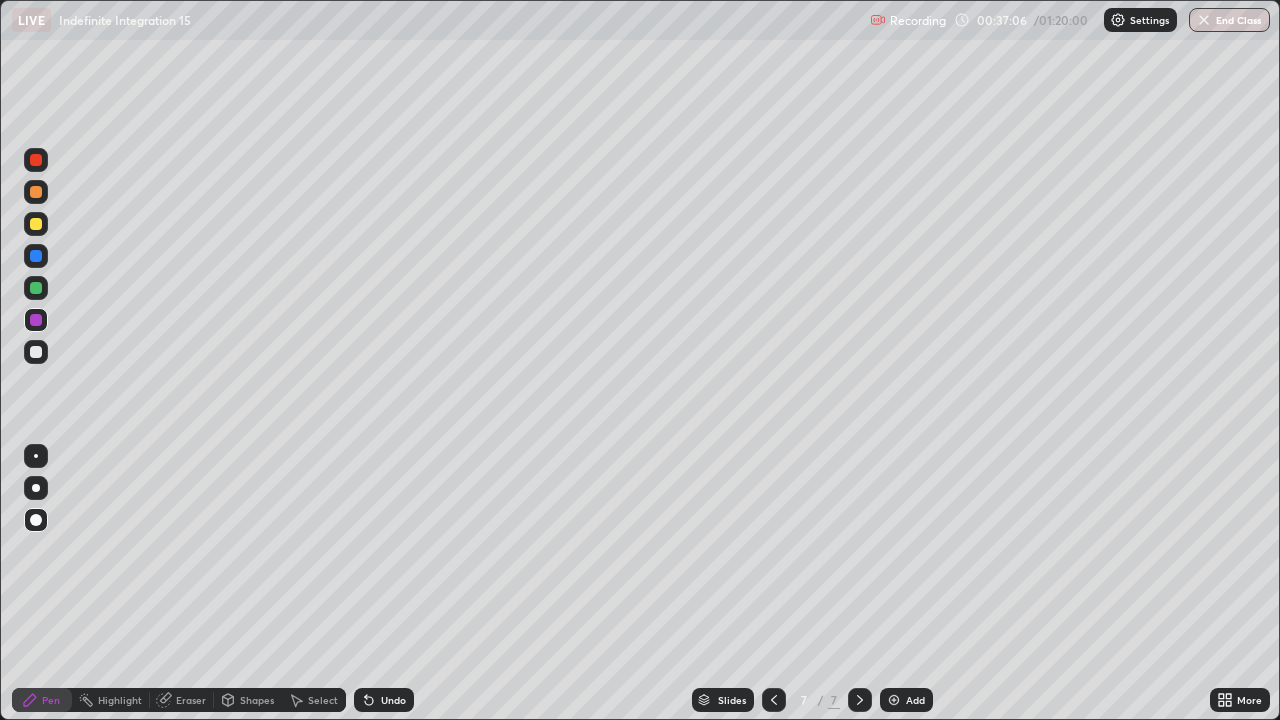 click on "Undo" at bounding box center (393, 700) 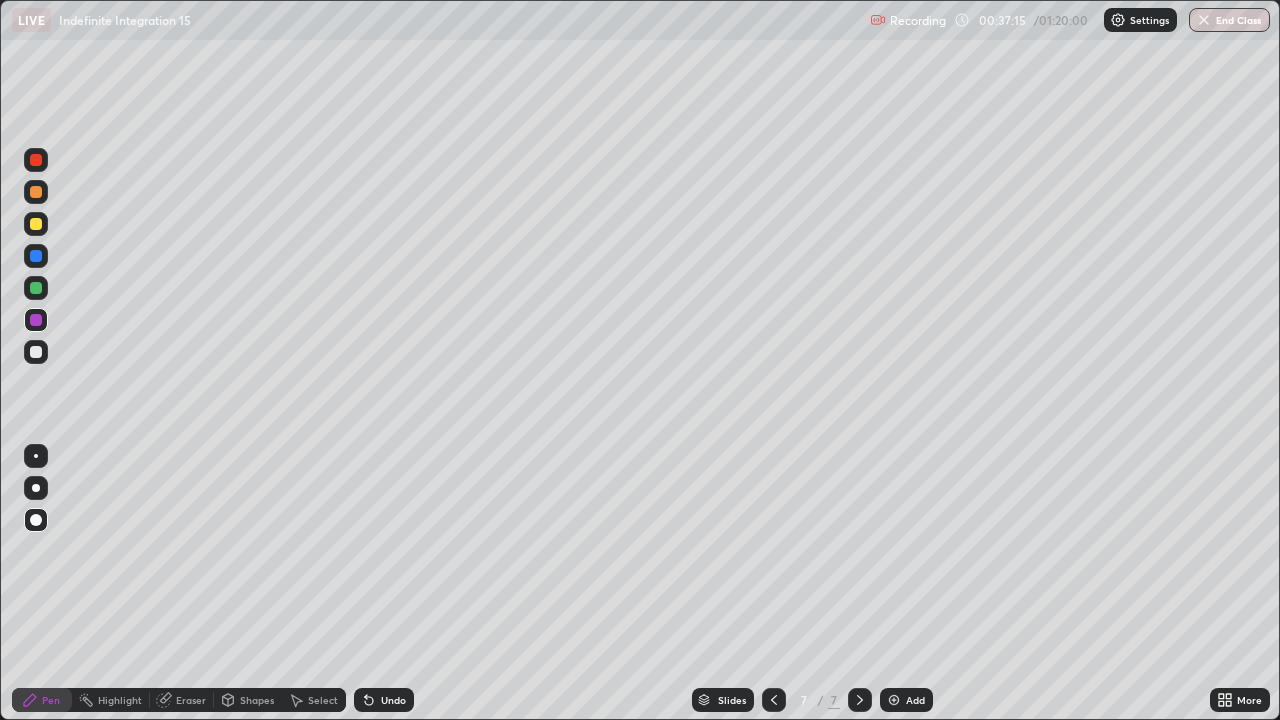 click at bounding box center (36, 352) 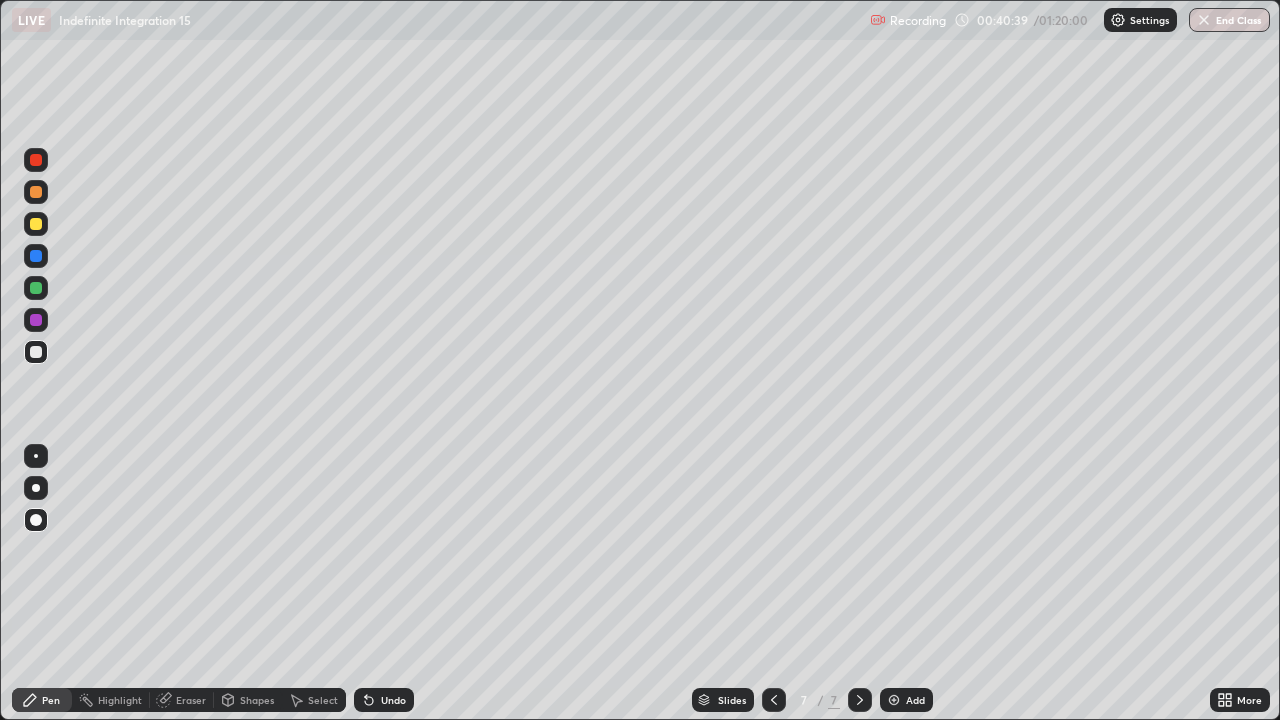 click at bounding box center [36, 224] 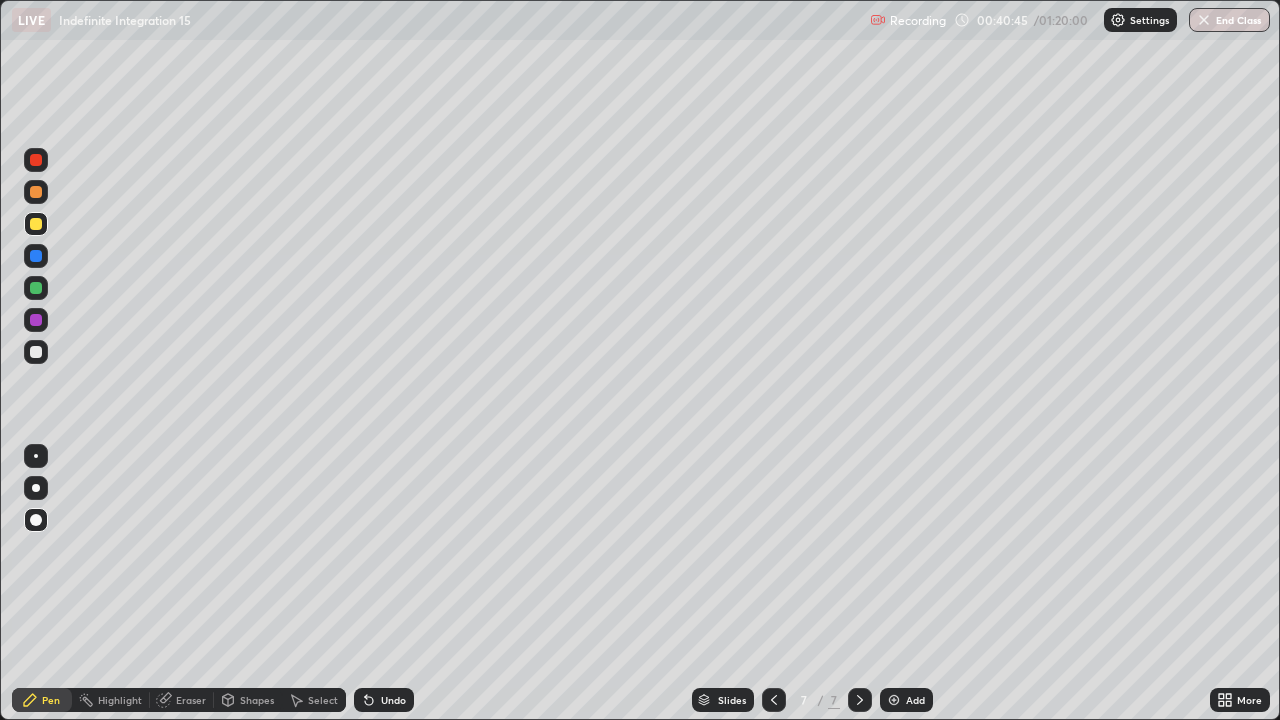 click at bounding box center (36, 224) 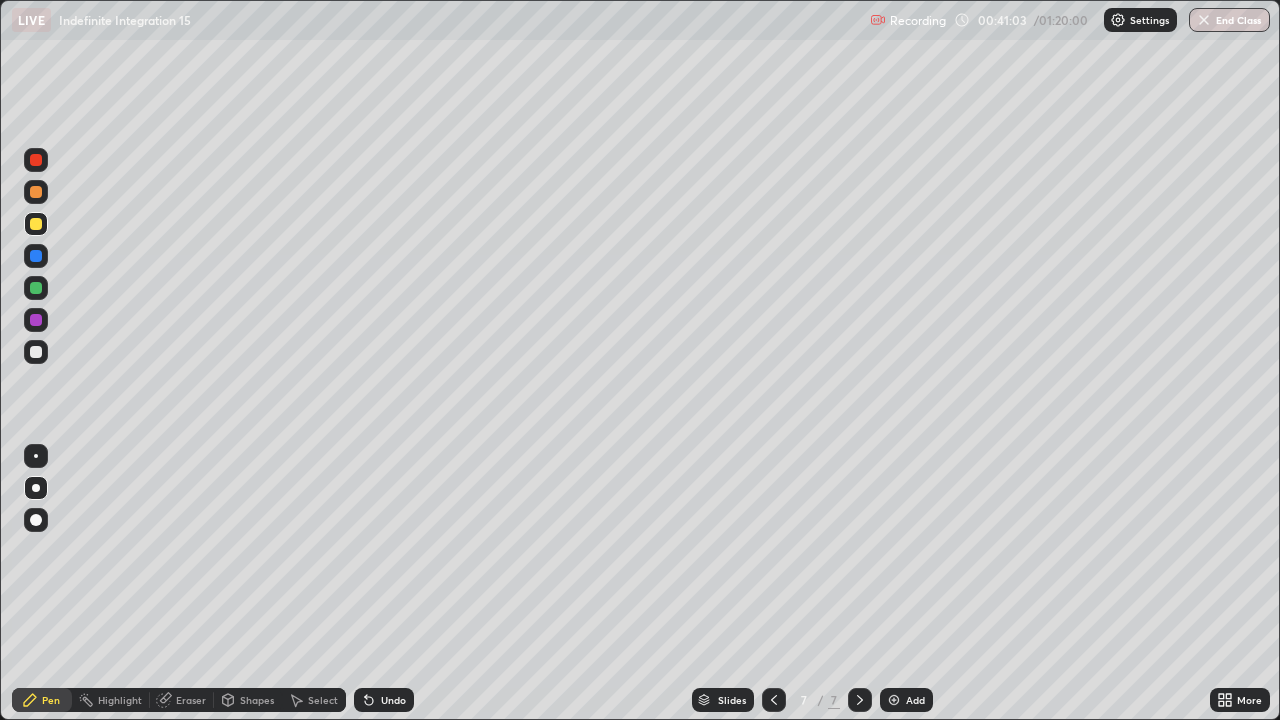 click 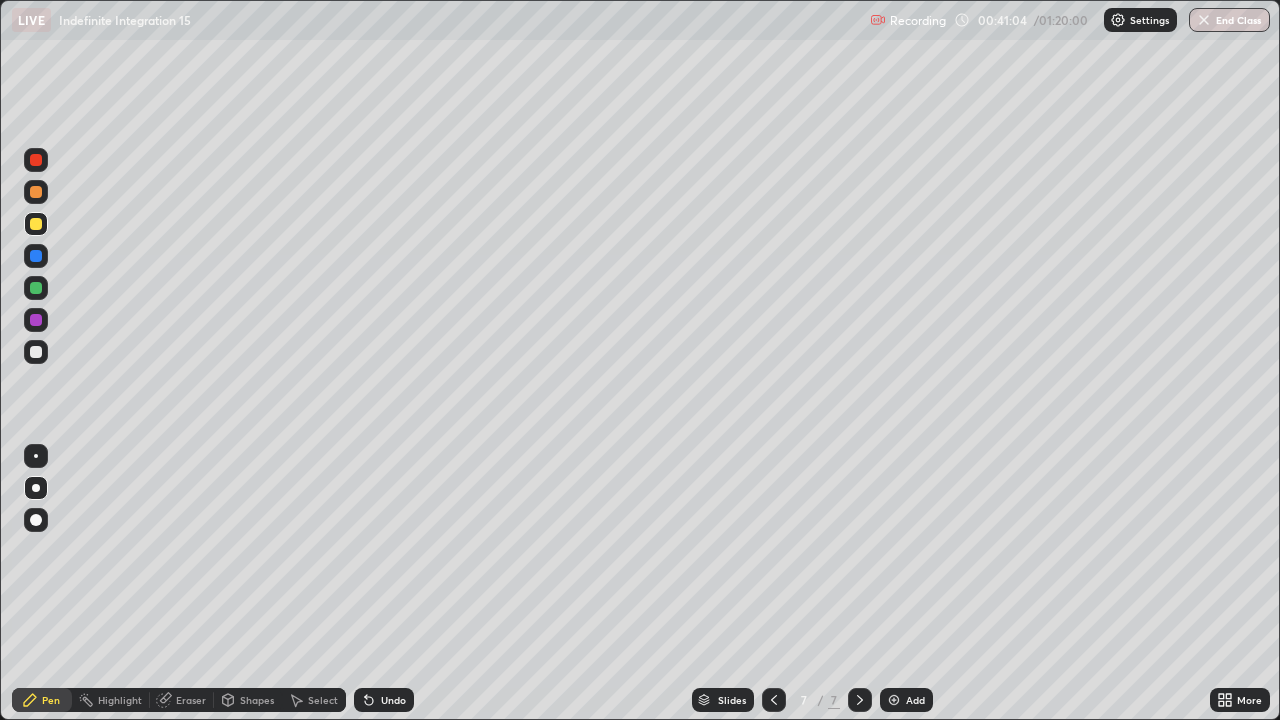 click on "Add" at bounding box center [915, 700] 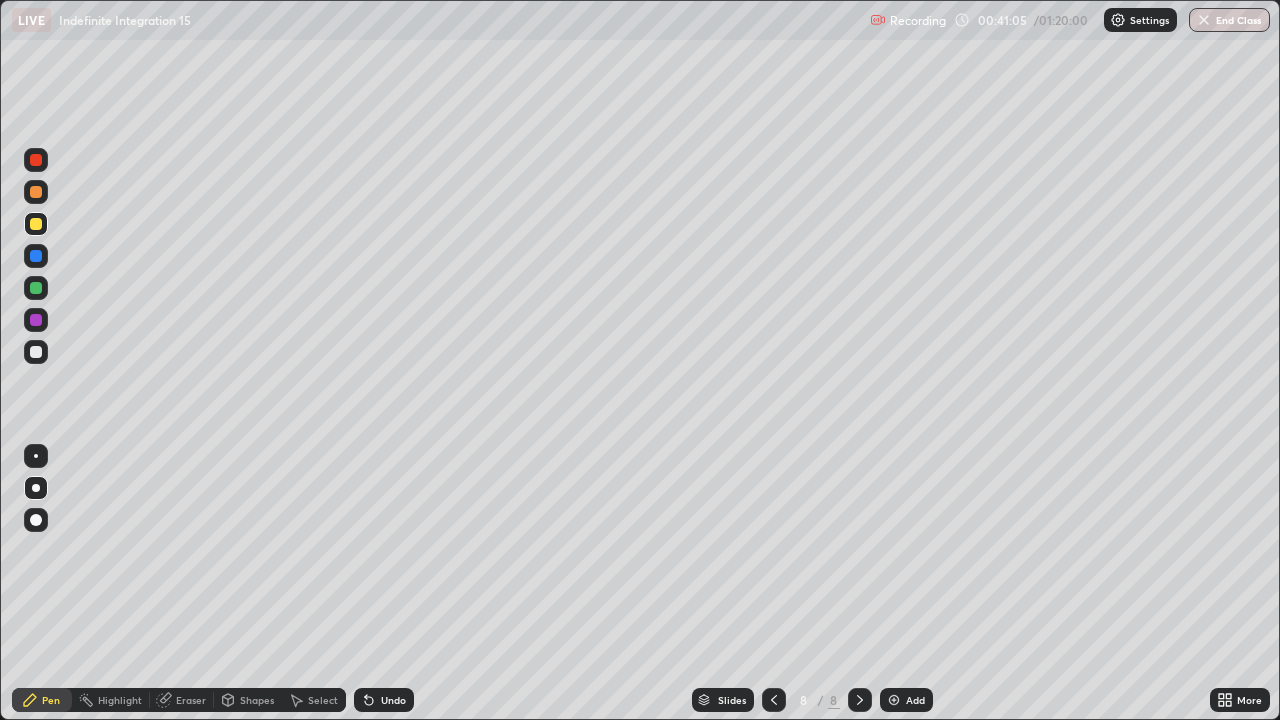 click at bounding box center [36, 224] 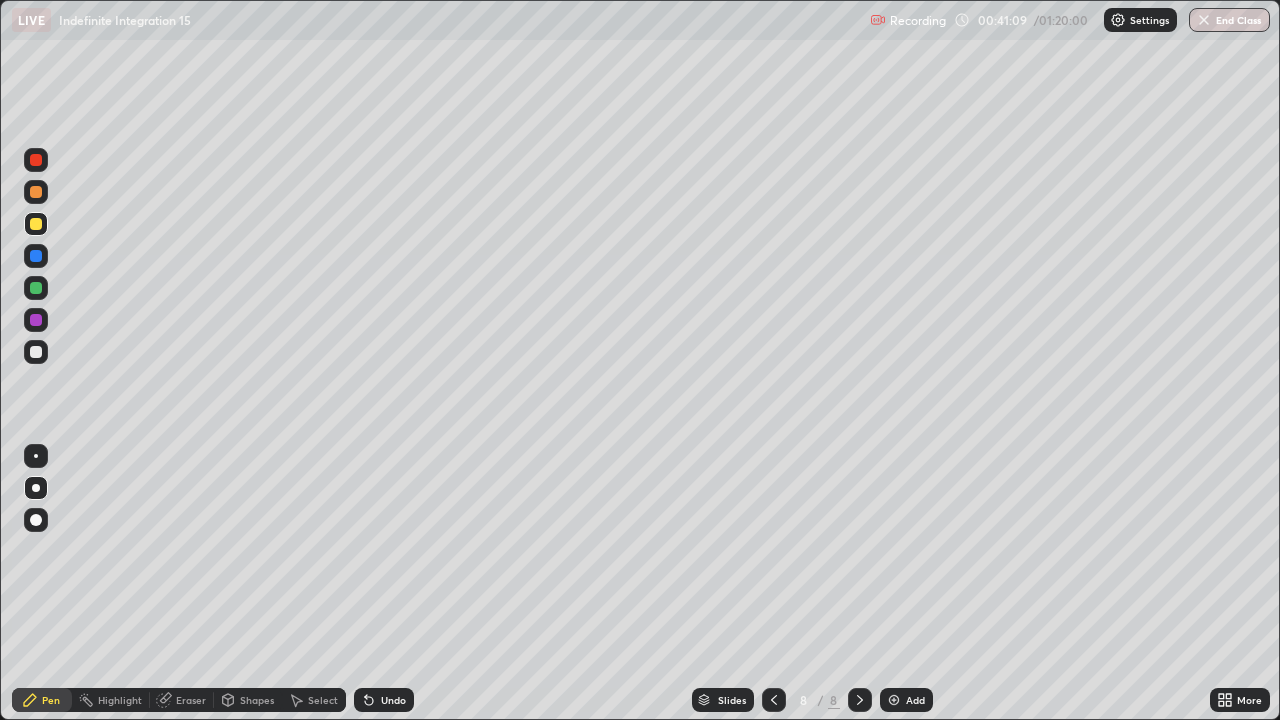 click 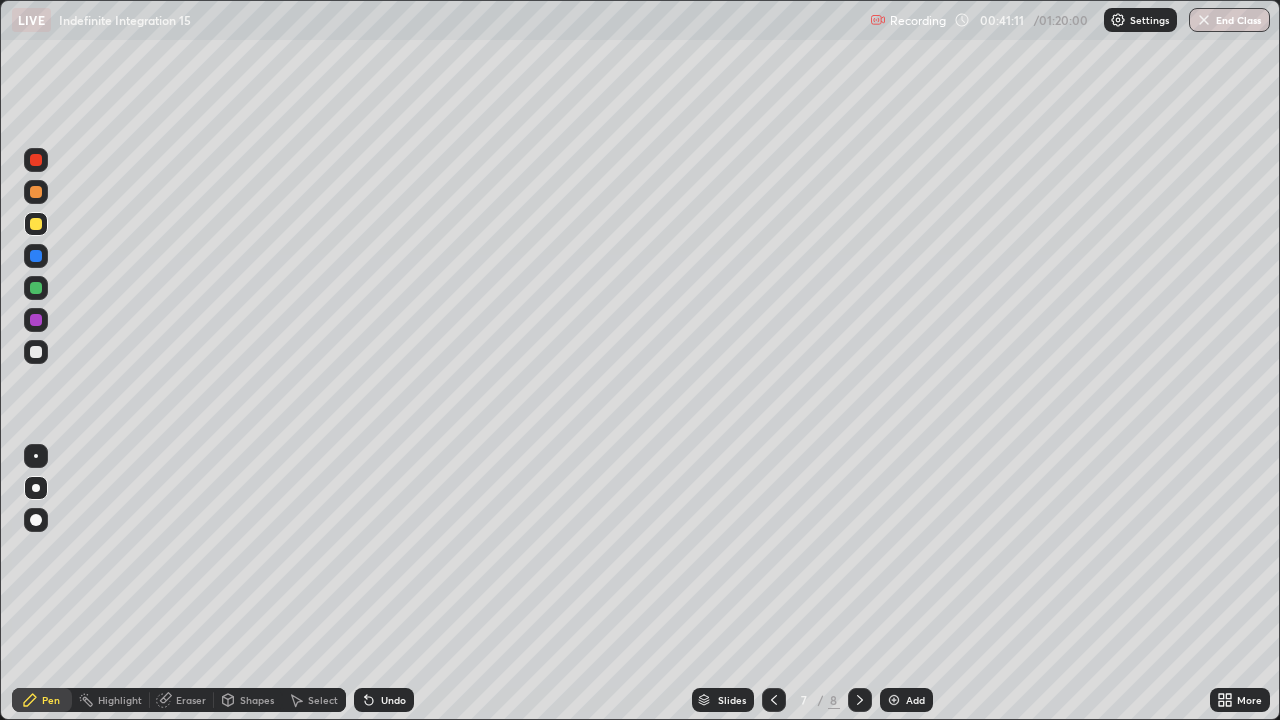 click 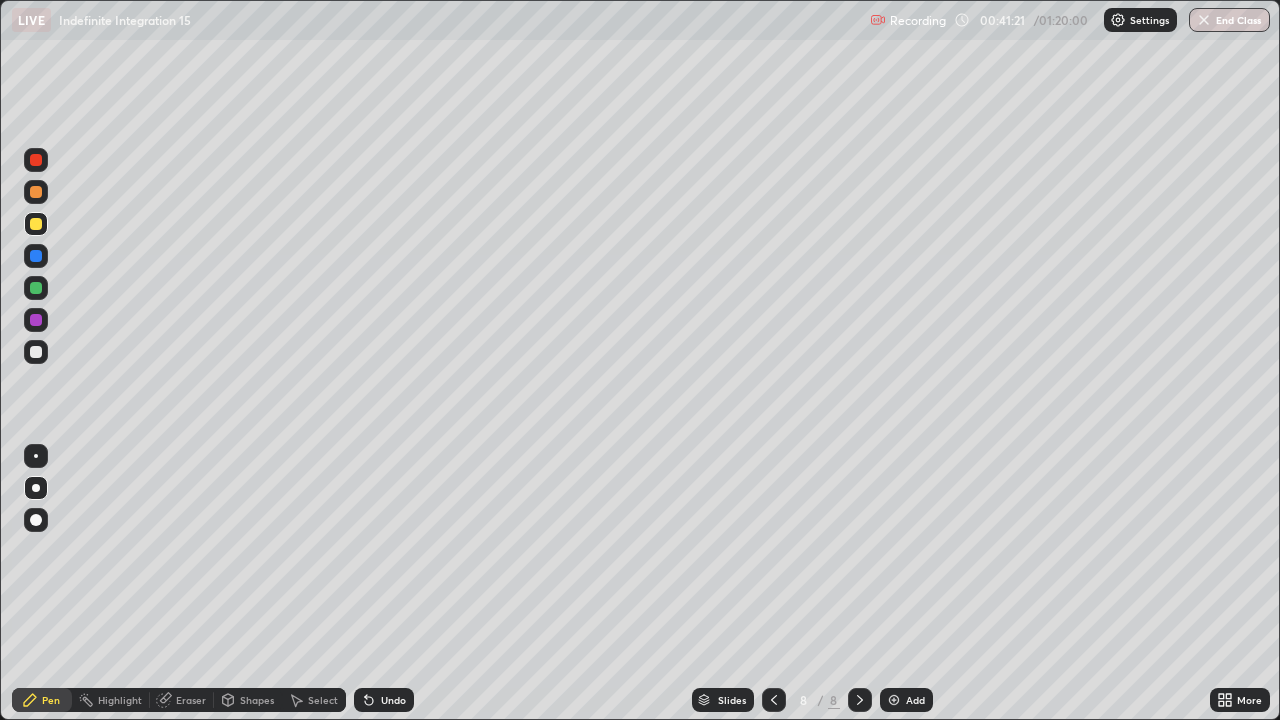 click on "Undo" at bounding box center [393, 700] 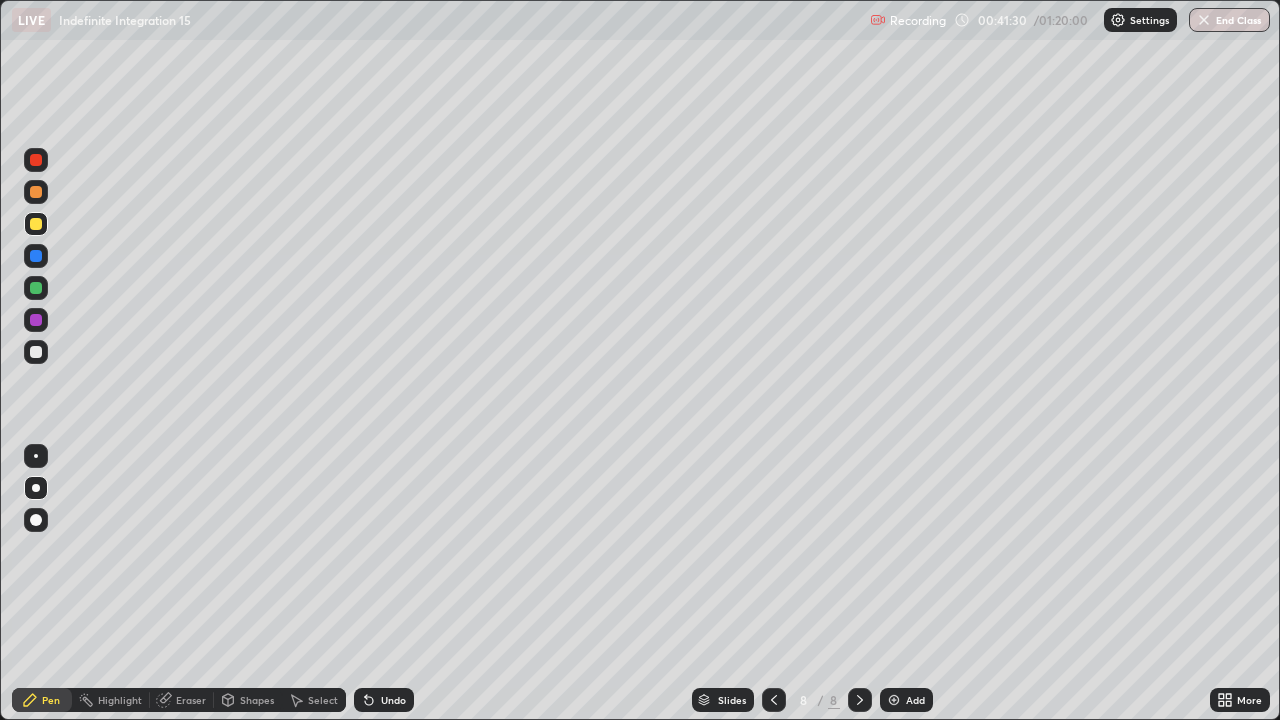 click at bounding box center [36, 352] 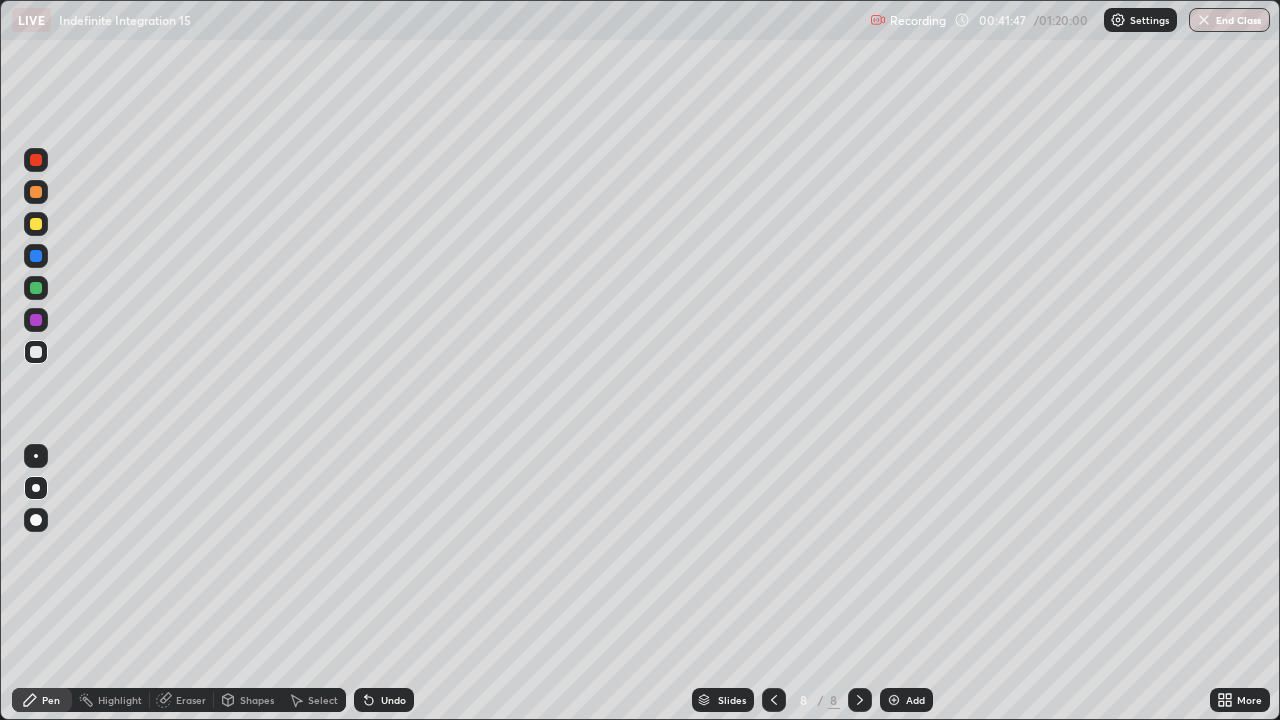 click at bounding box center (36, 352) 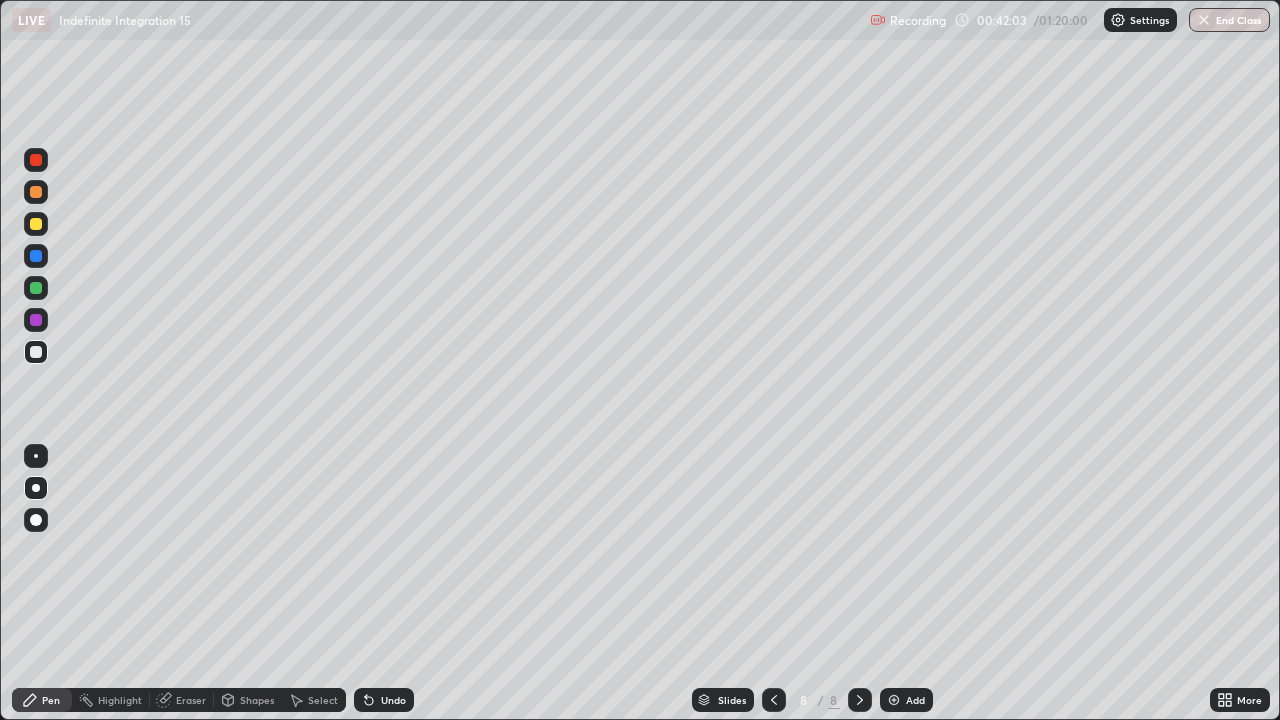 click on "Undo" at bounding box center [393, 700] 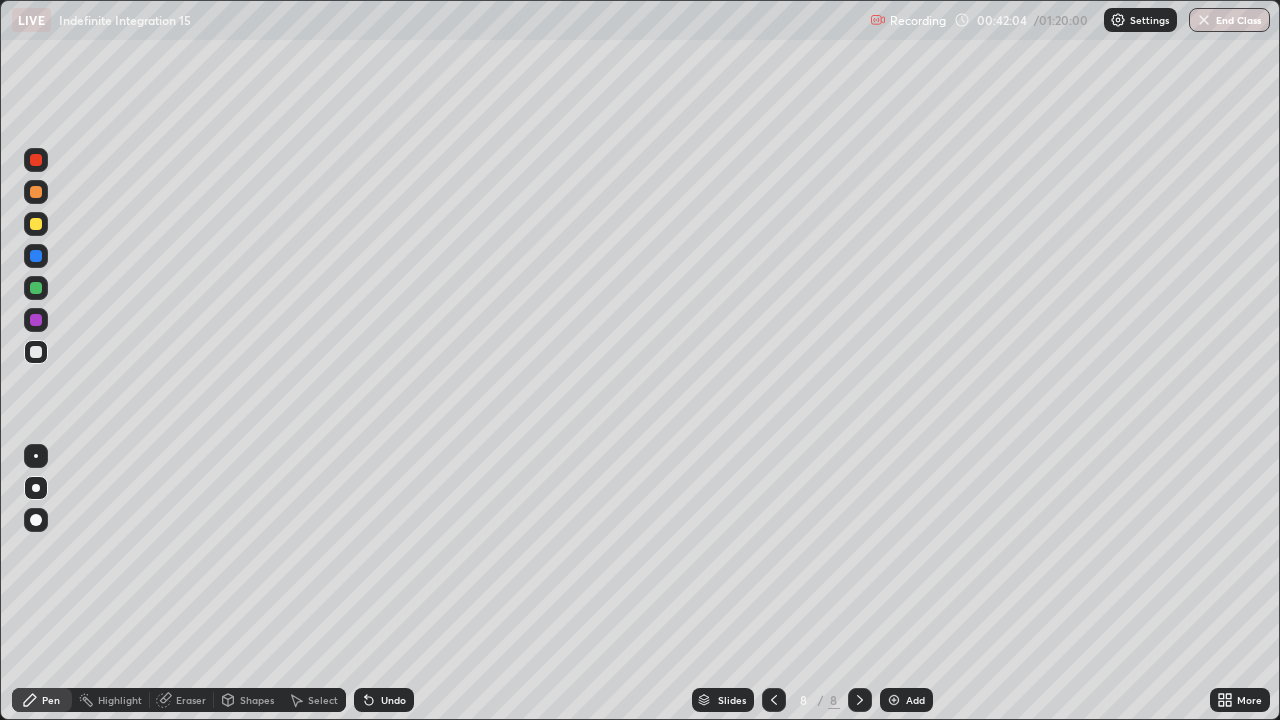 click on "Undo" at bounding box center (393, 700) 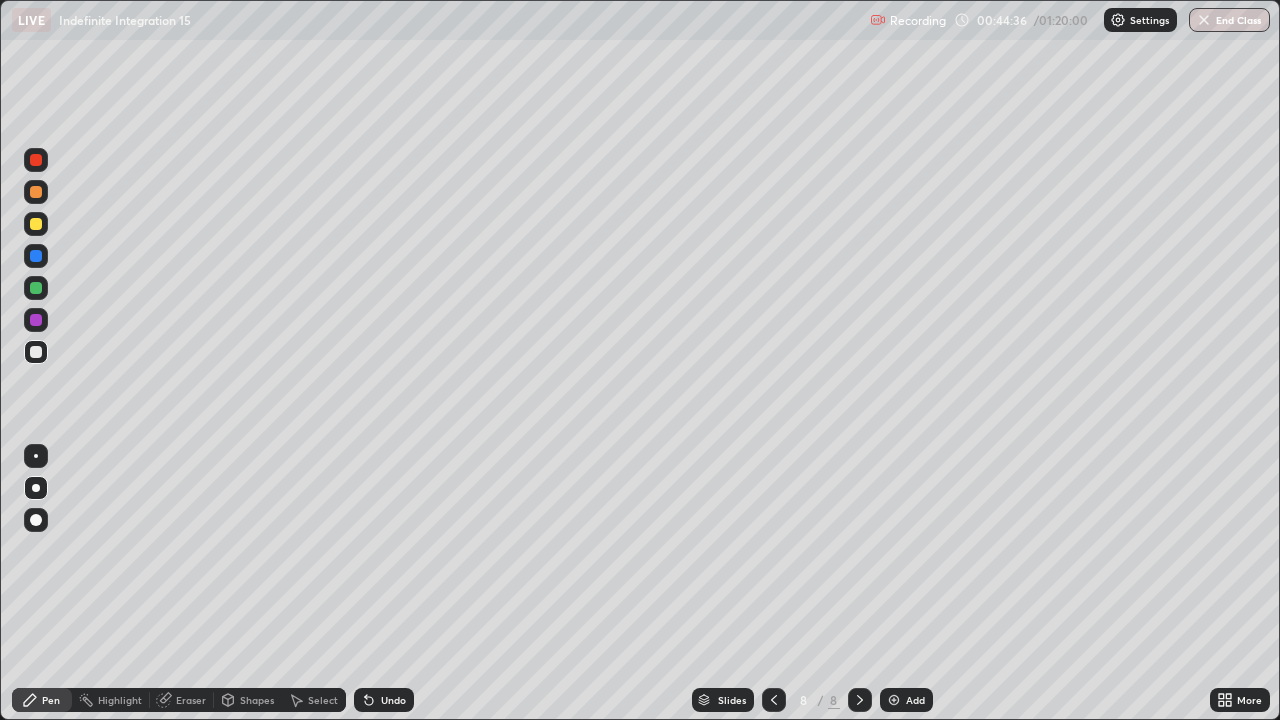 click at bounding box center (36, 224) 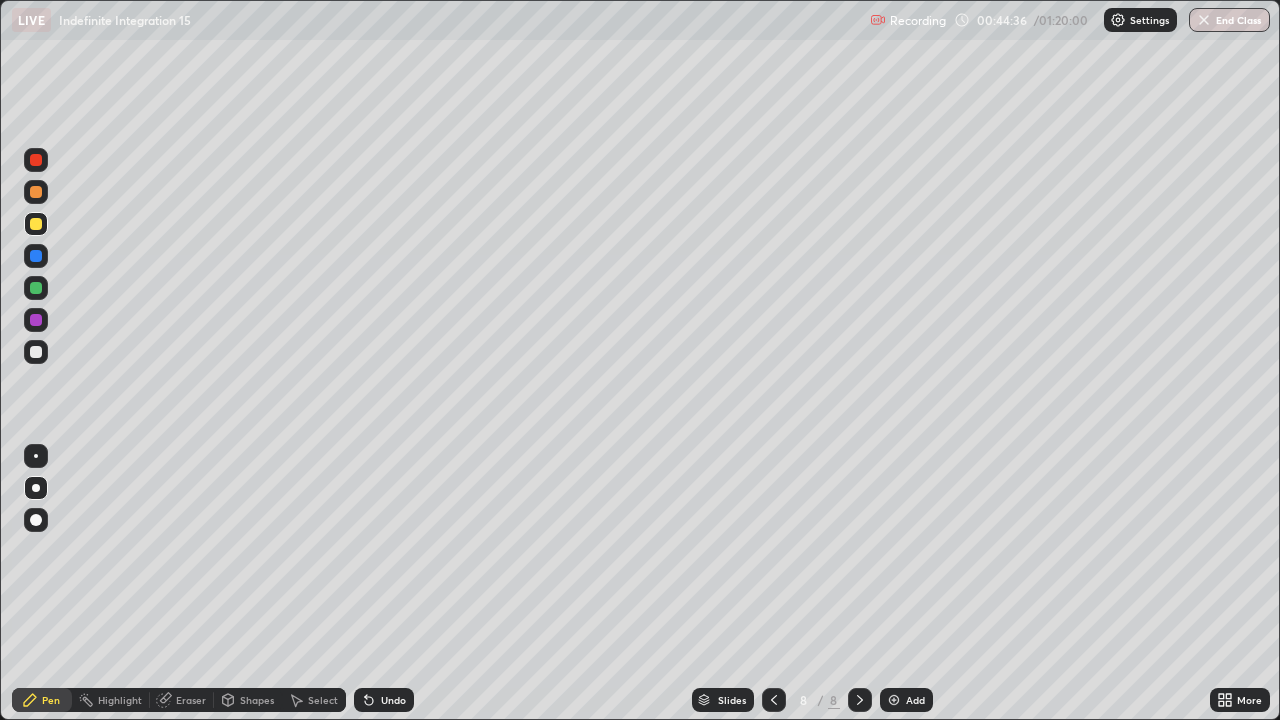 click at bounding box center (36, 488) 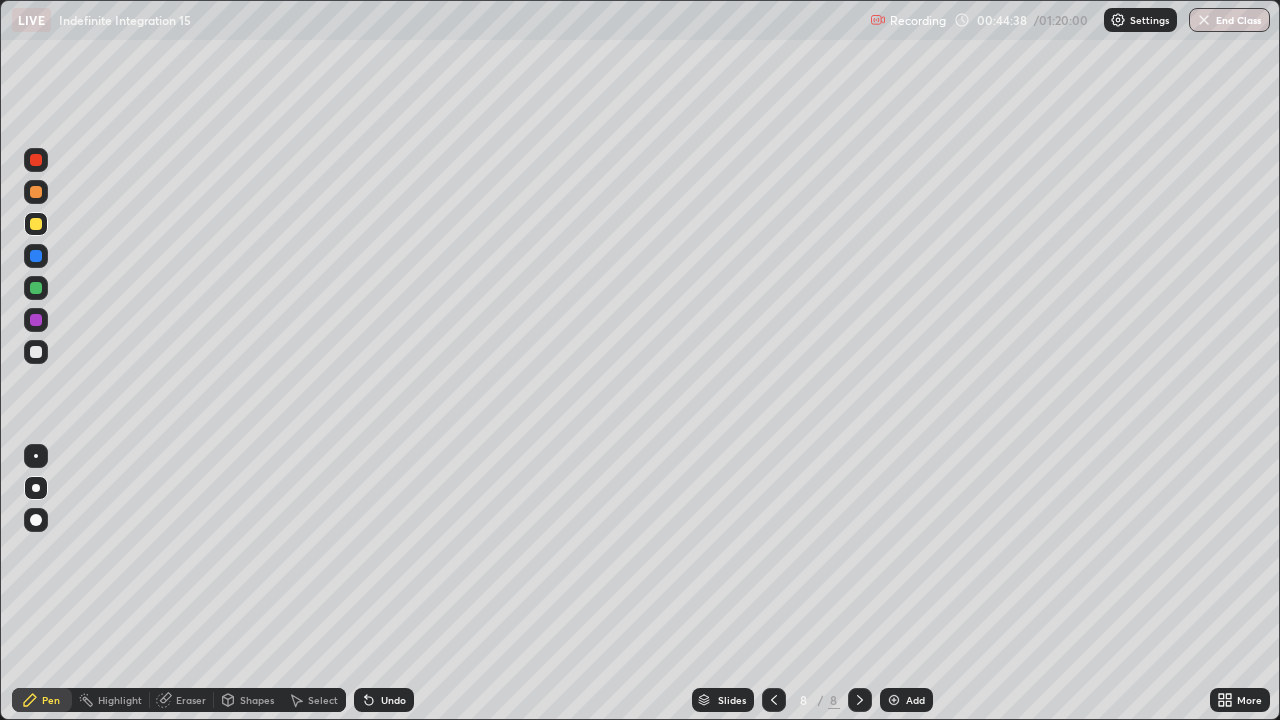 click 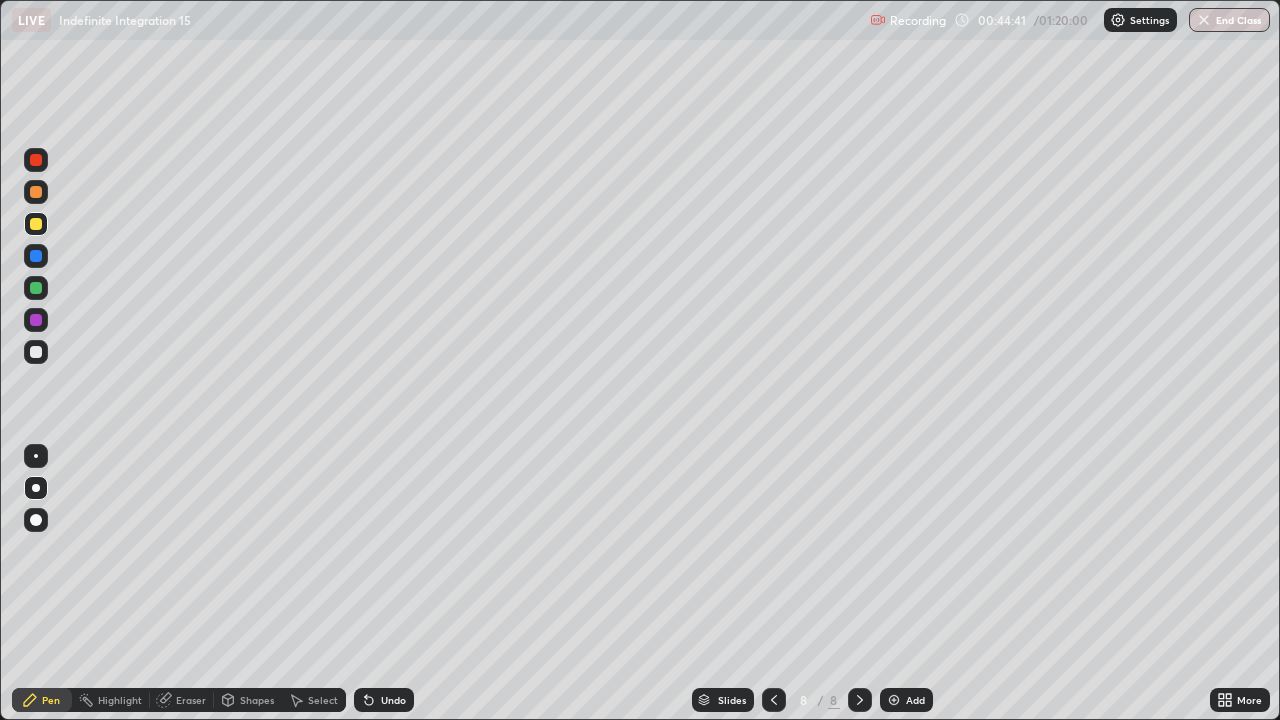click at bounding box center (860, 700) 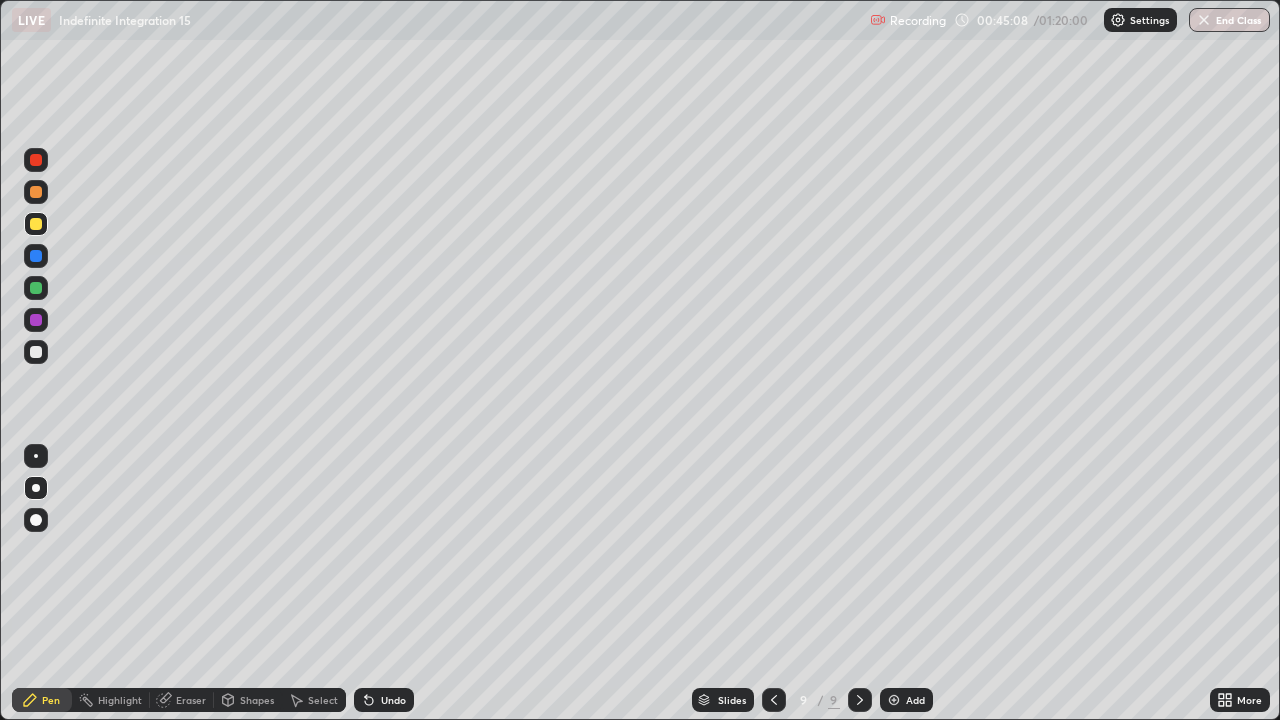 click at bounding box center [36, 352] 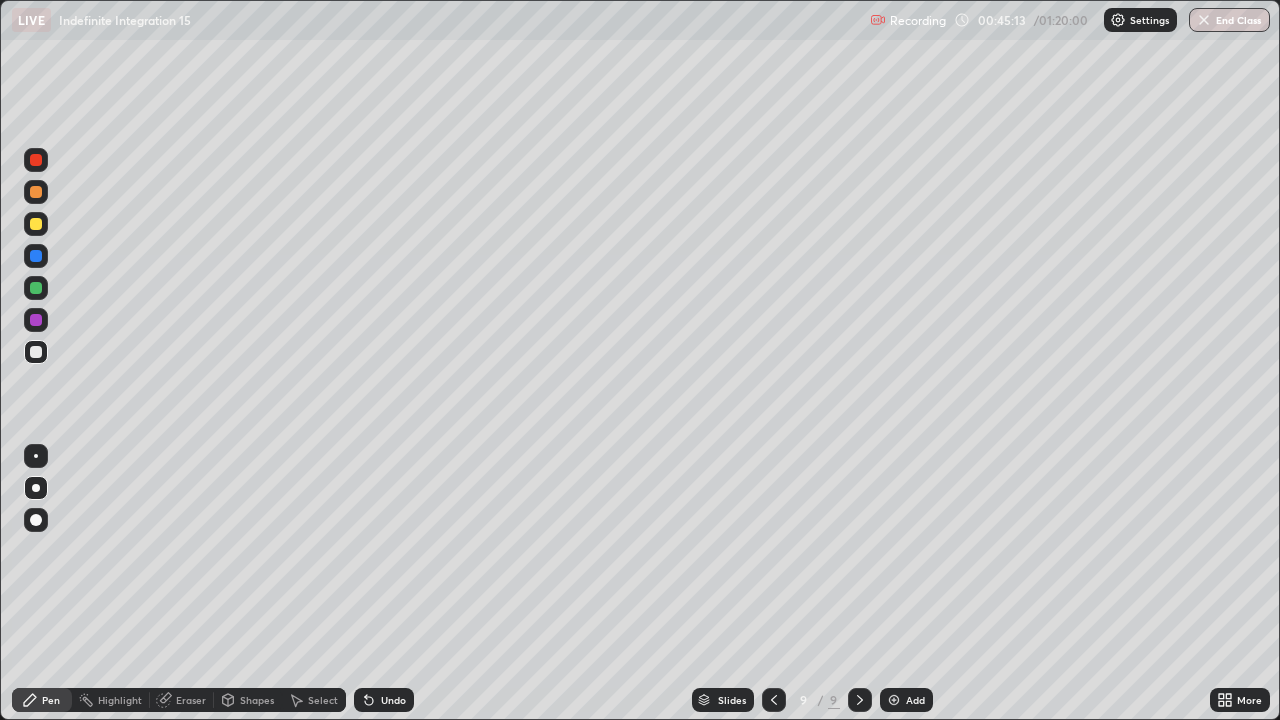 click at bounding box center (36, 352) 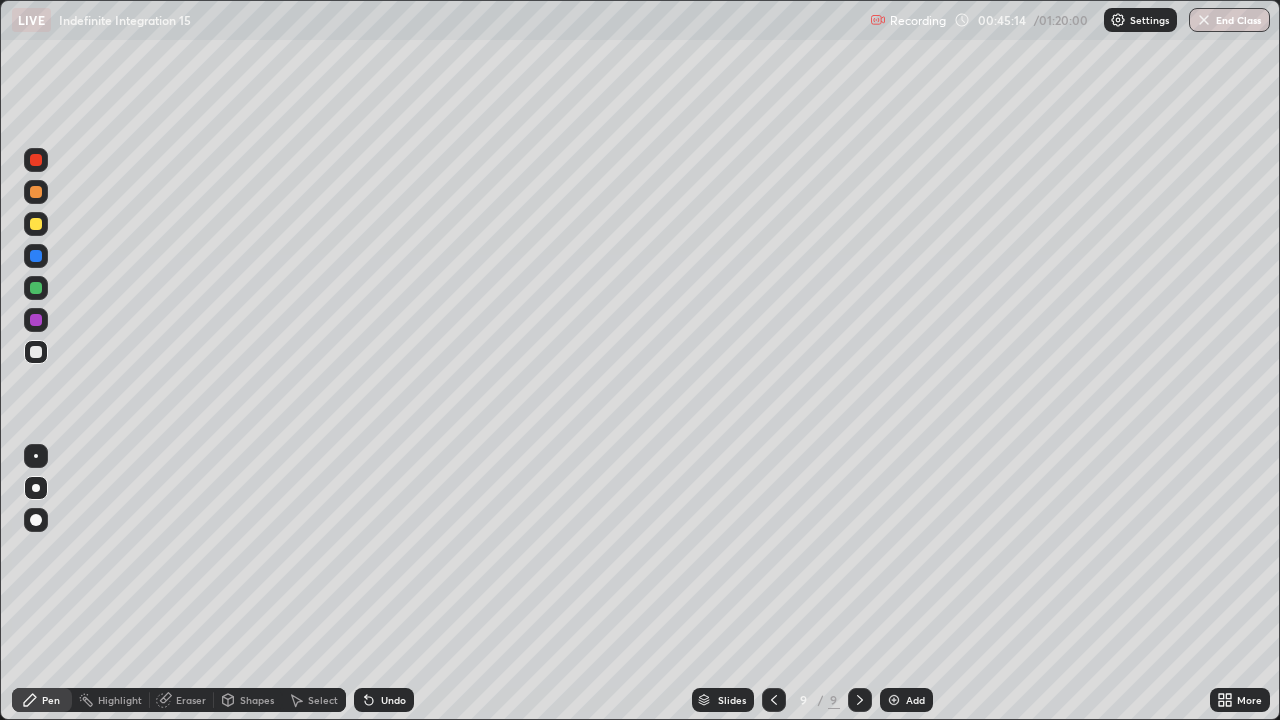click at bounding box center [36, 352] 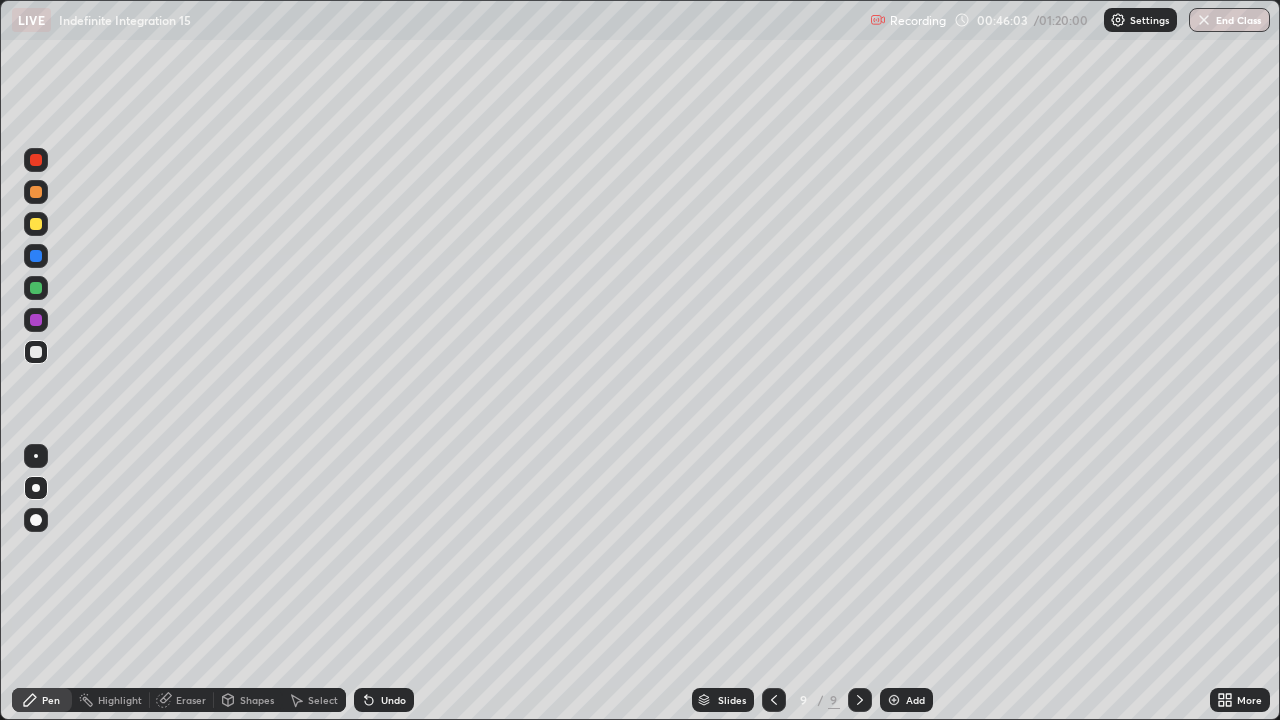 click at bounding box center (36, 320) 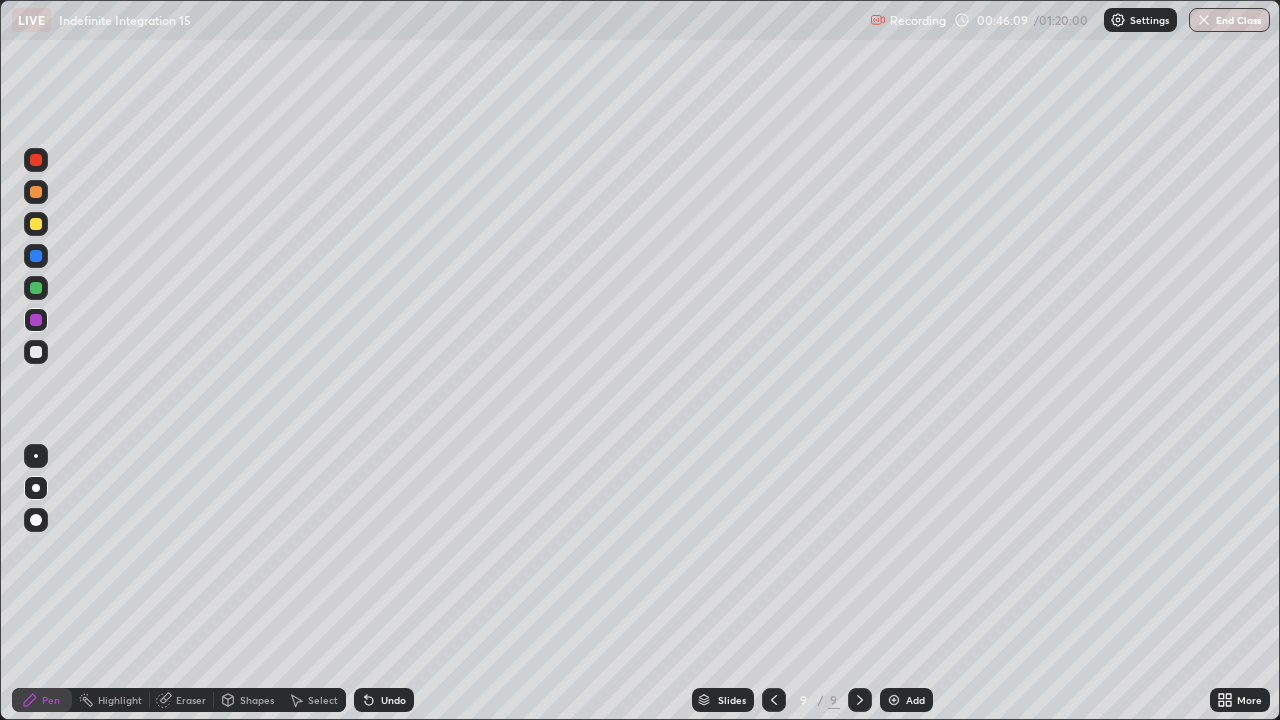 click on "Undo" at bounding box center (393, 700) 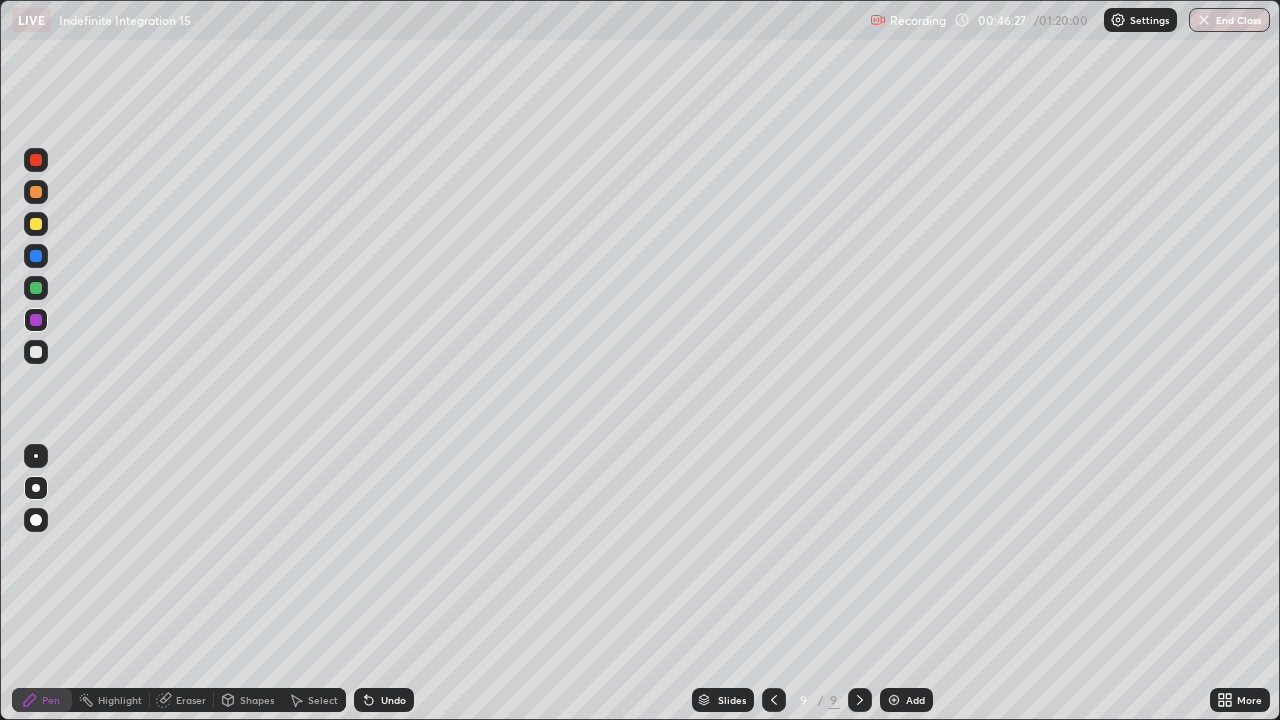 click on "Undo" at bounding box center (393, 700) 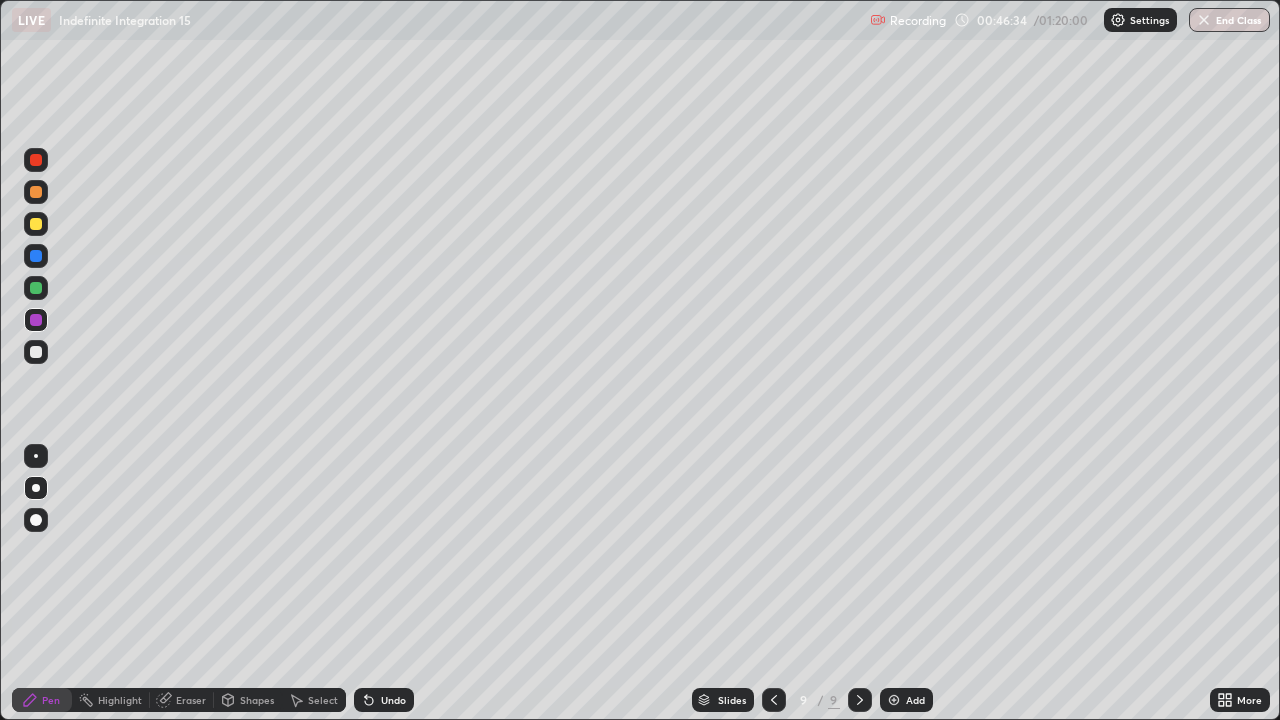 click at bounding box center (36, 352) 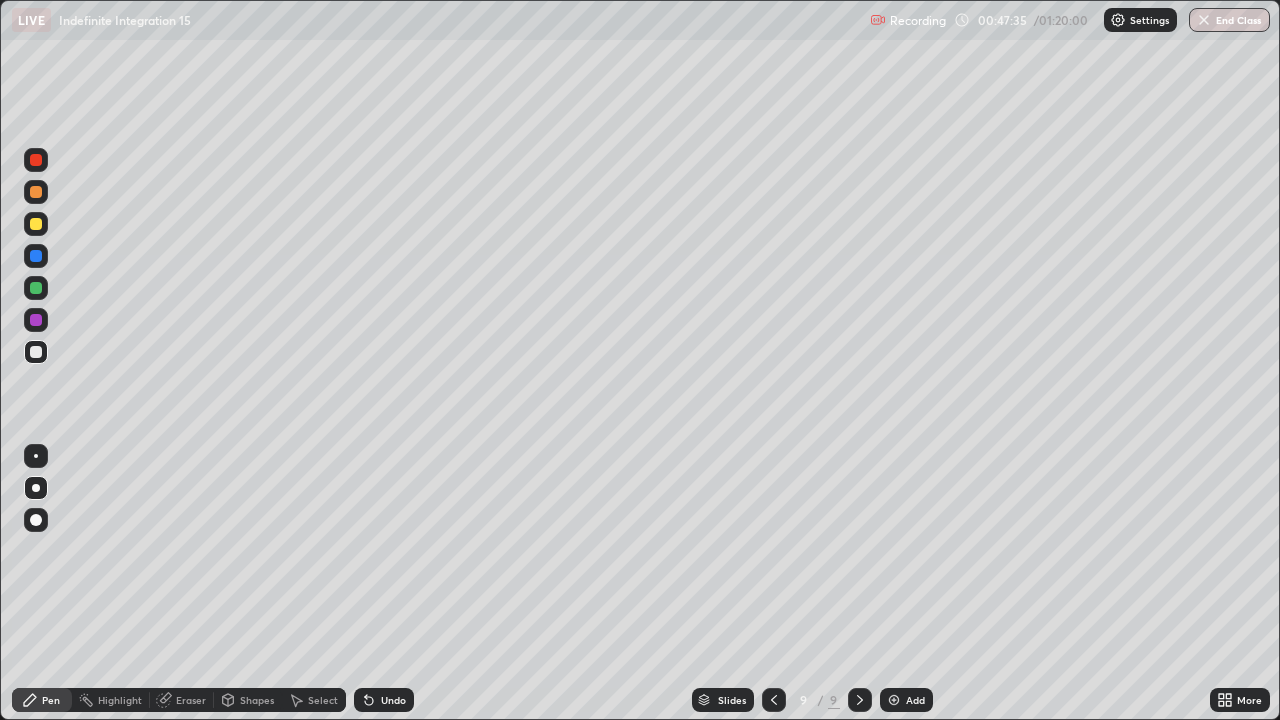 click at bounding box center [36, 352] 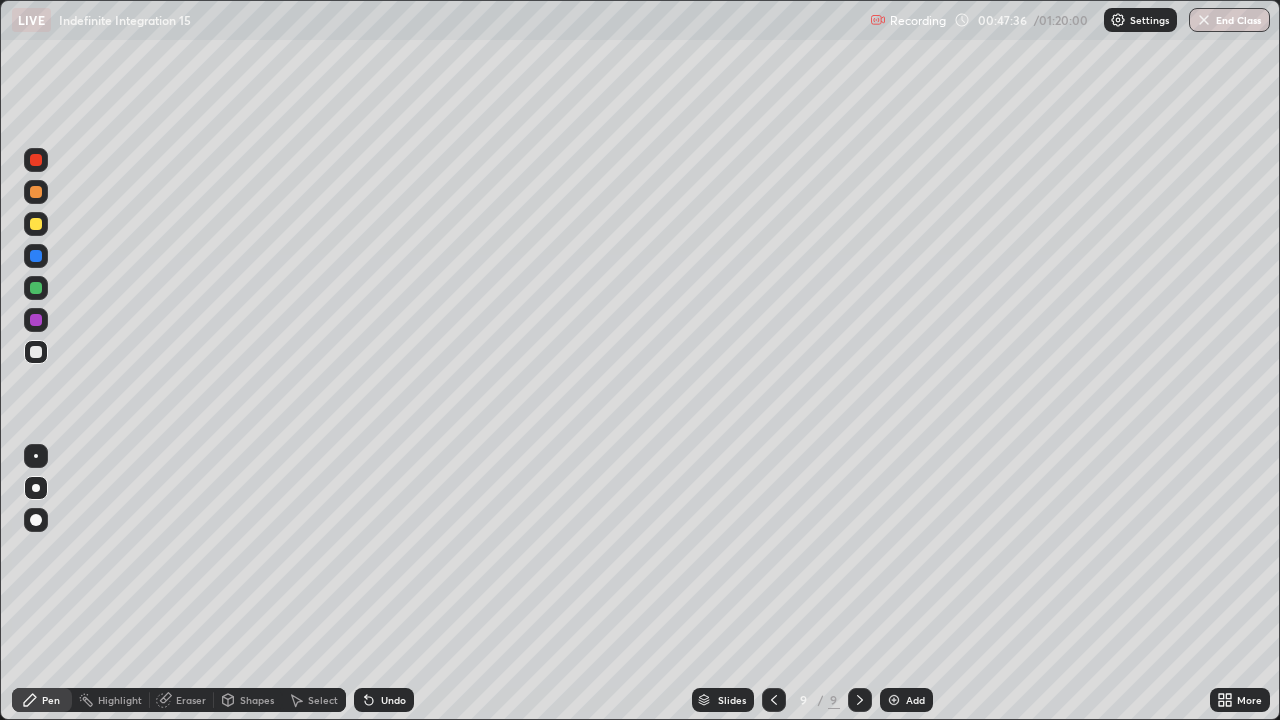 click at bounding box center [36, 288] 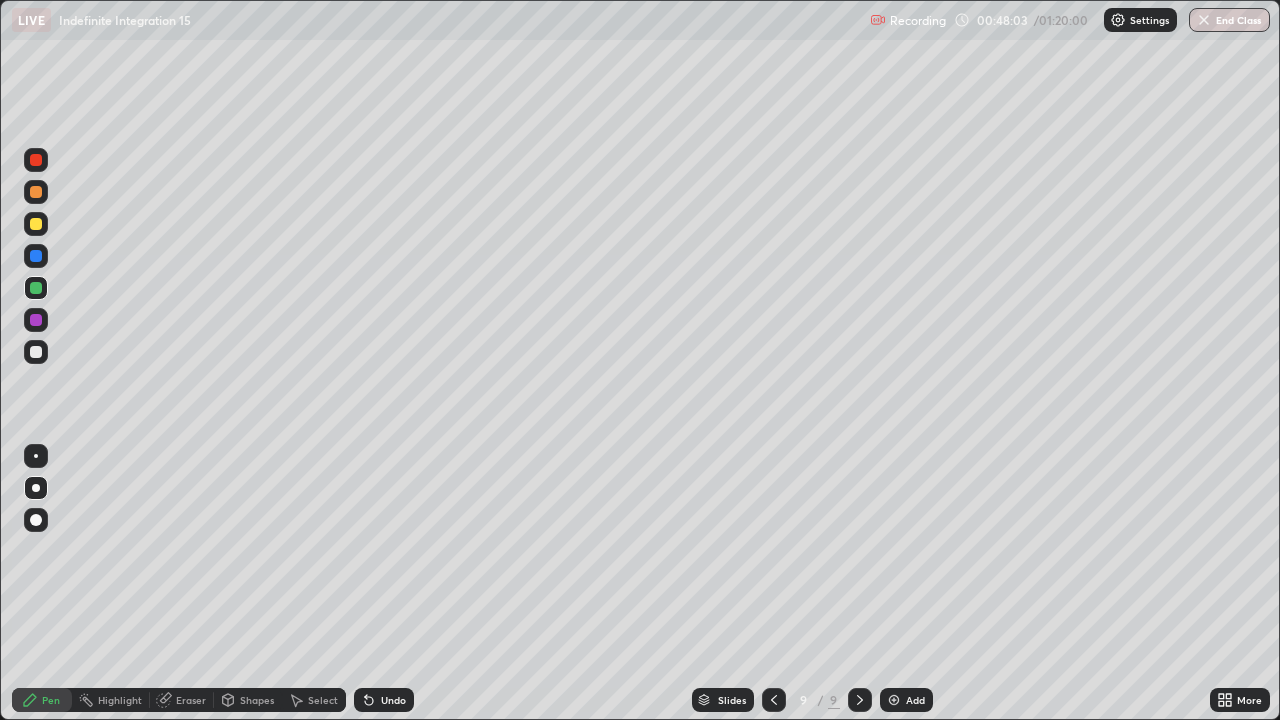 click on "Undo" at bounding box center [393, 700] 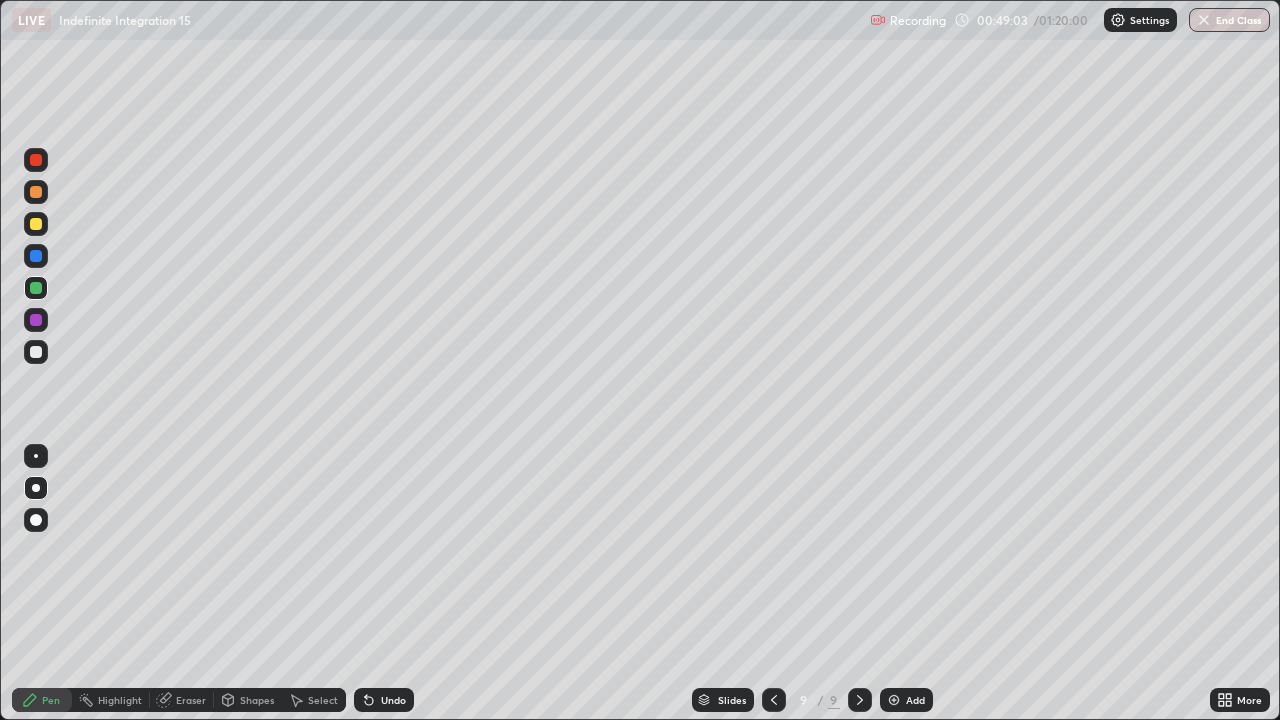 click on "Undo" at bounding box center (393, 700) 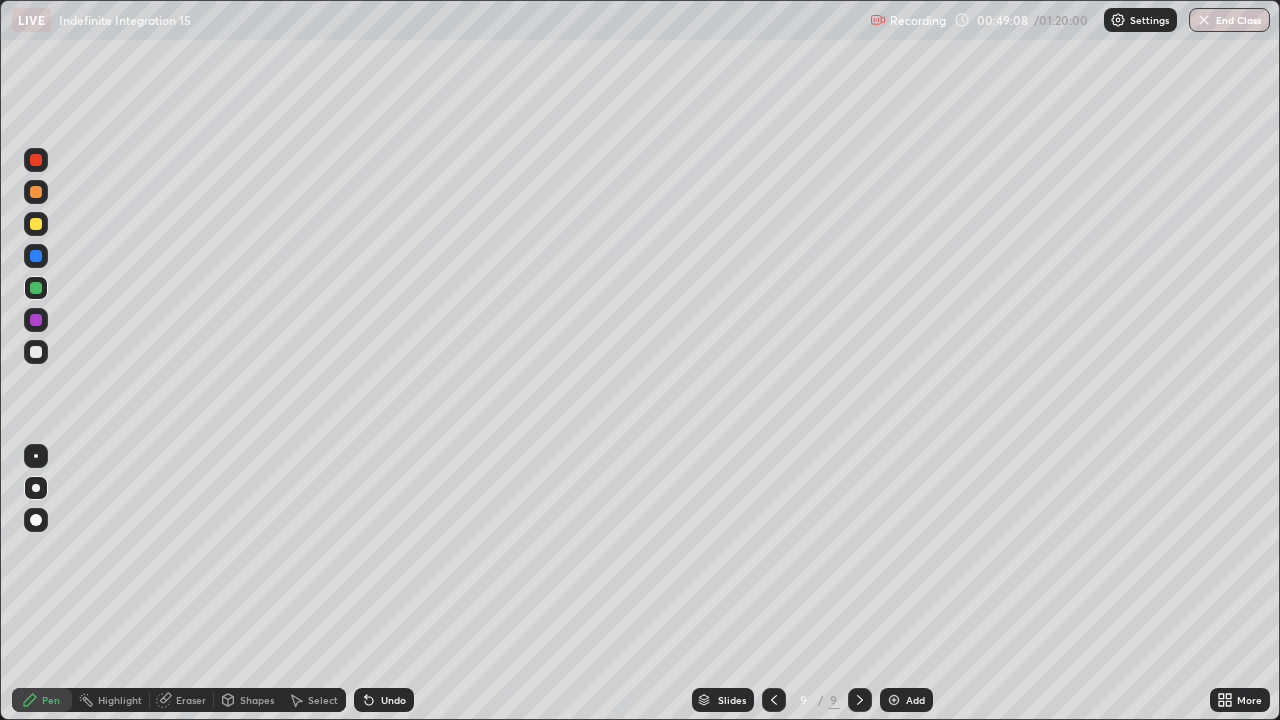 click on "Undo" at bounding box center [393, 700] 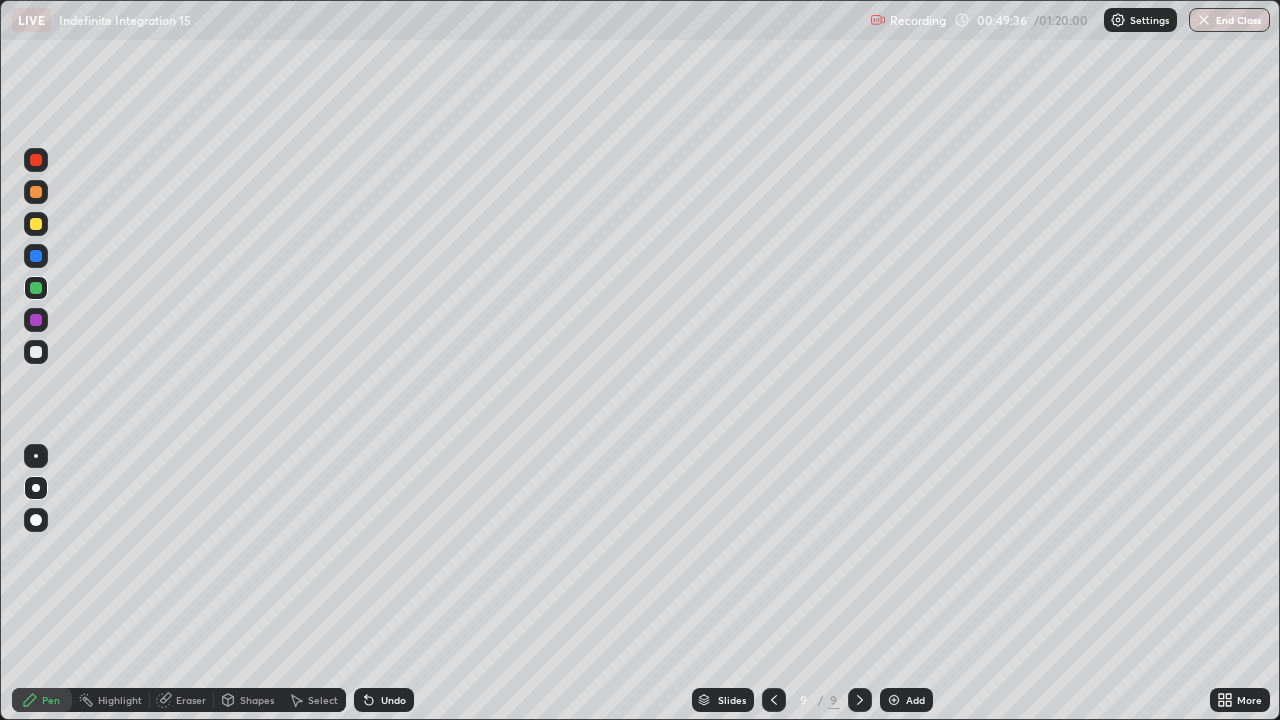 click at bounding box center (36, 288) 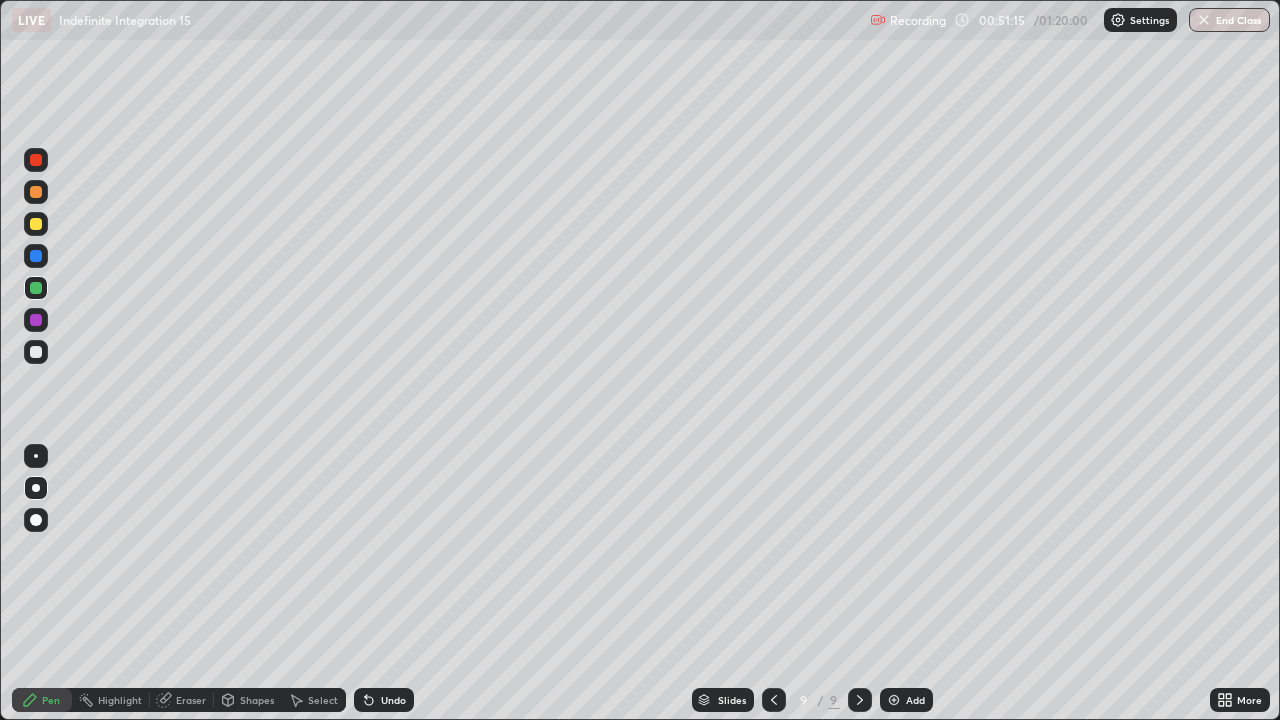 click at bounding box center [36, 192] 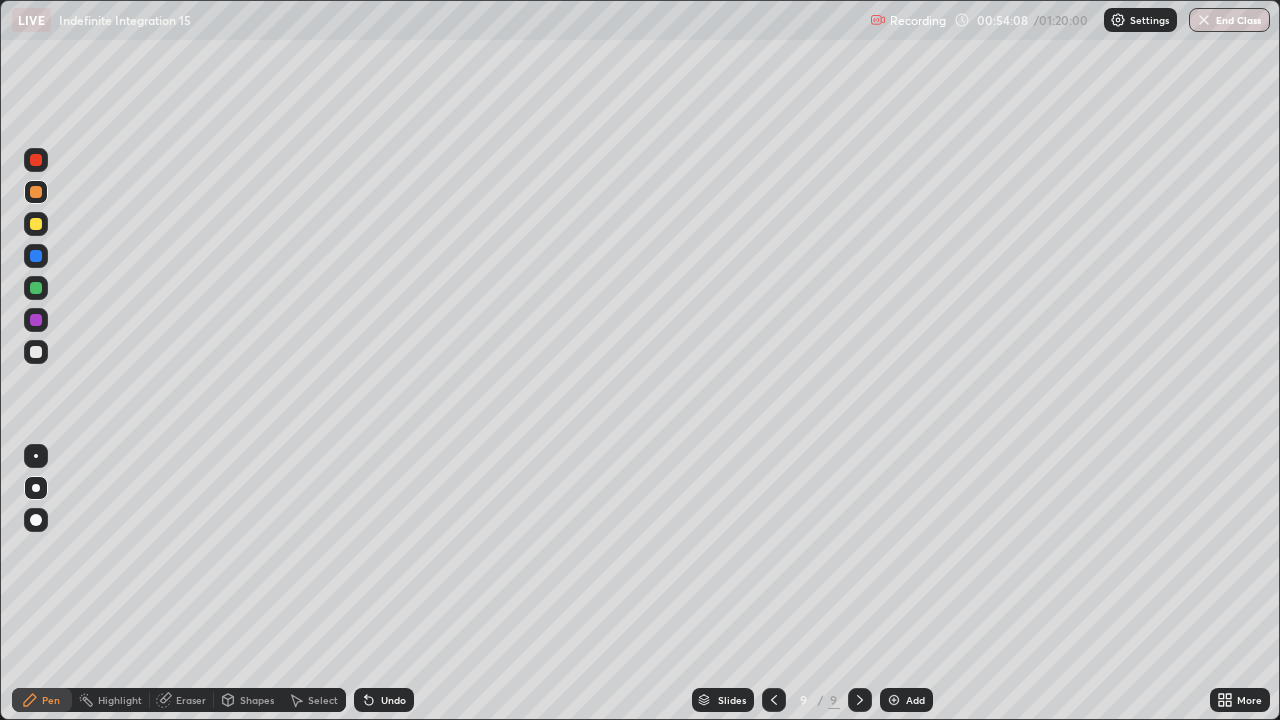 click 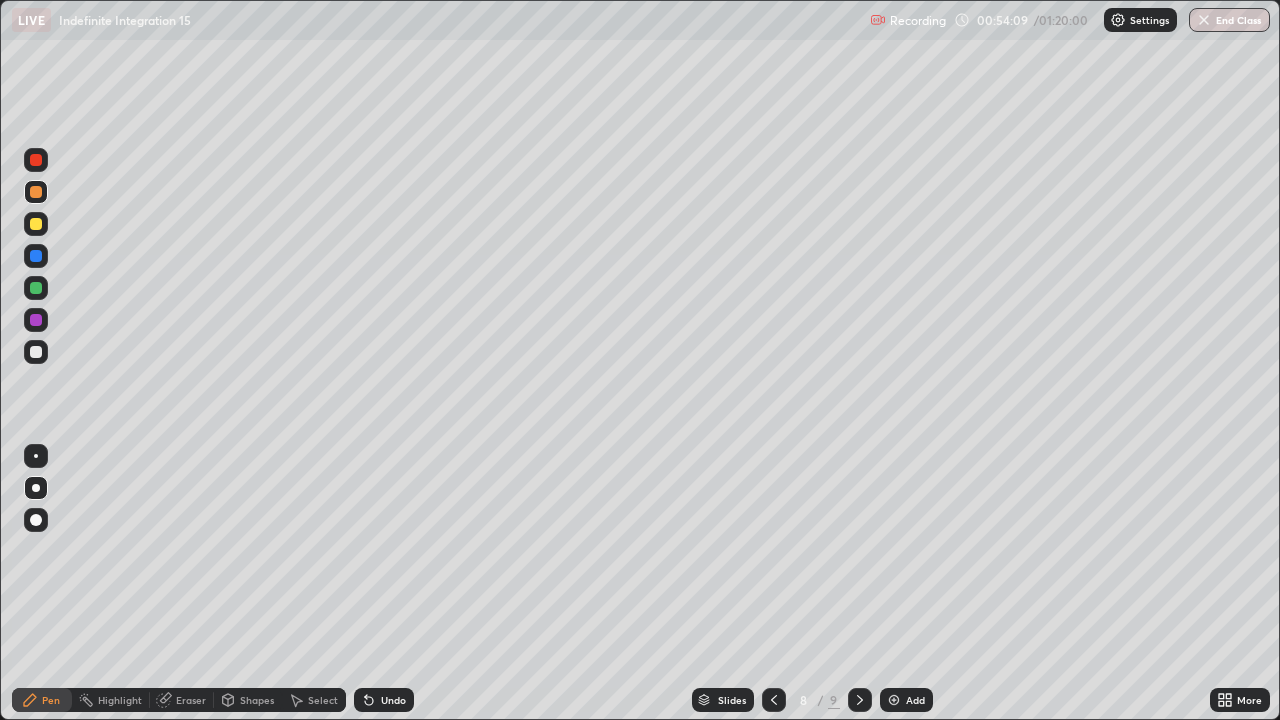 click 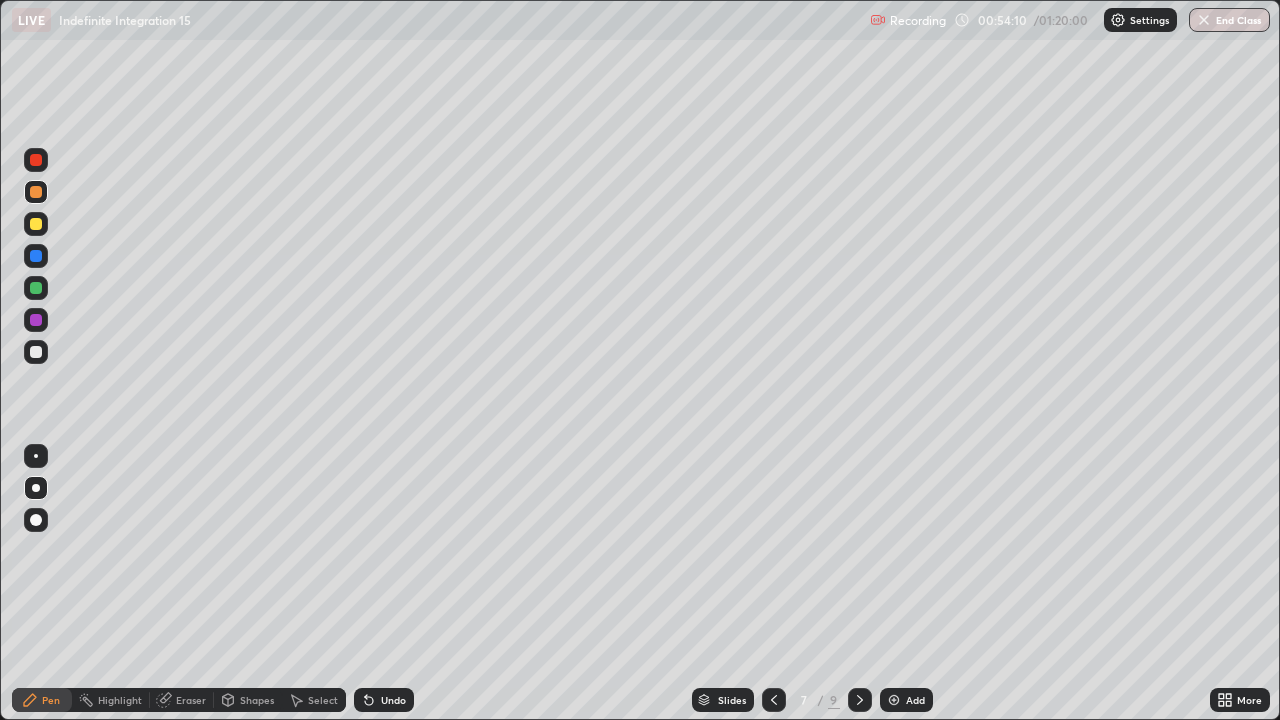 click 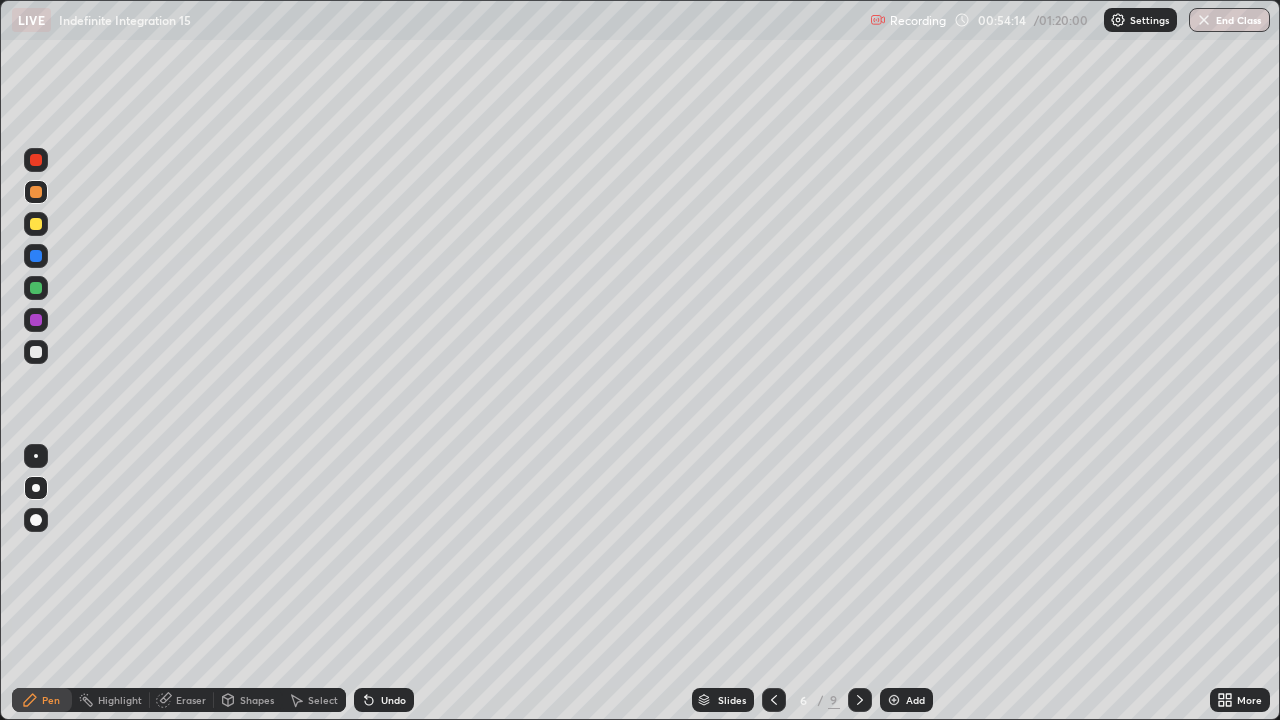 click 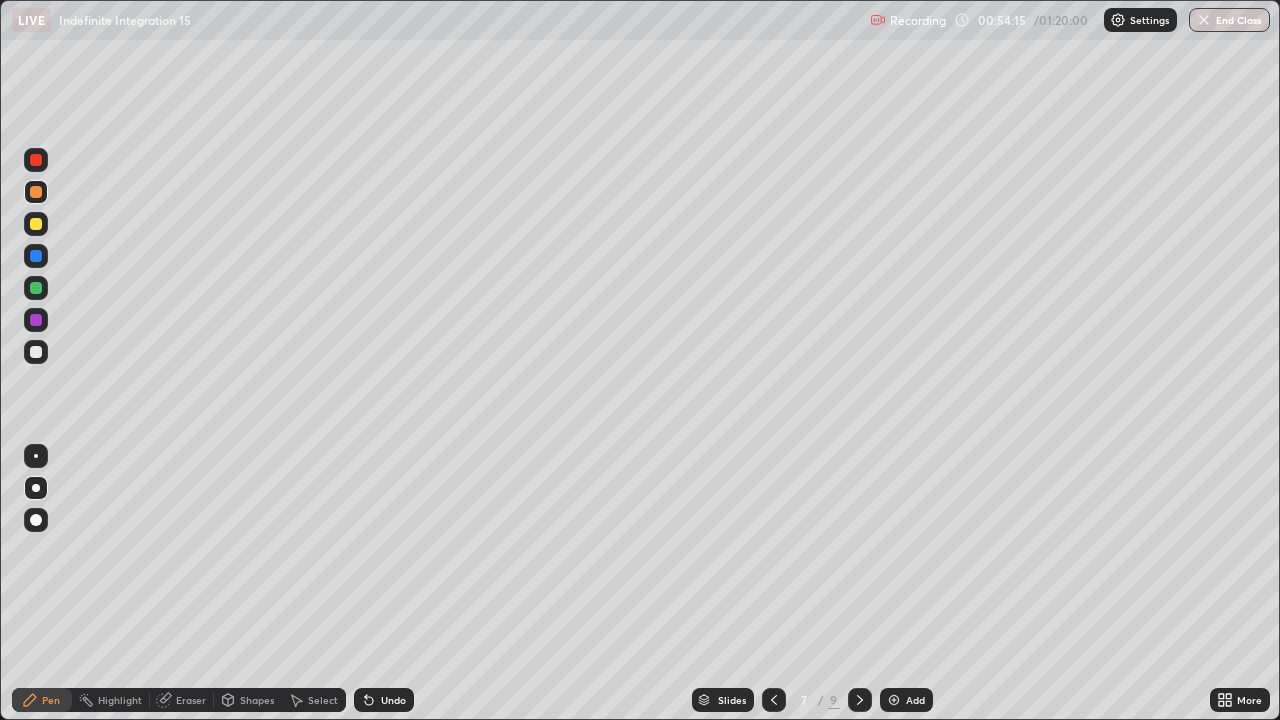 click 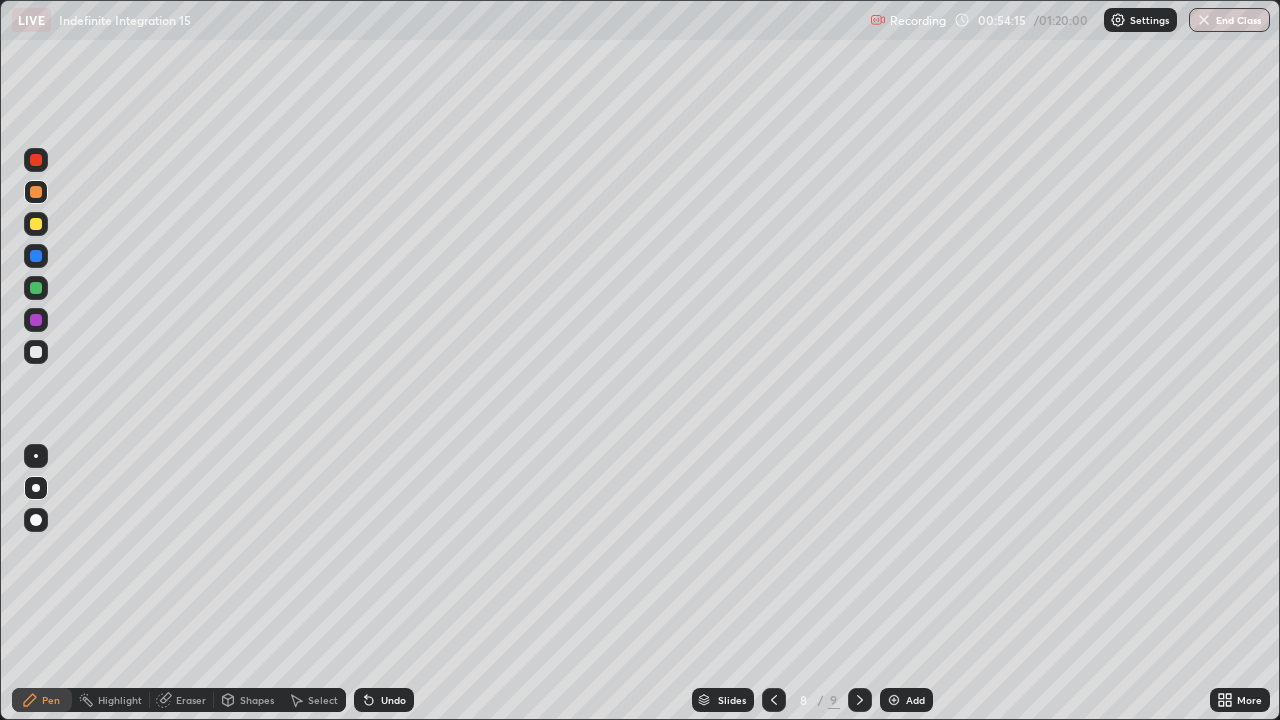 click 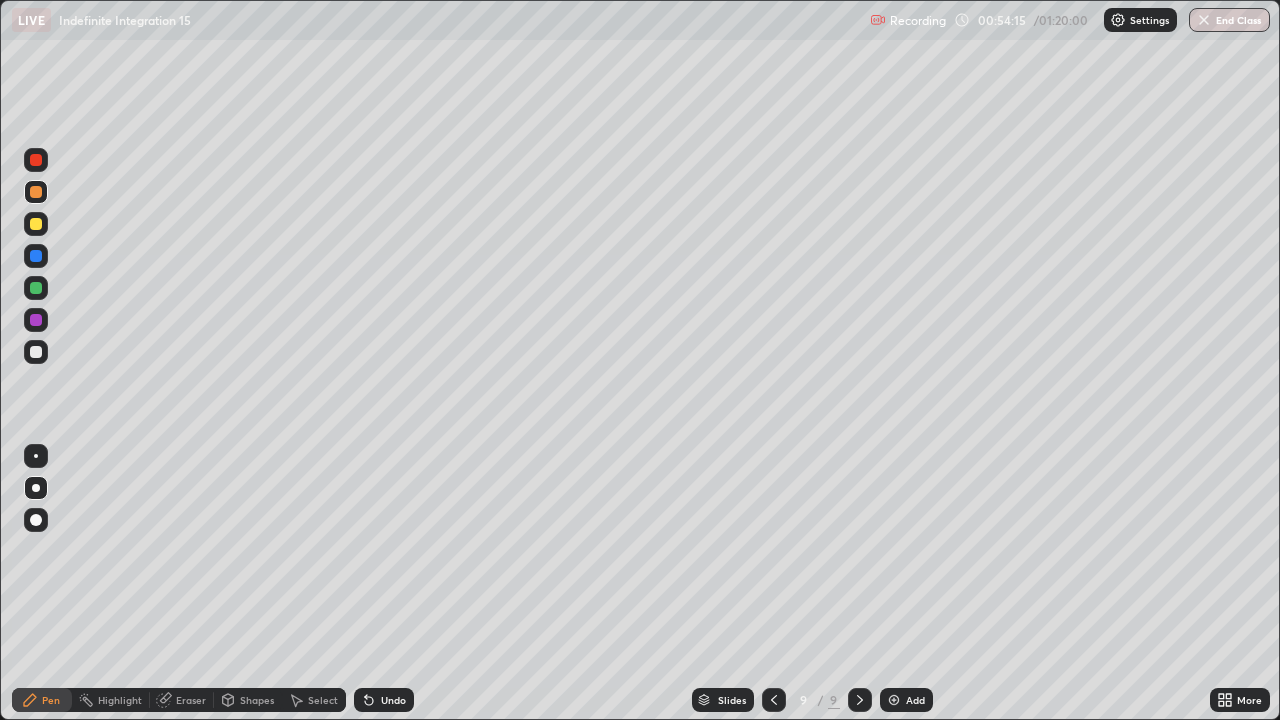 click 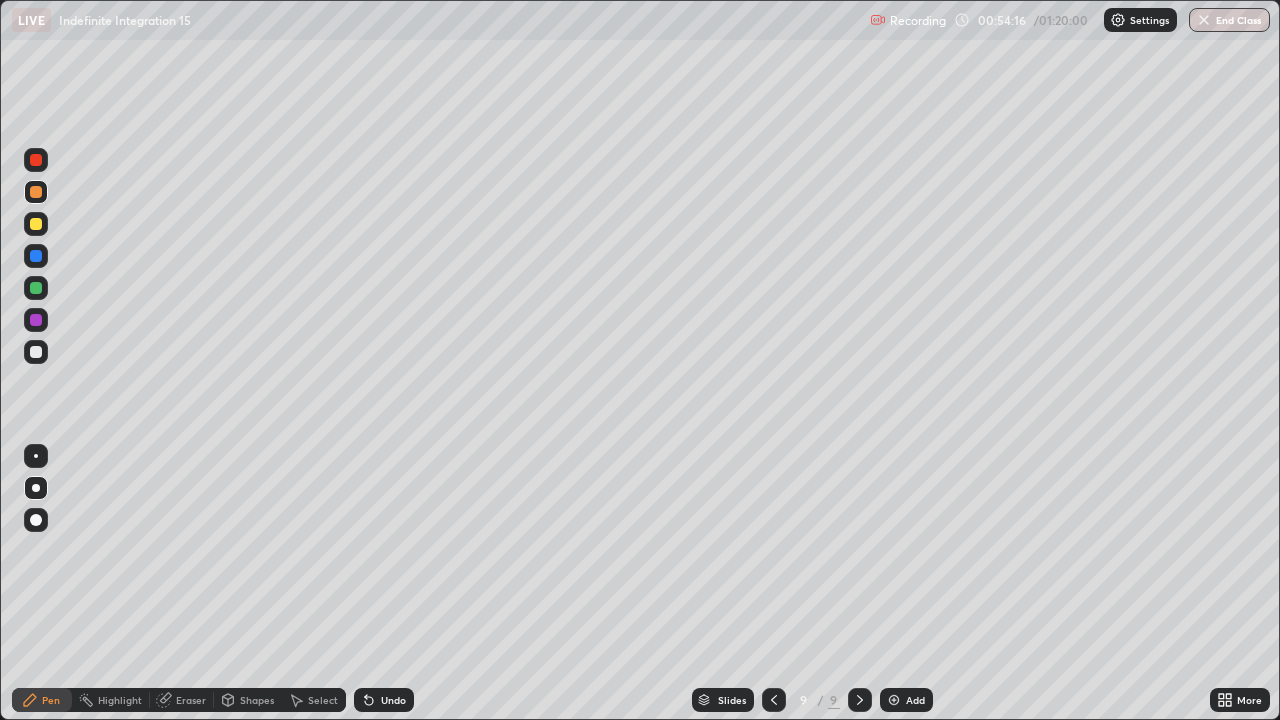 click 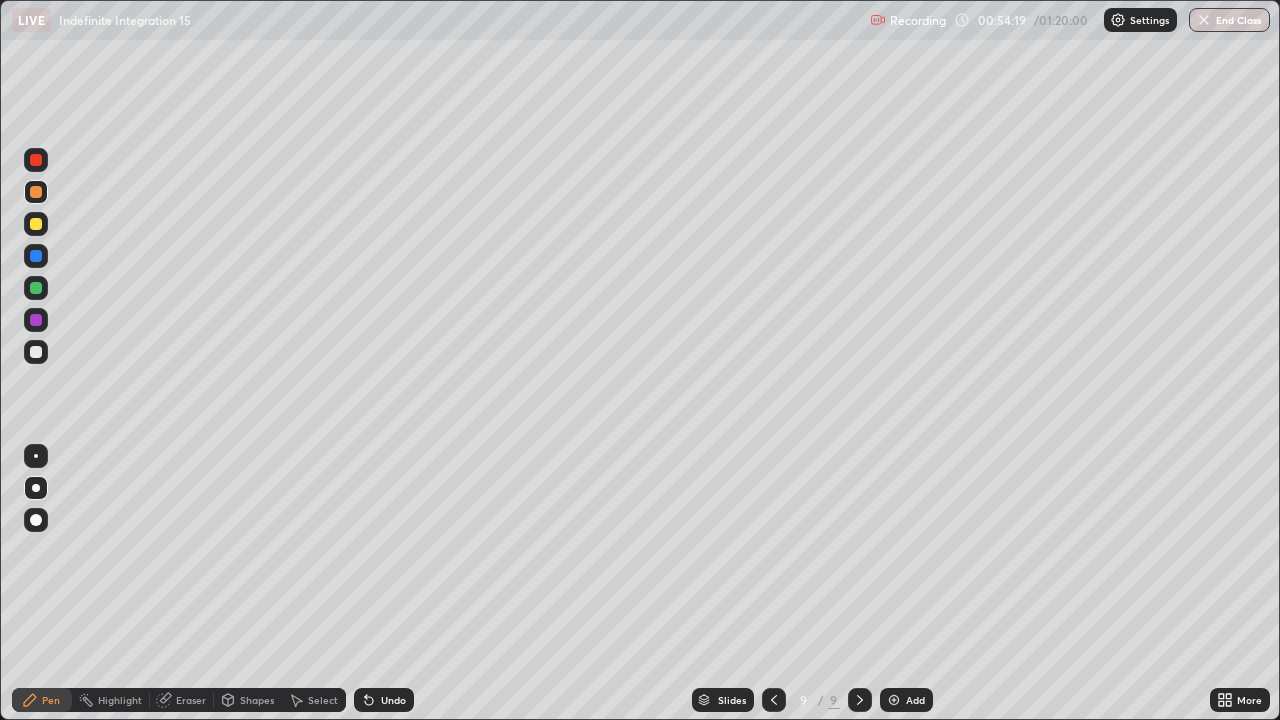 click at bounding box center [36, 224] 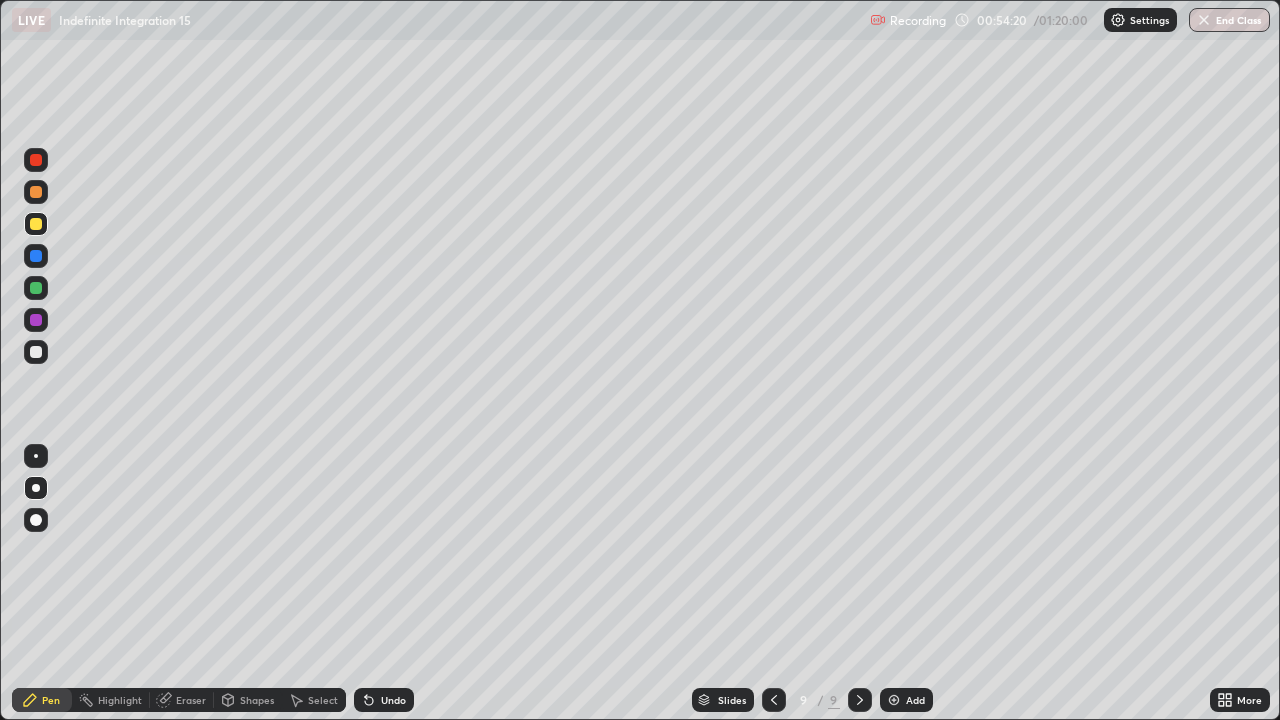 click at bounding box center (36, 488) 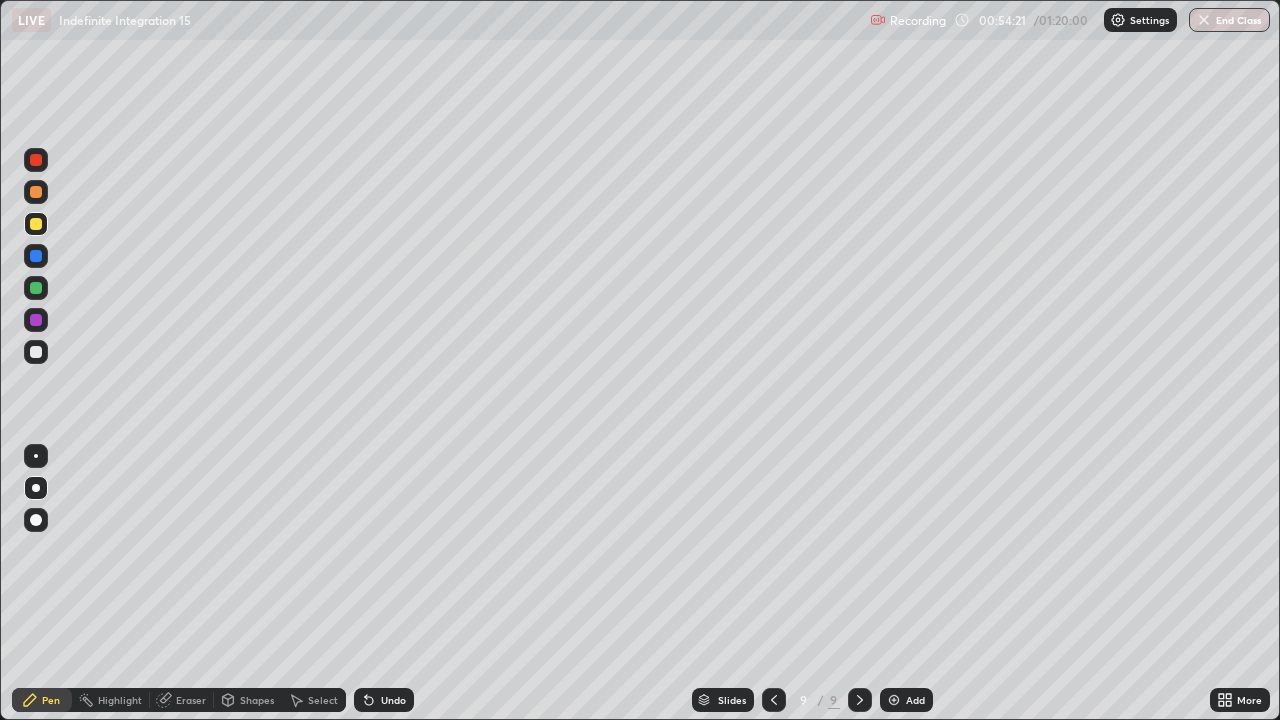 click at bounding box center (860, 700) 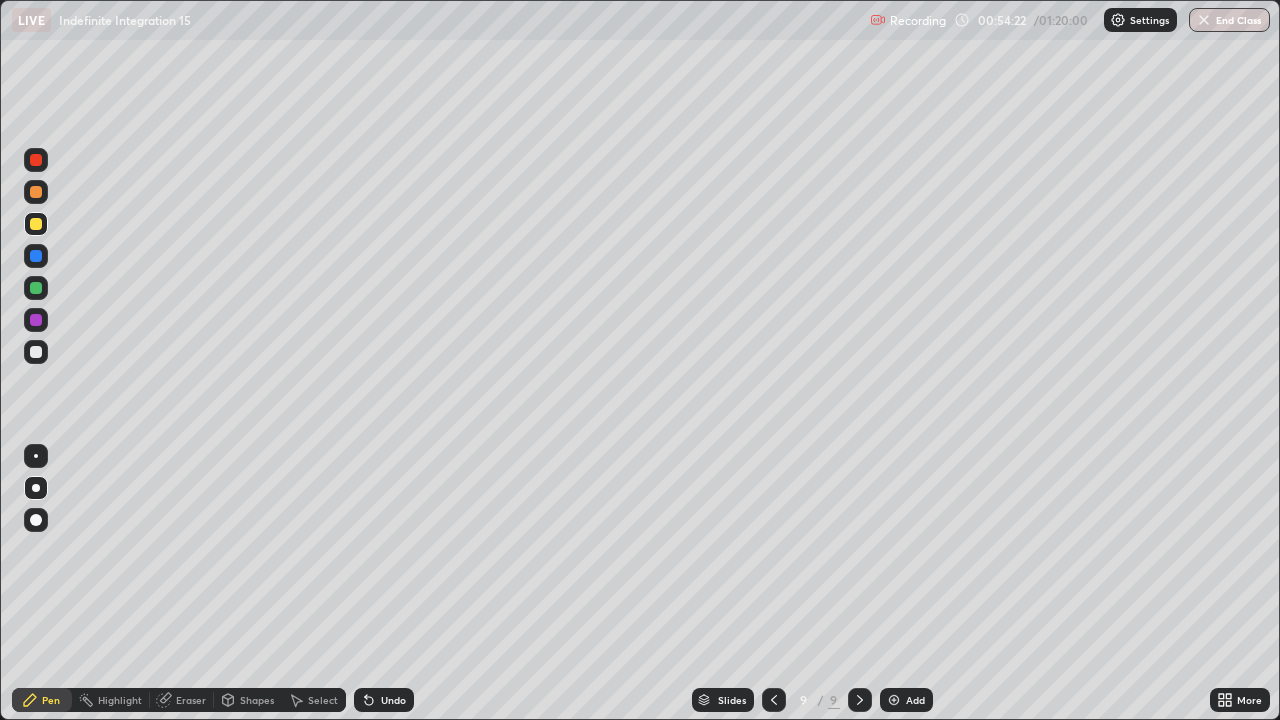 click on "Add" at bounding box center (906, 700) 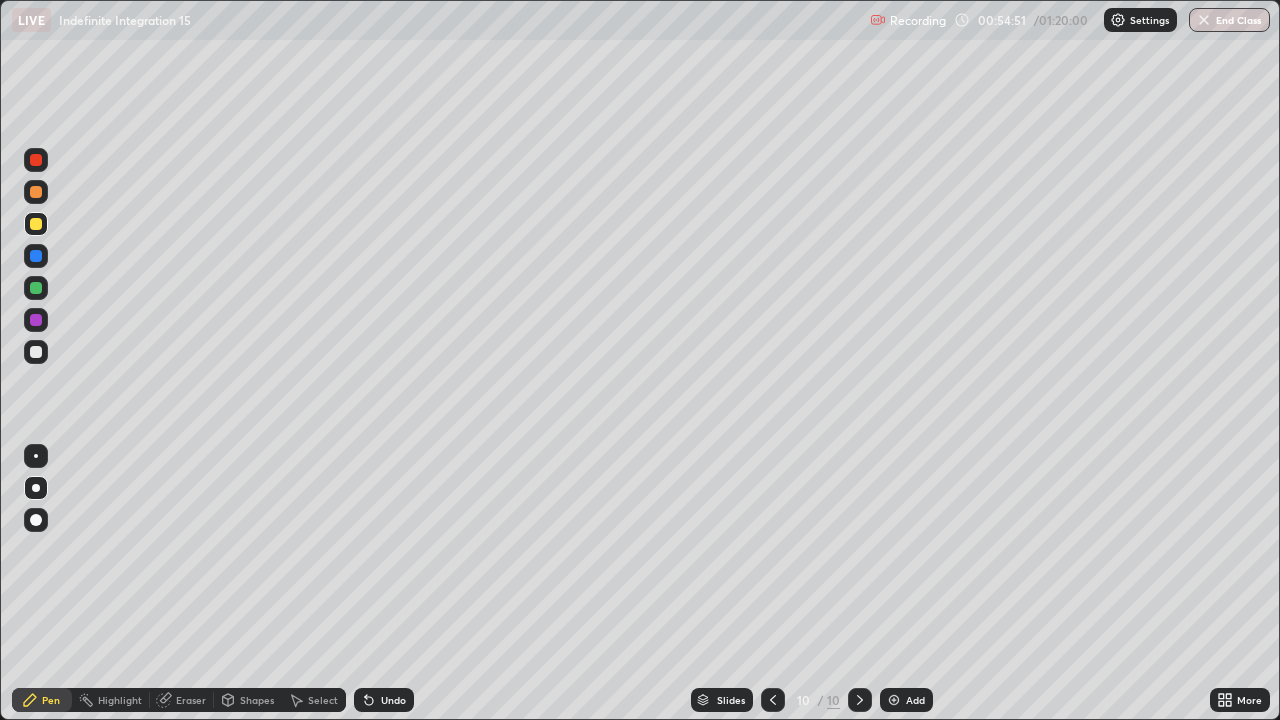 click at bounding box center [36, 352] 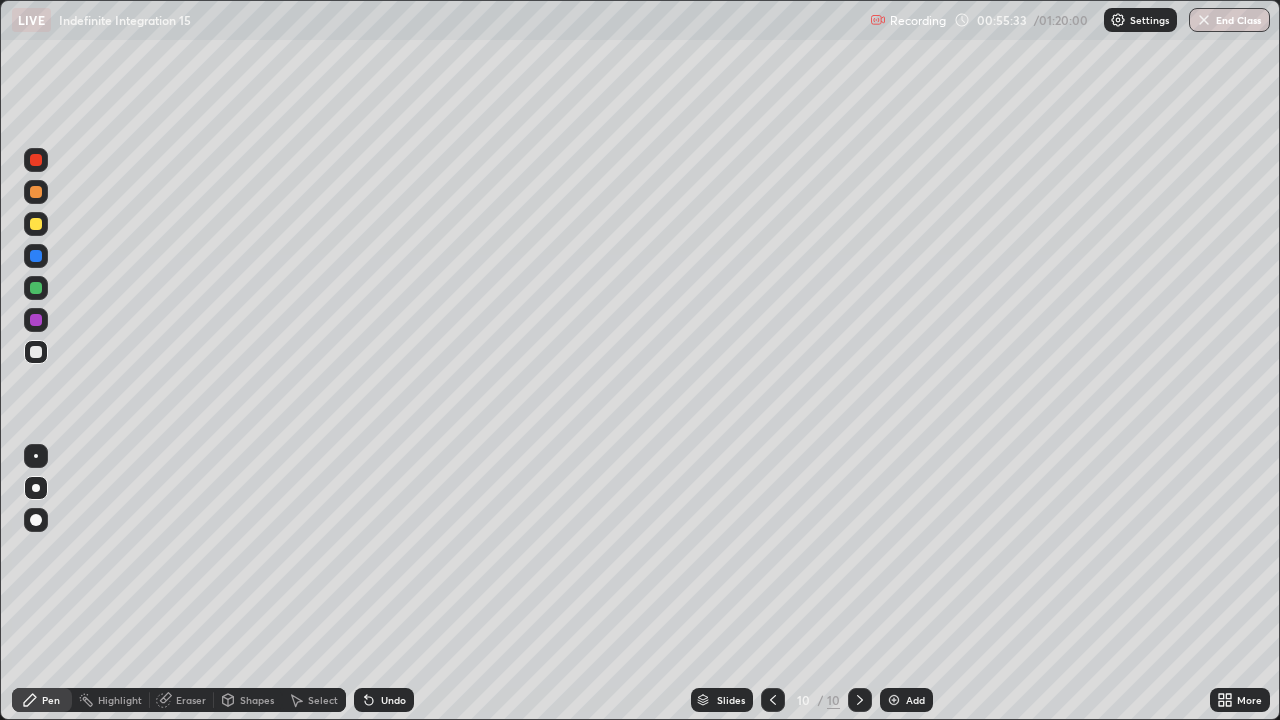 click at bounding box center (36, 256) 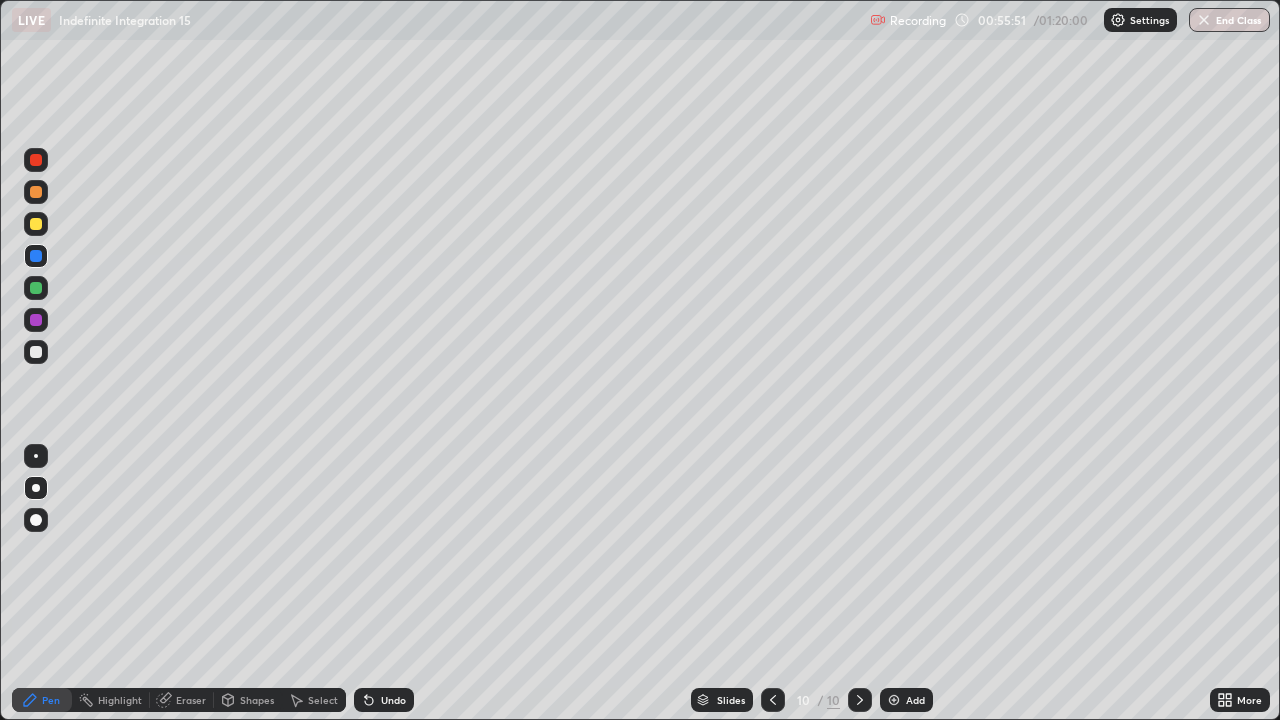 click at bounding box center [36, 352] 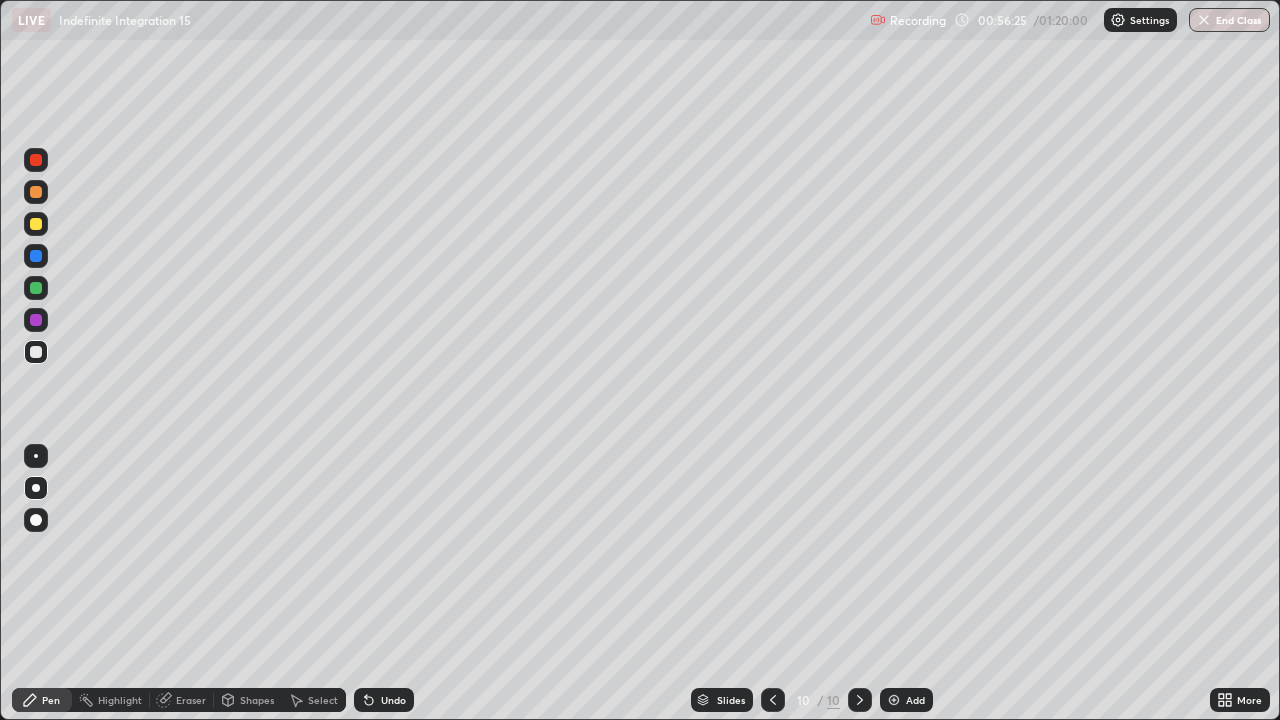 click at bounding box center (36, 320) 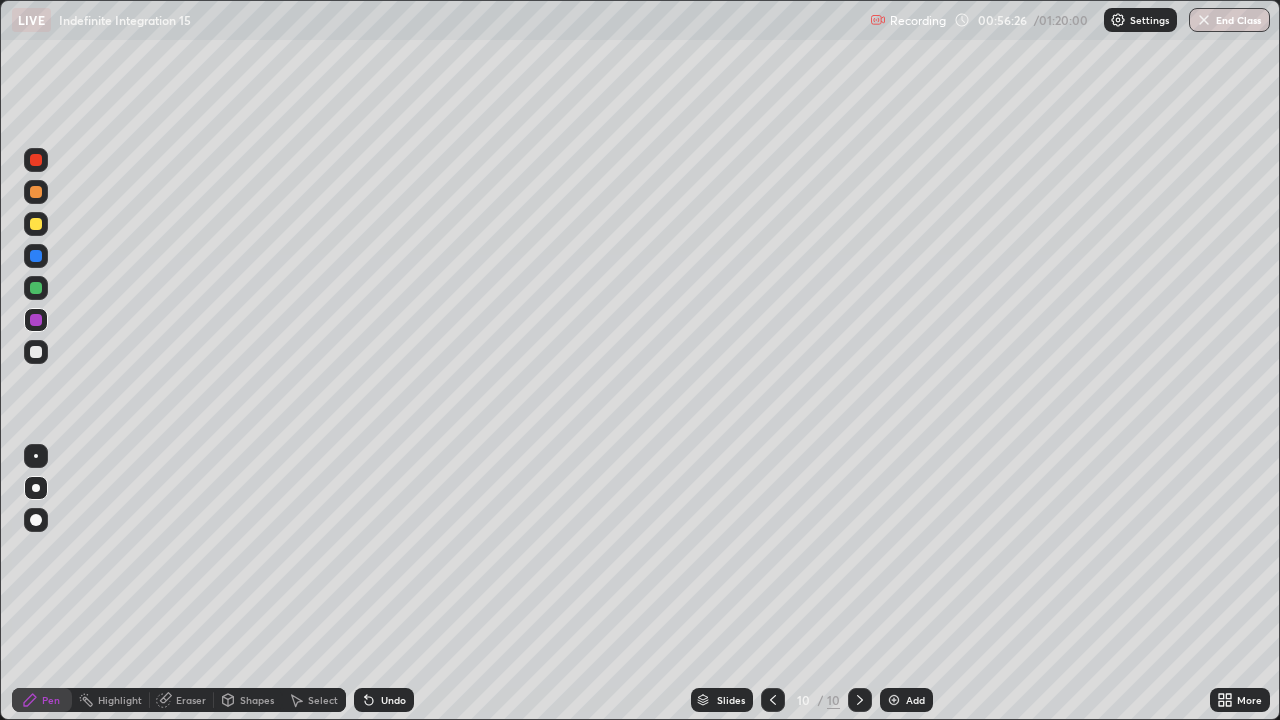 click at bounding box center (36, 456) 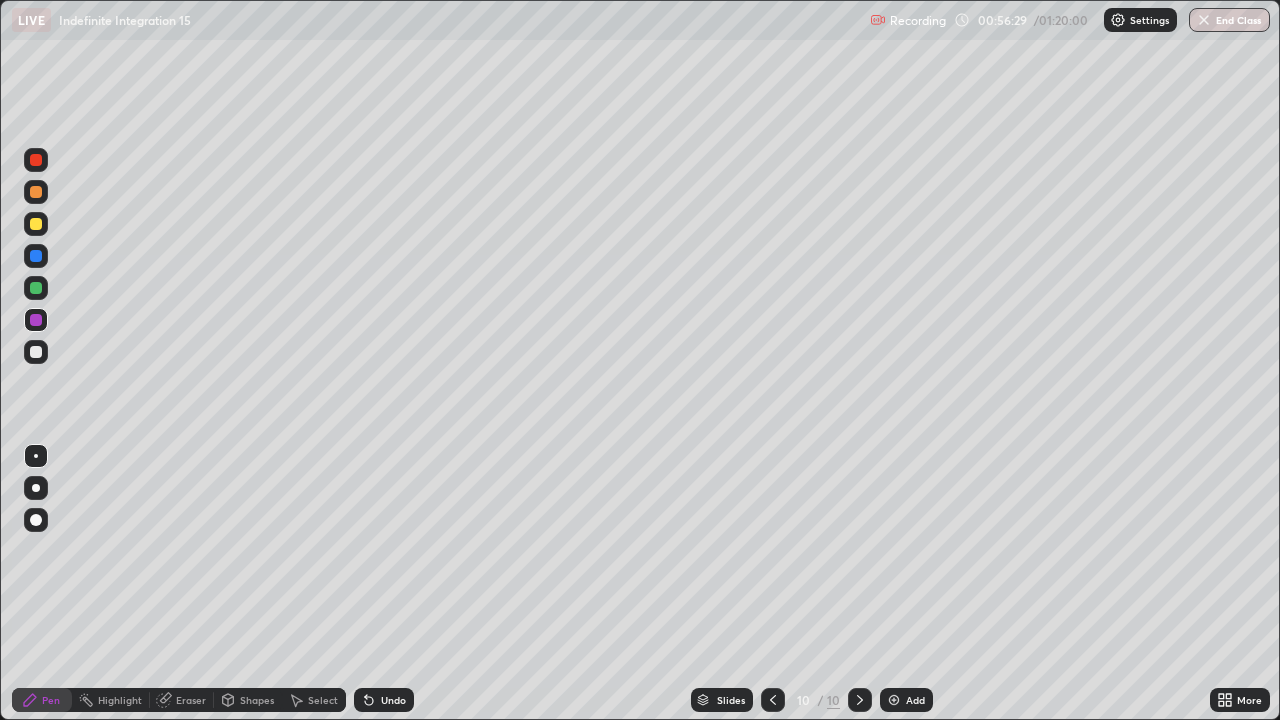 click at bounding box center (36, 352) 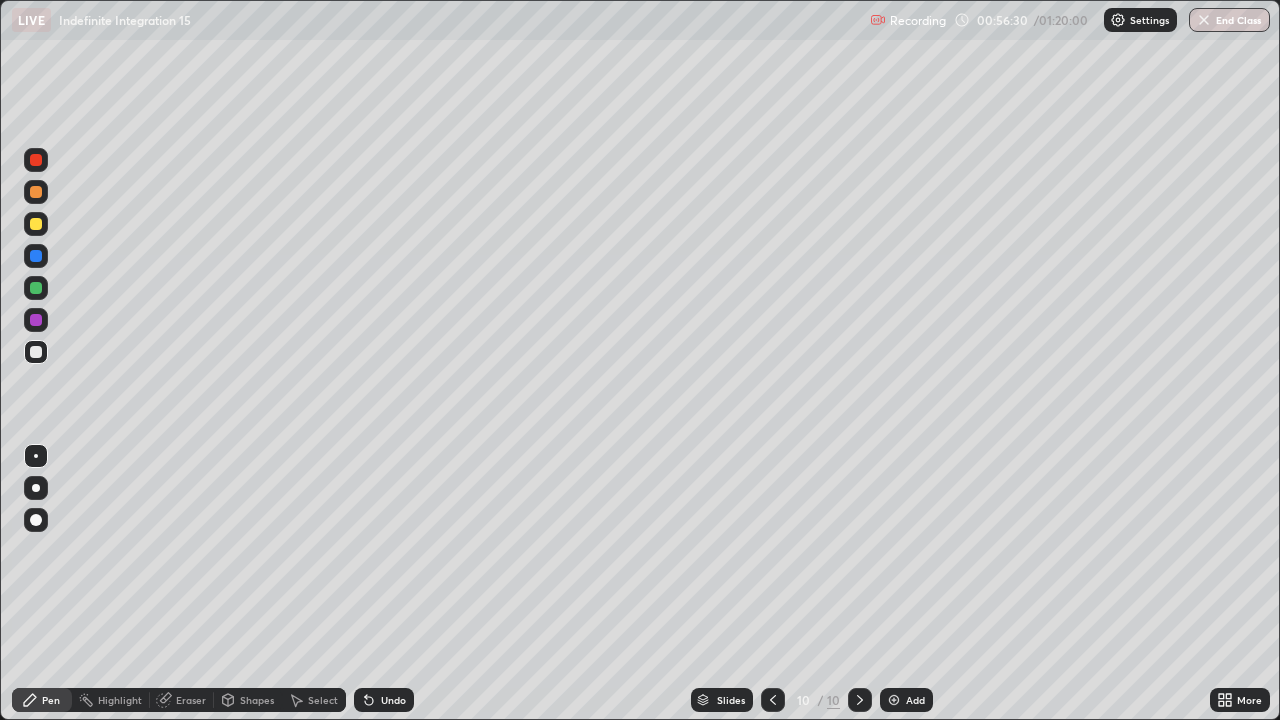 click at bounding box center (36, 488) 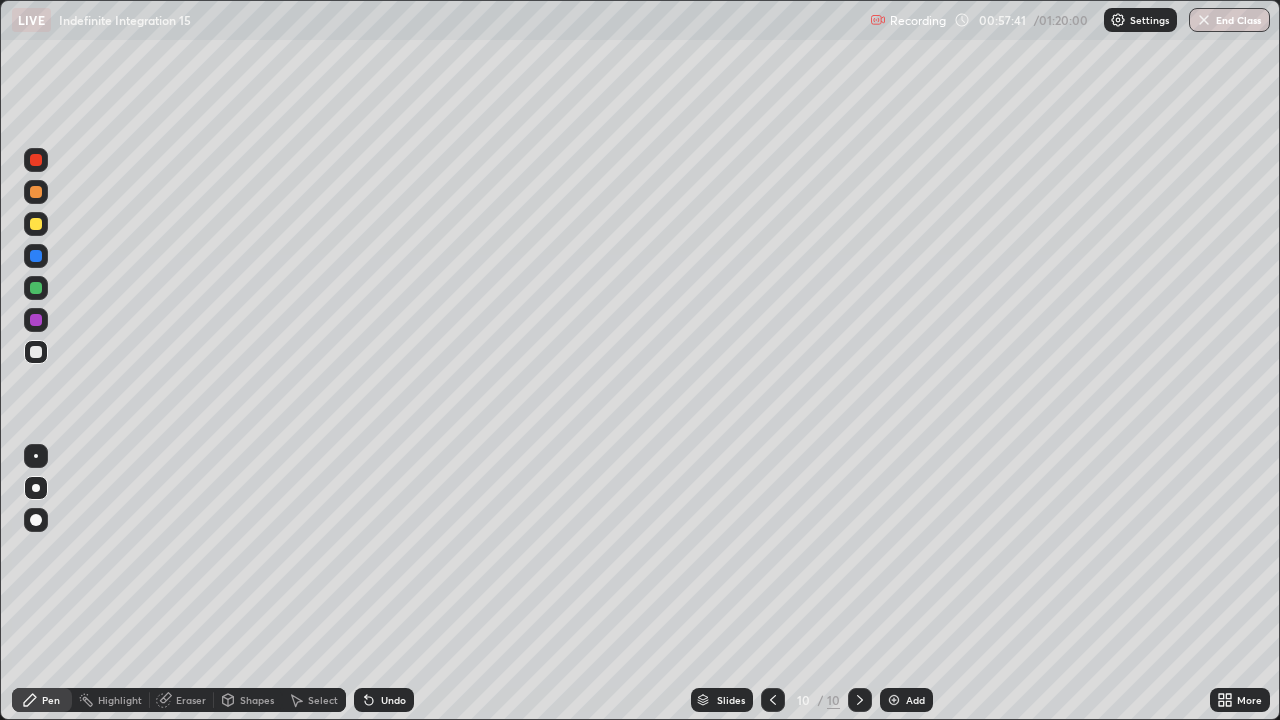 click on "Undo" at bounding box center (393, 700) 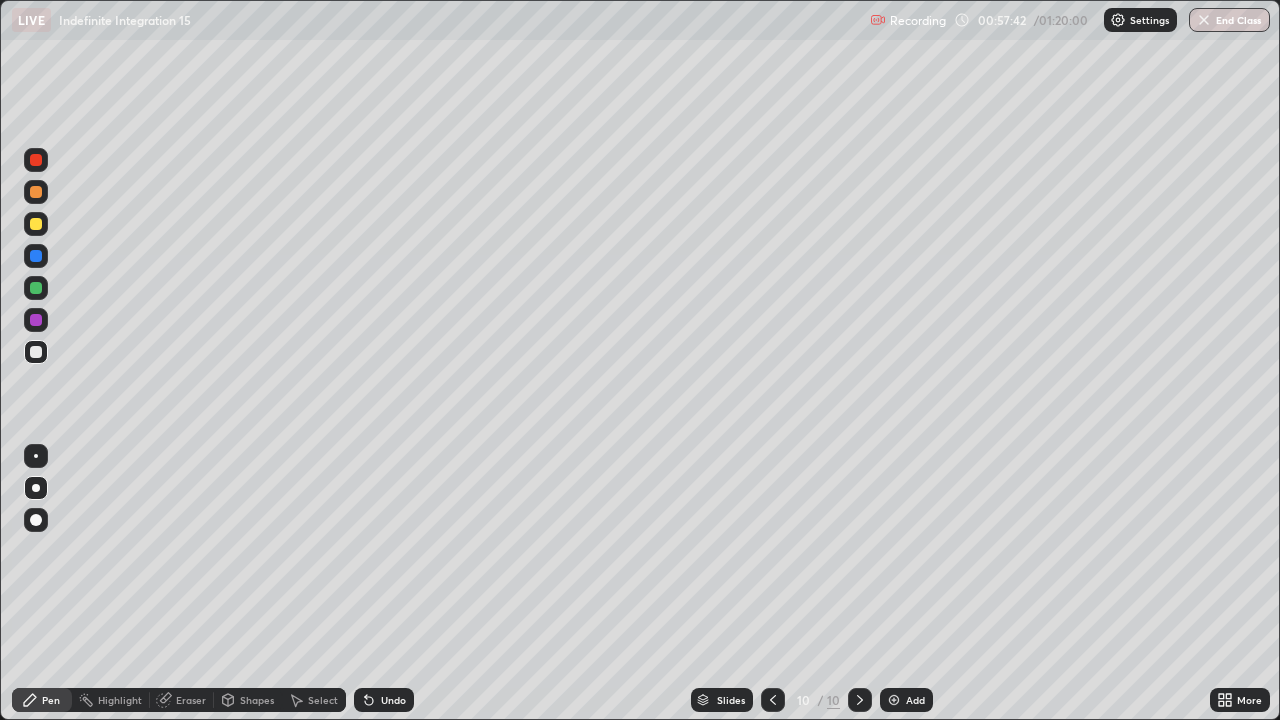 click on "Undo" at bounding box center (380, 700) 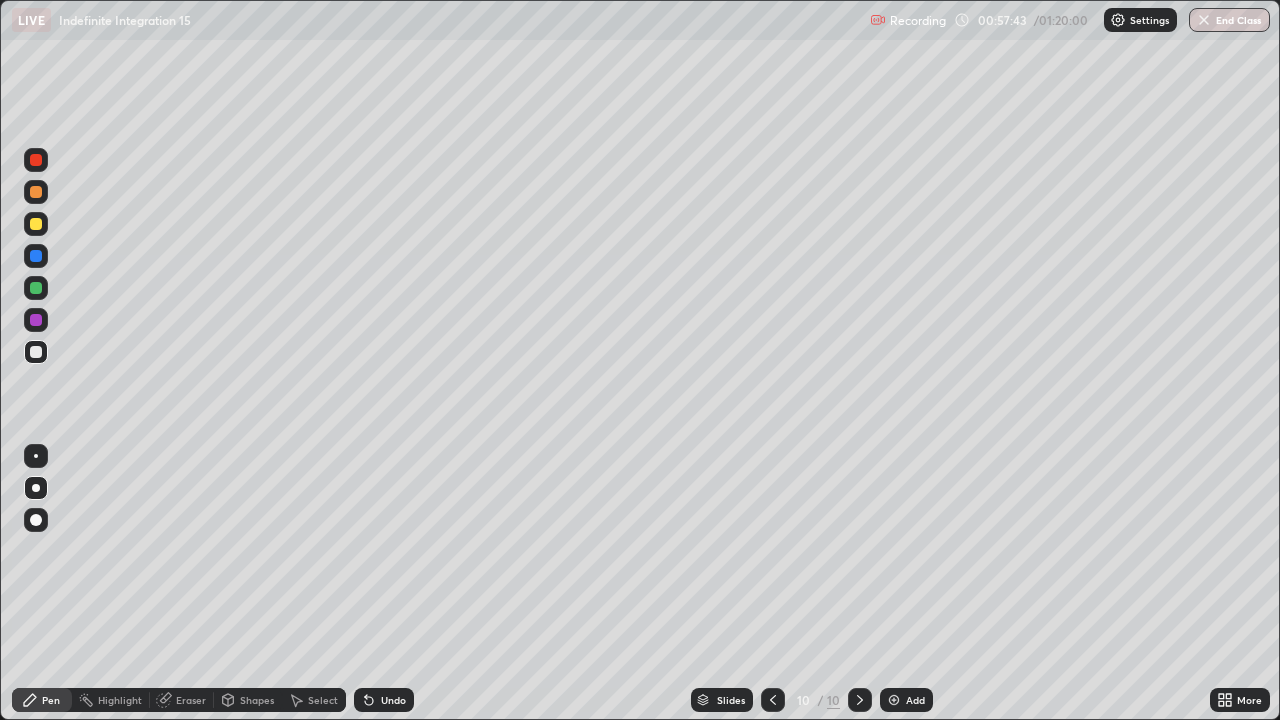 click on "Undo" at bounding box center (393, 700) 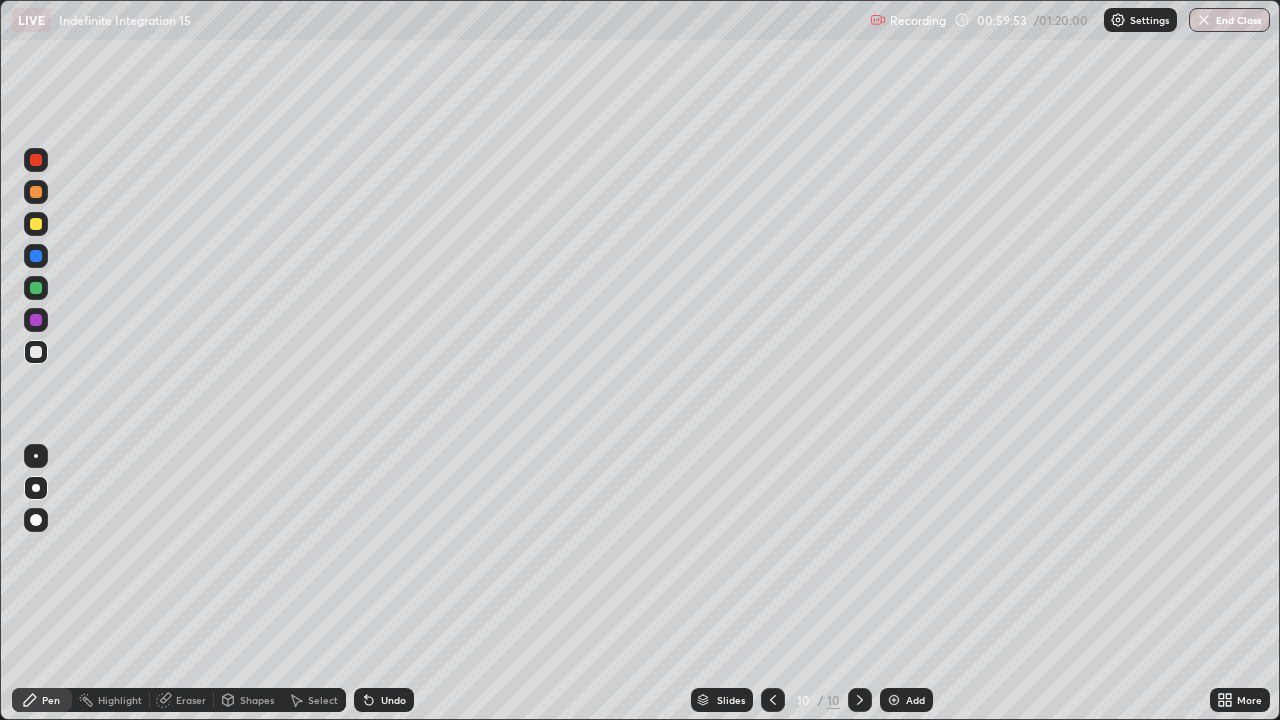 click at bounding box center (36, 224) 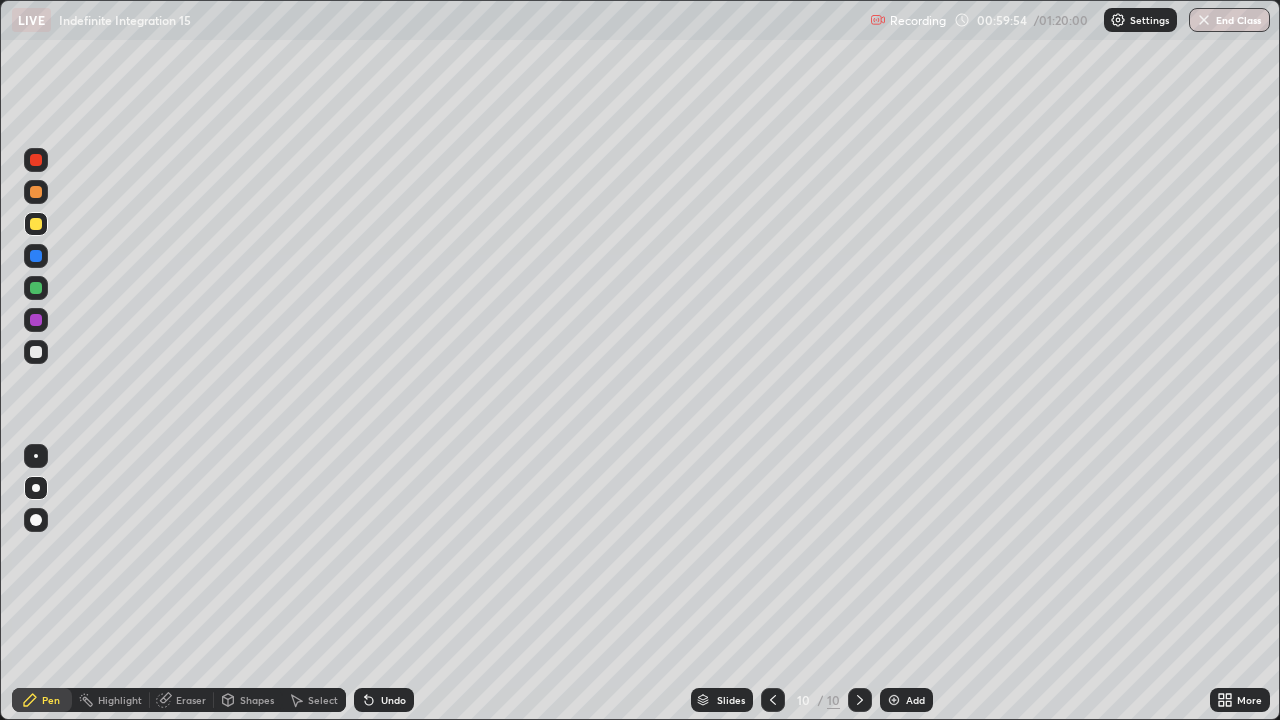 click 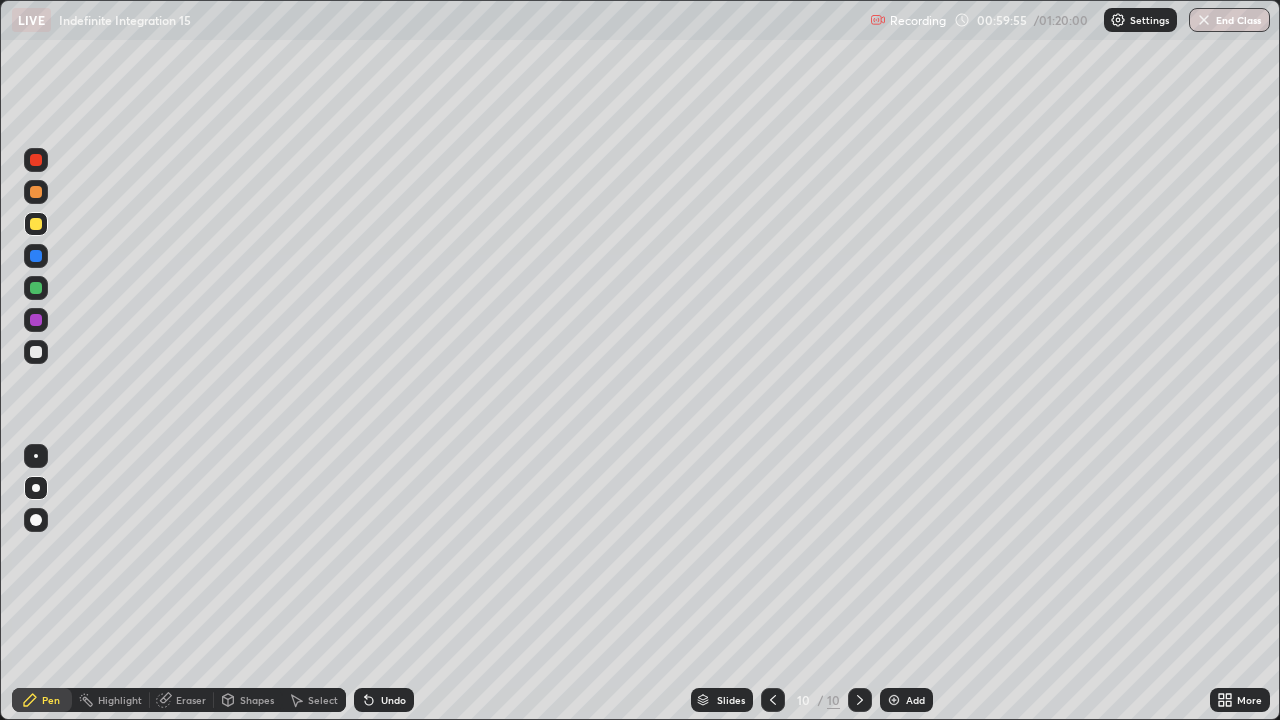 click on "Add" at bounding box center (915, 700) 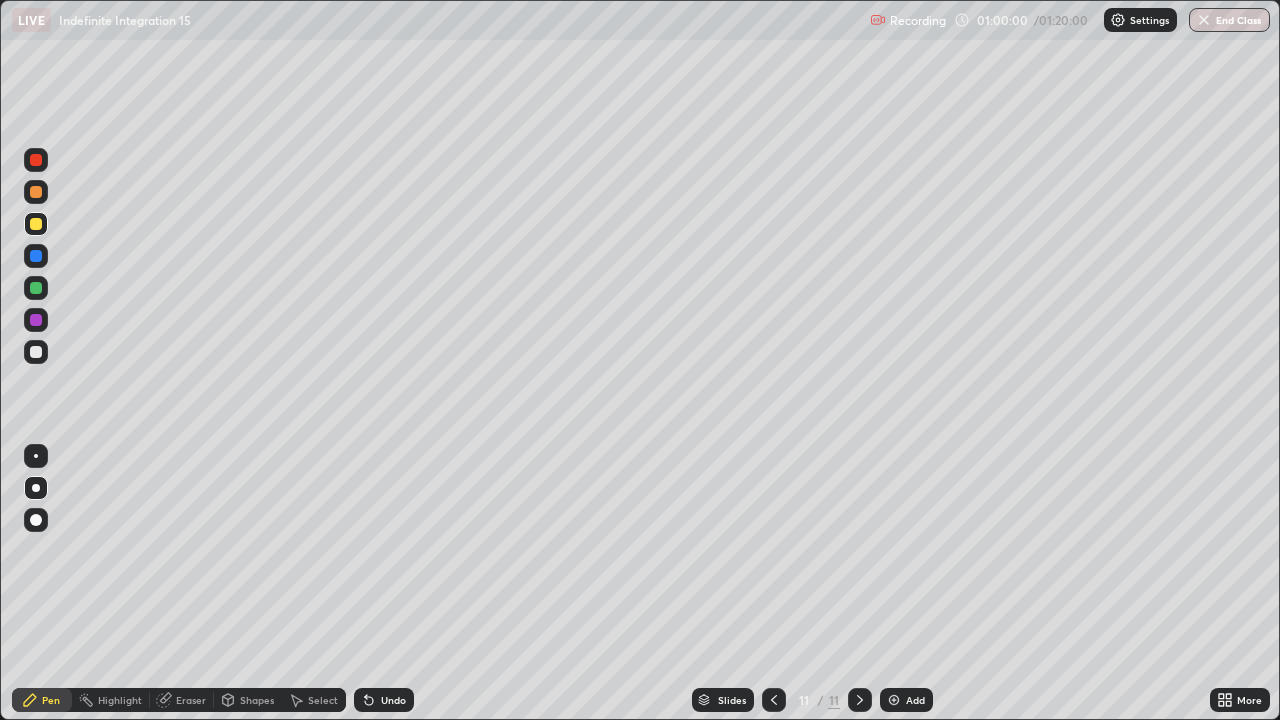 click 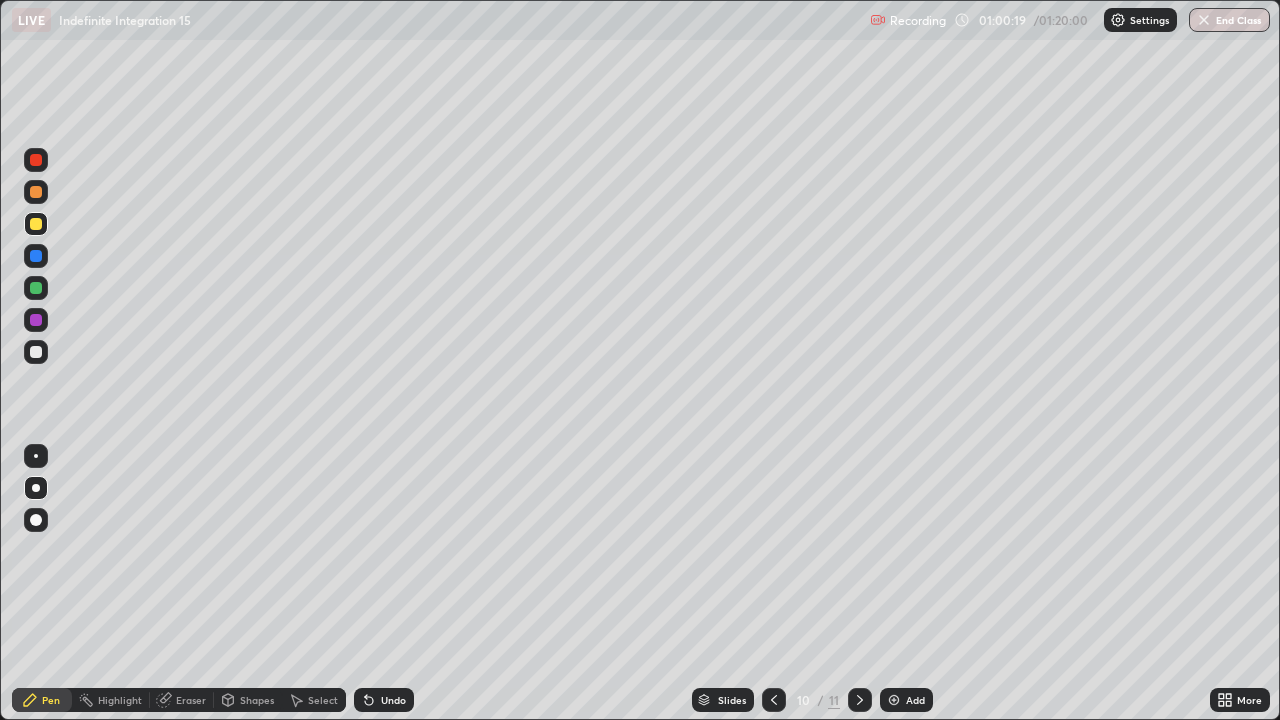 click 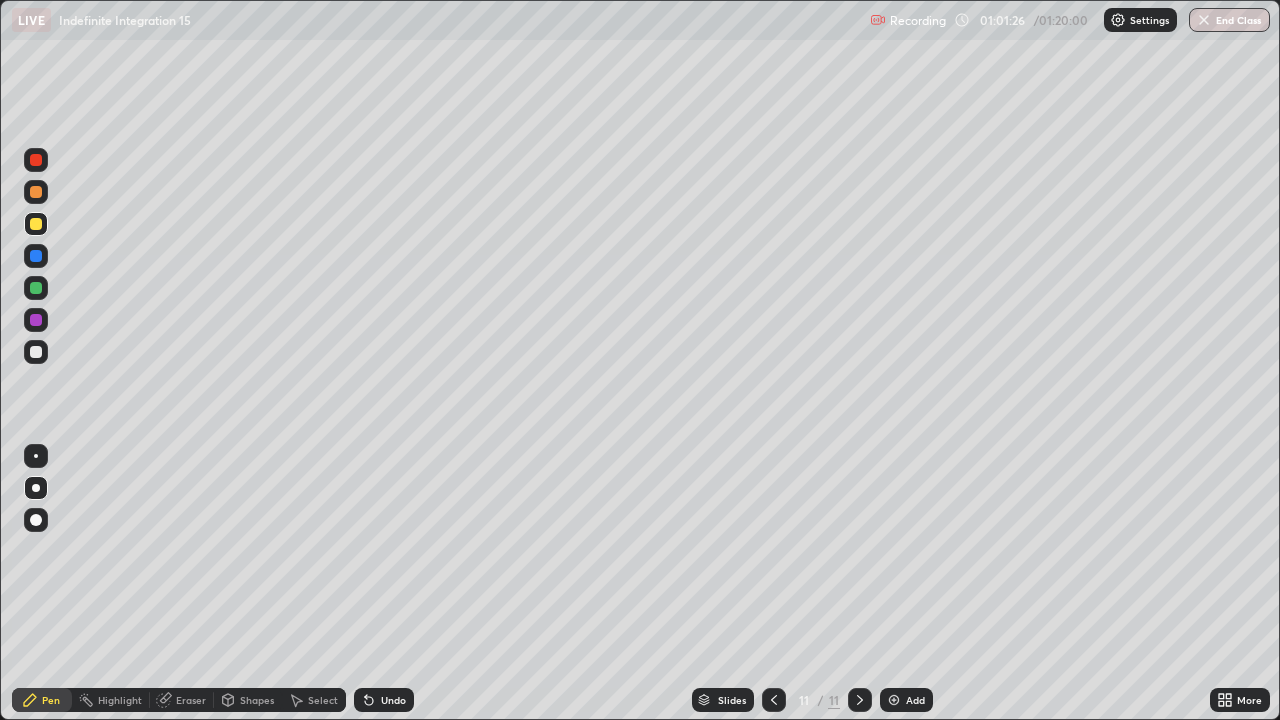 click at bounding box center (36, 352) 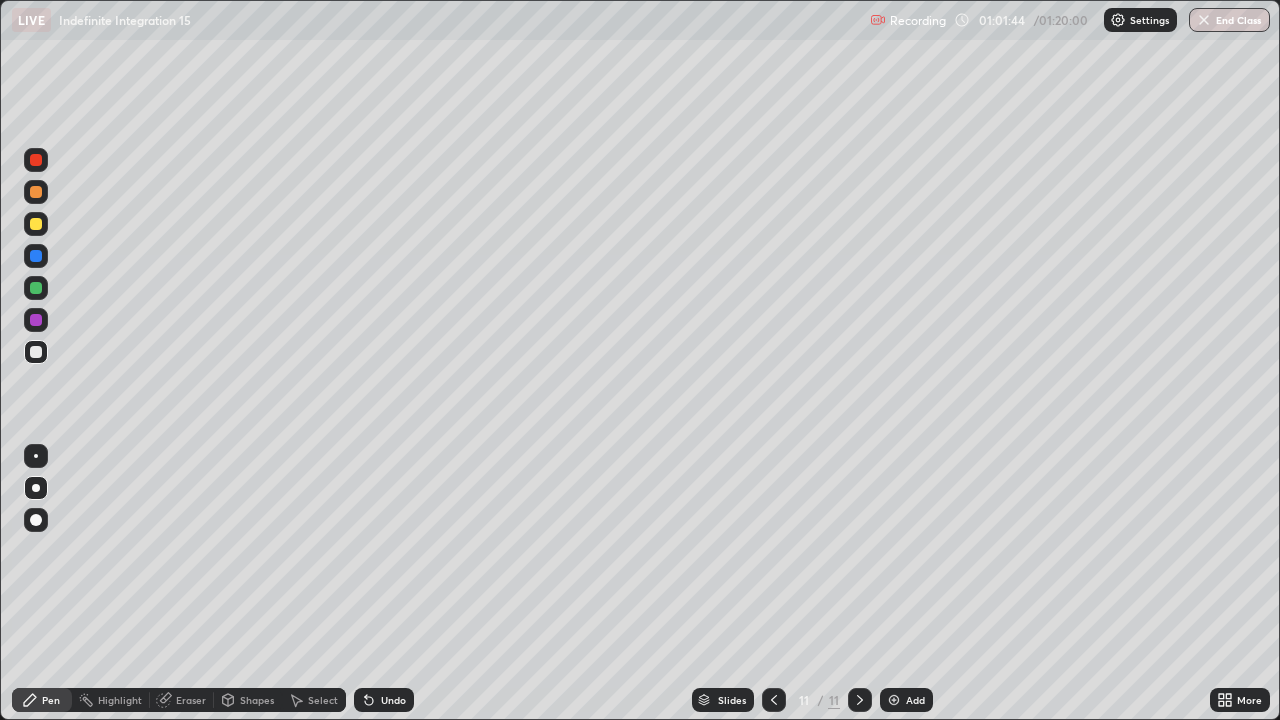 click on "Undo" at bounding box center [393, 700] 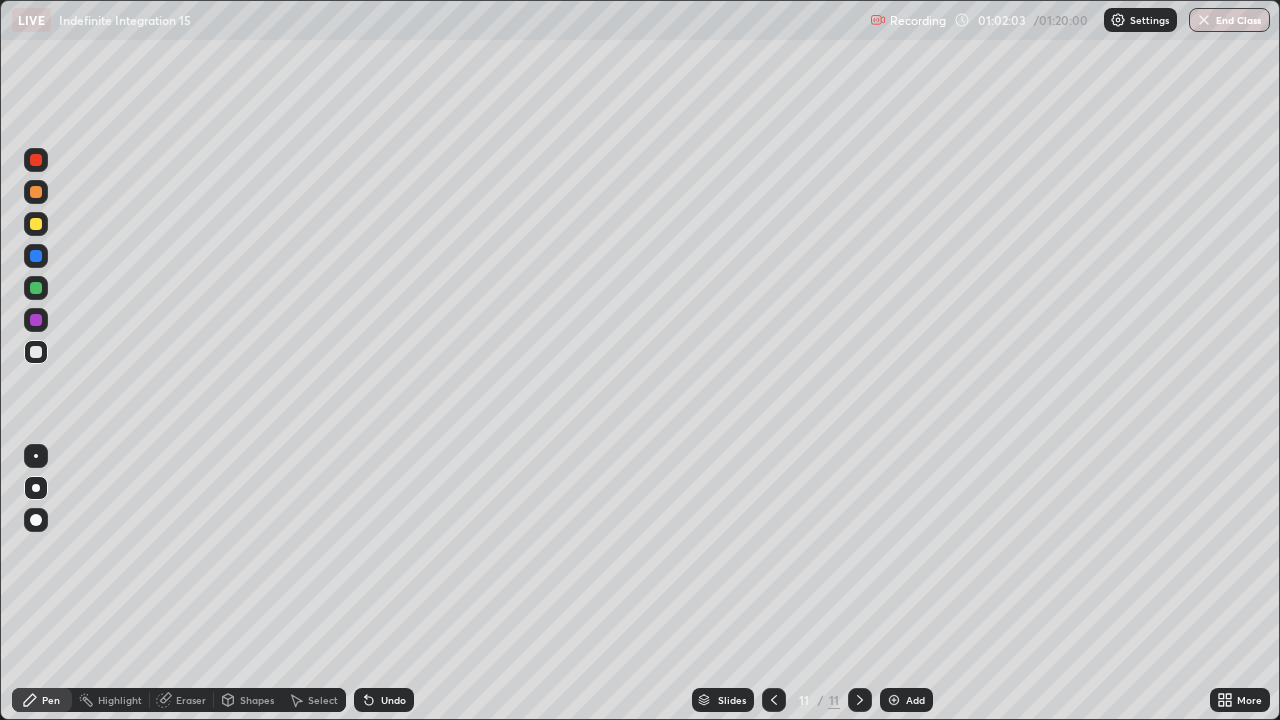 click on "Undo" at bounding box center (393, 700) 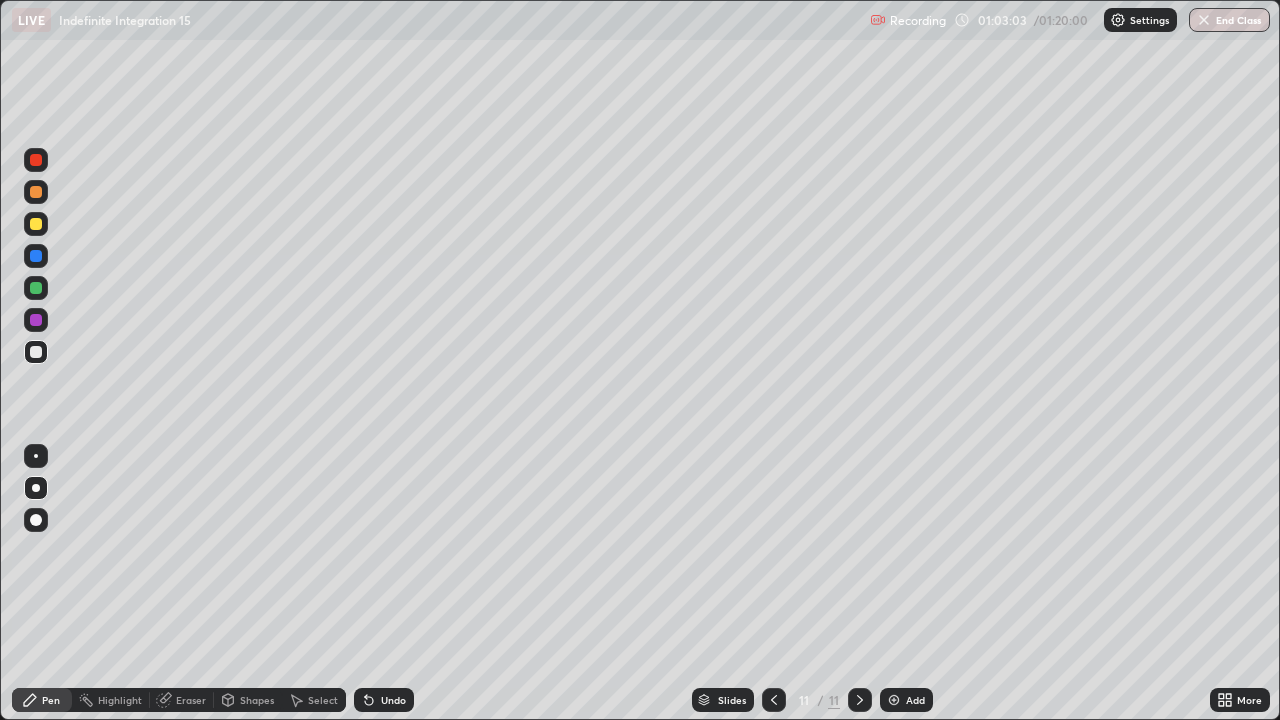 click on "Undo" at bounding box center [393, 700] 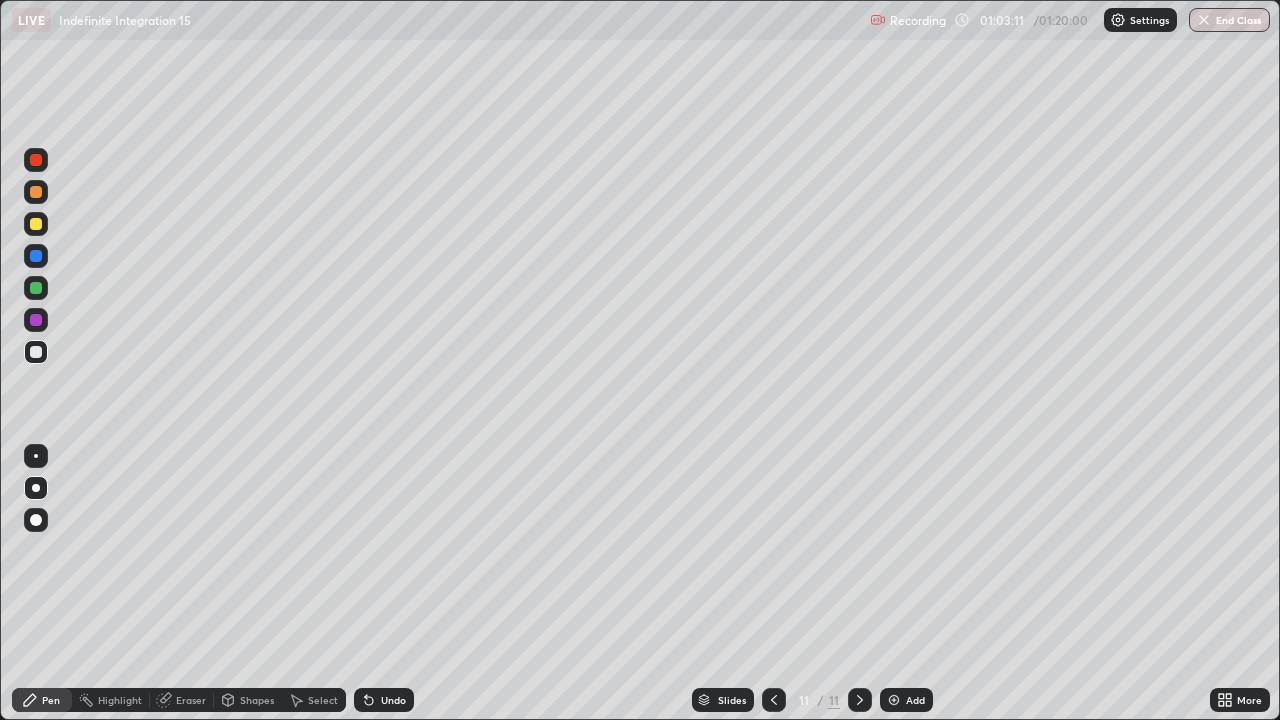 click on "Undo" at bounding box center [393, 700] 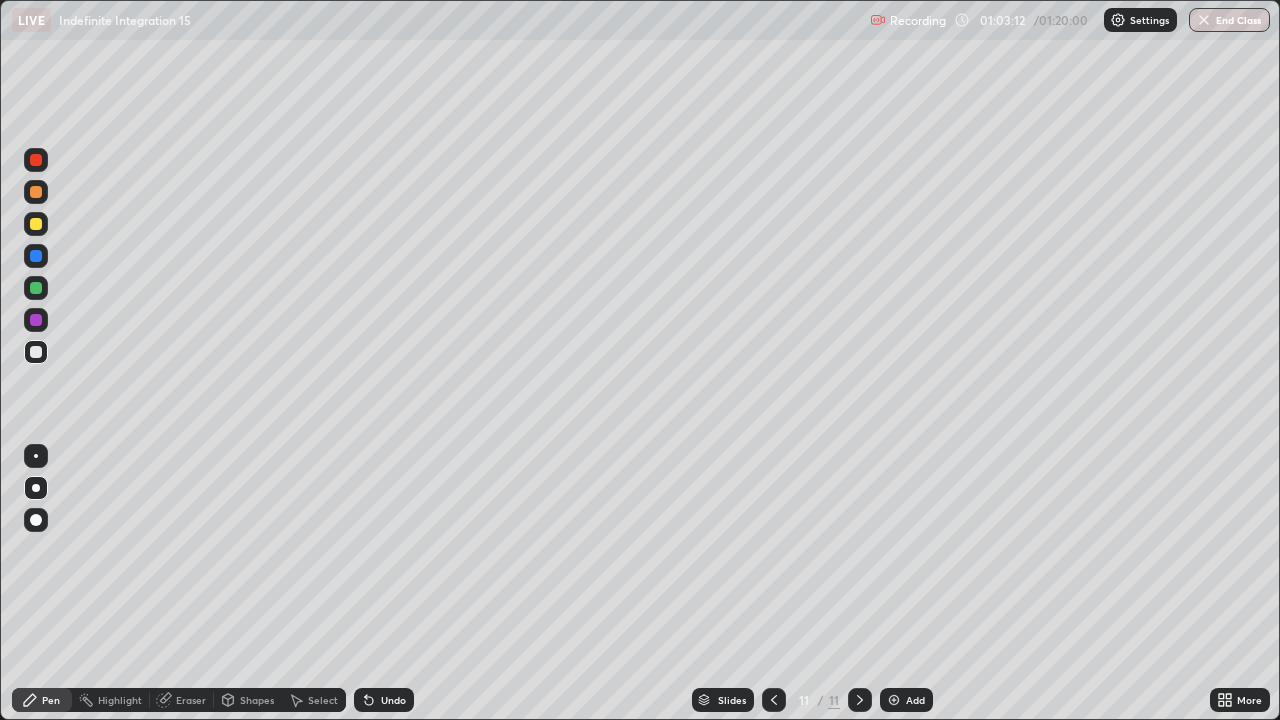 click on "Undo" at bounding box center (393, 700) 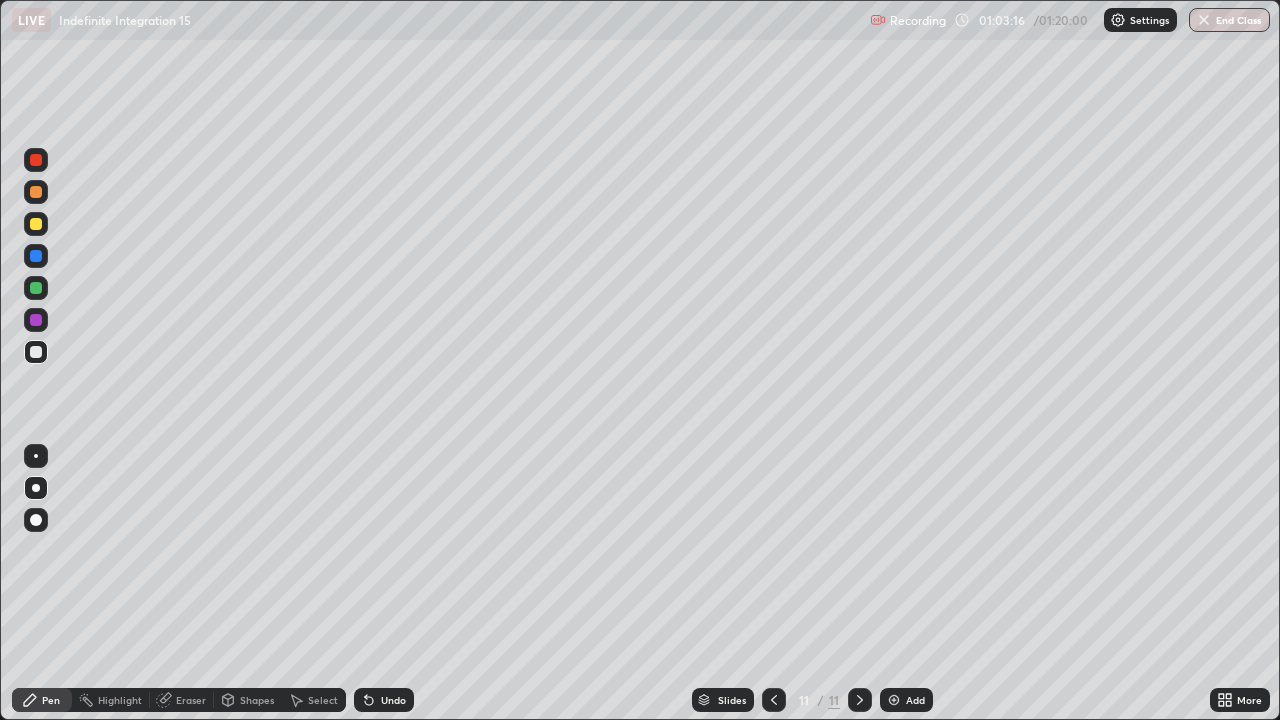 scroll, scrollTop: 0, scrollLeft: 0, axis: both 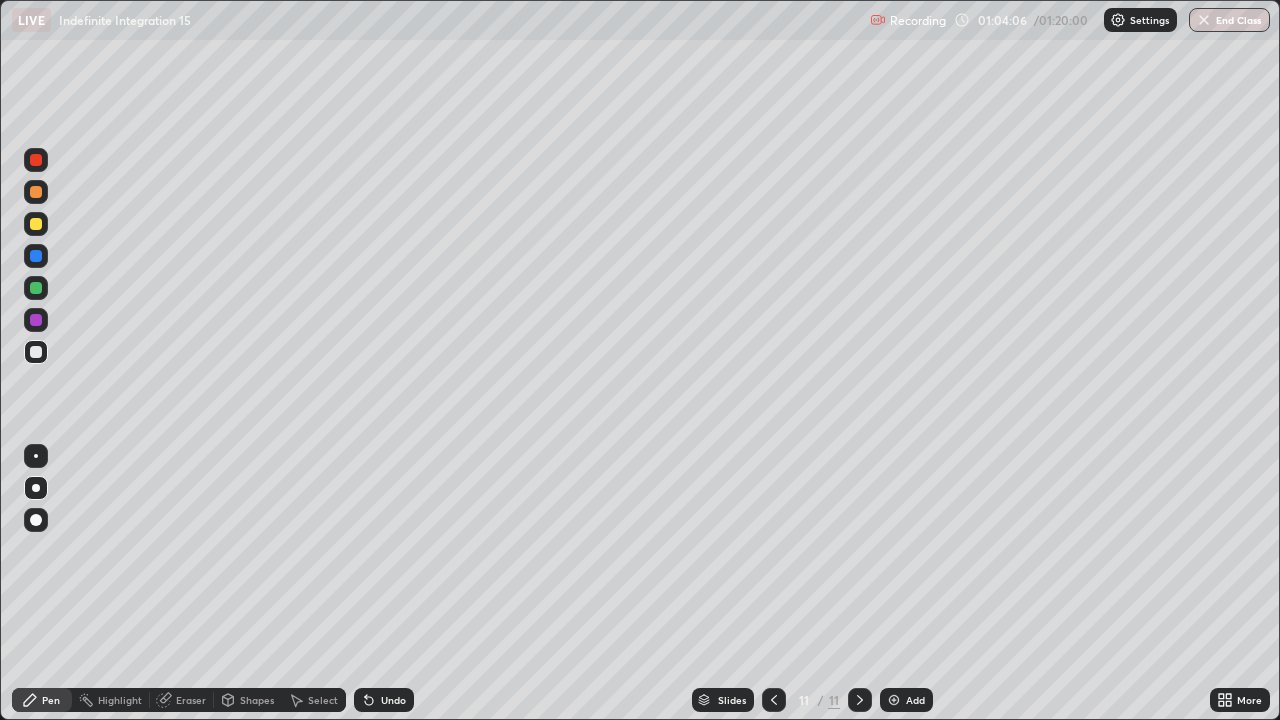 click at bounding box center (36, 160) 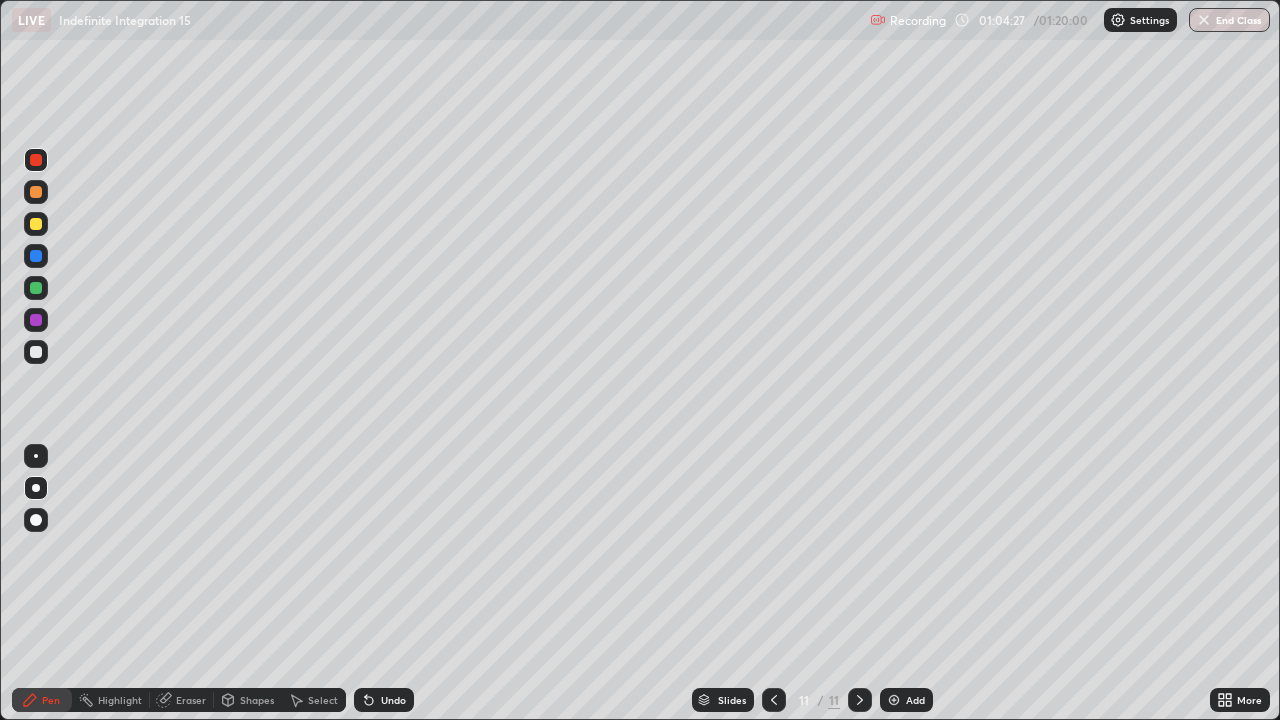 click at bounding box center (36, 352) 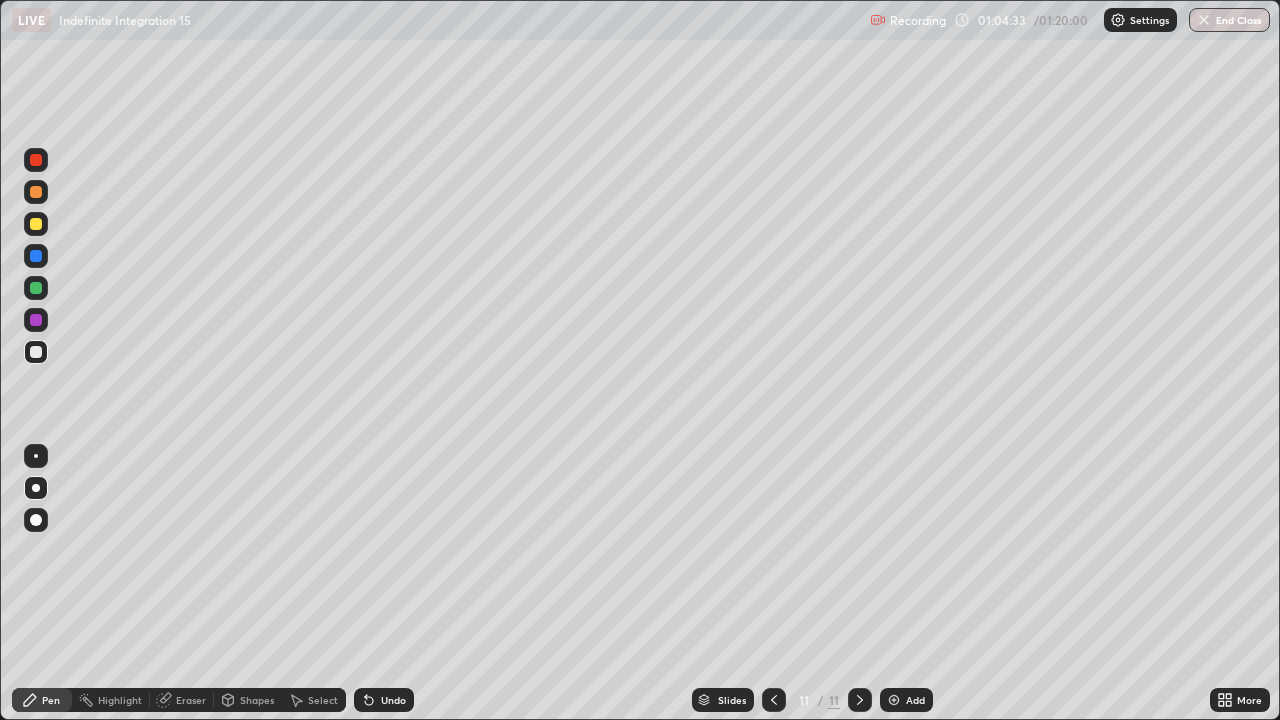 click on "Undo" at bounding box center [393, 700] 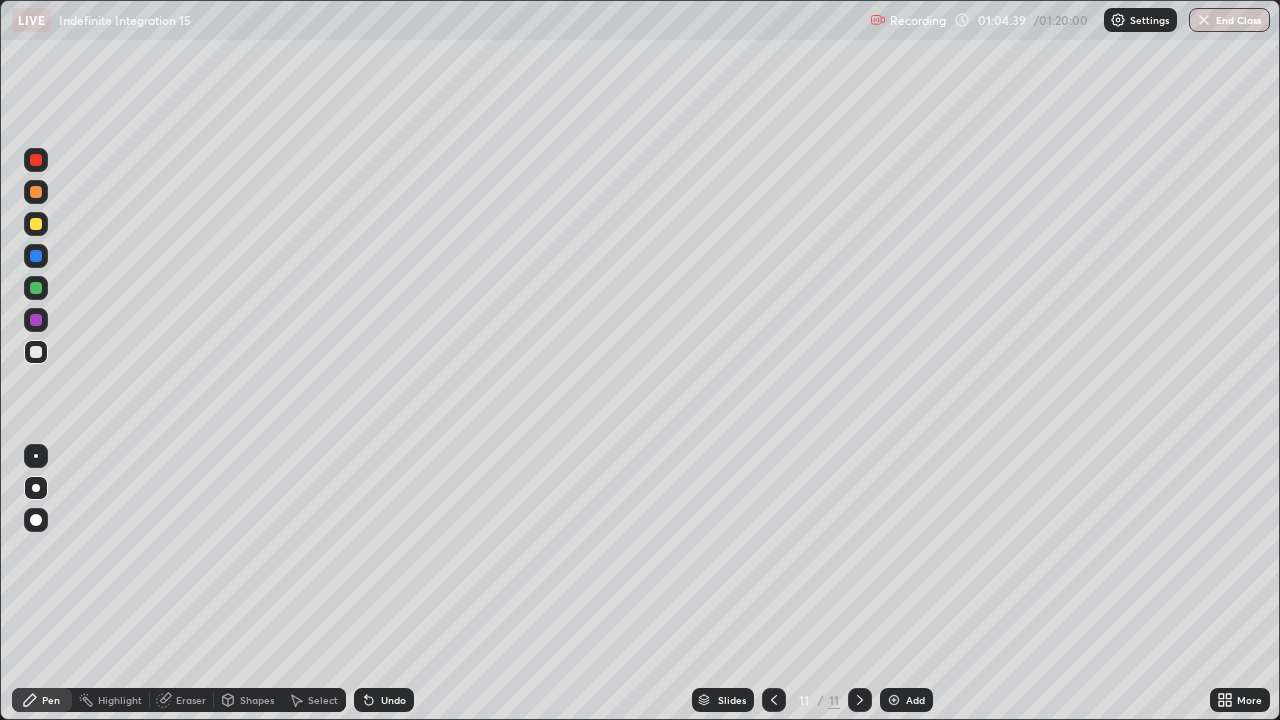 click on "Undo" at bounding box center [393, 700] 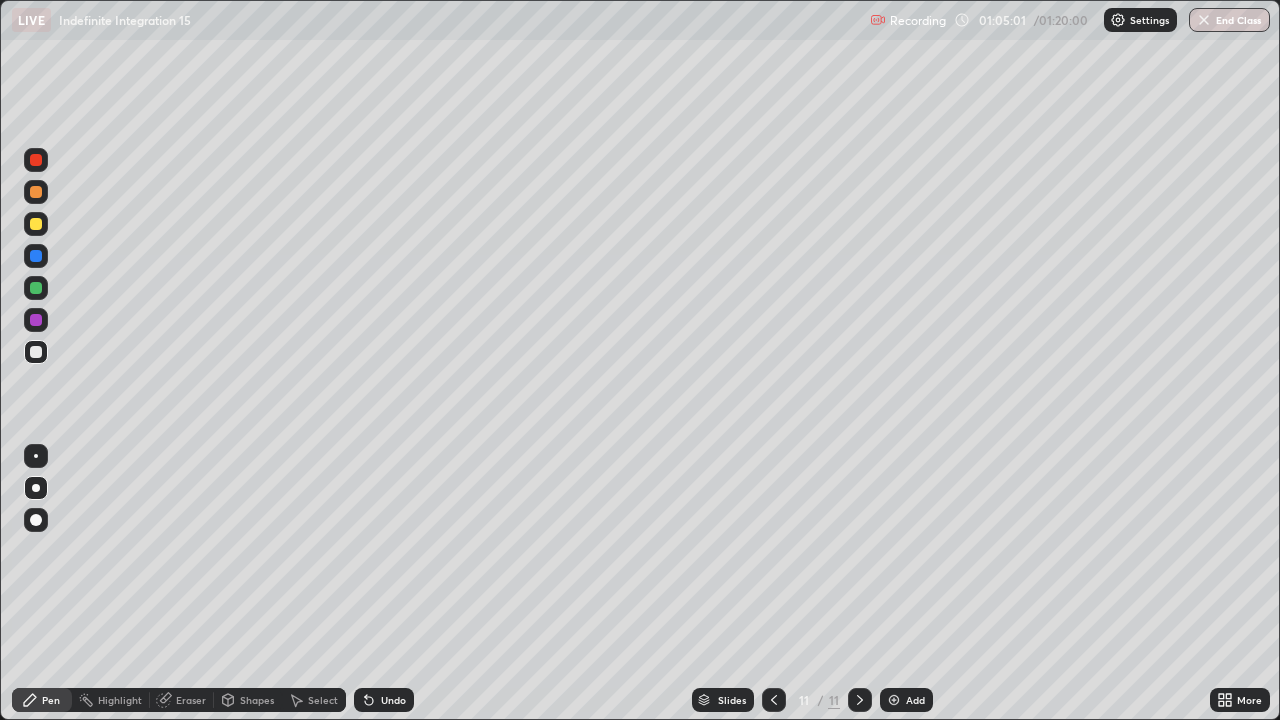 click at bounding box center [36, 160] 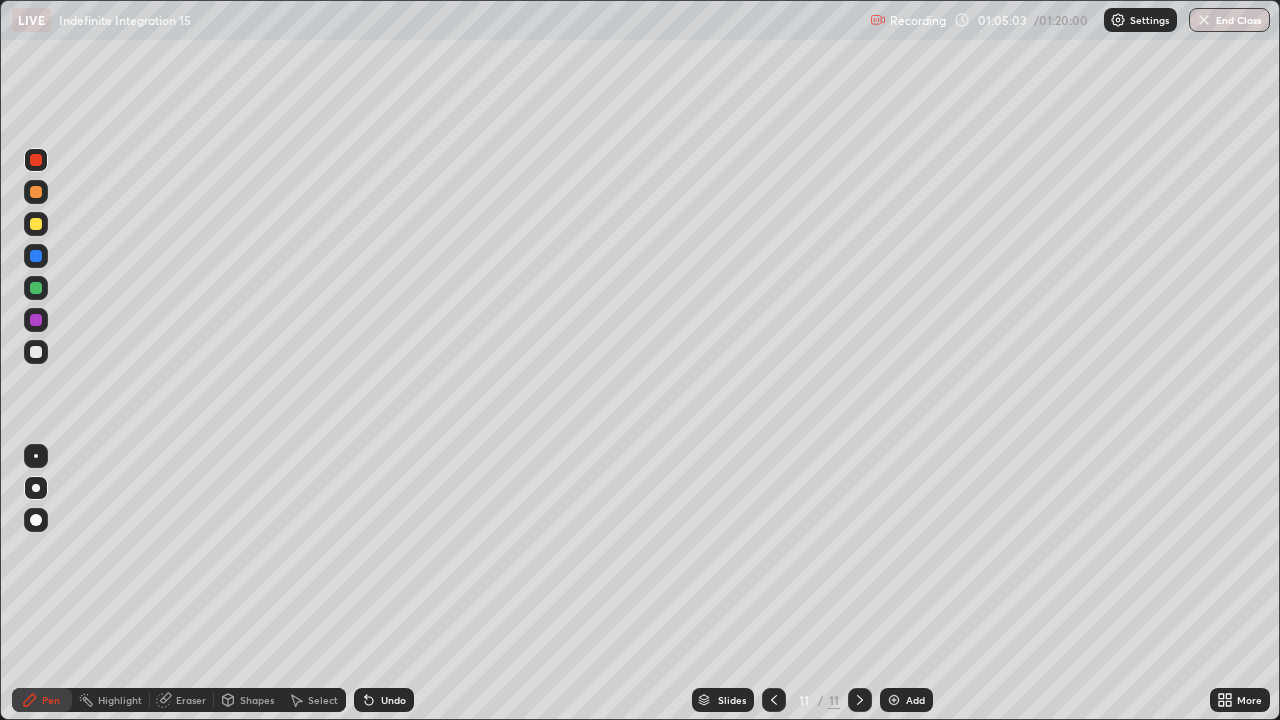 click at bounding box center (36, 288) 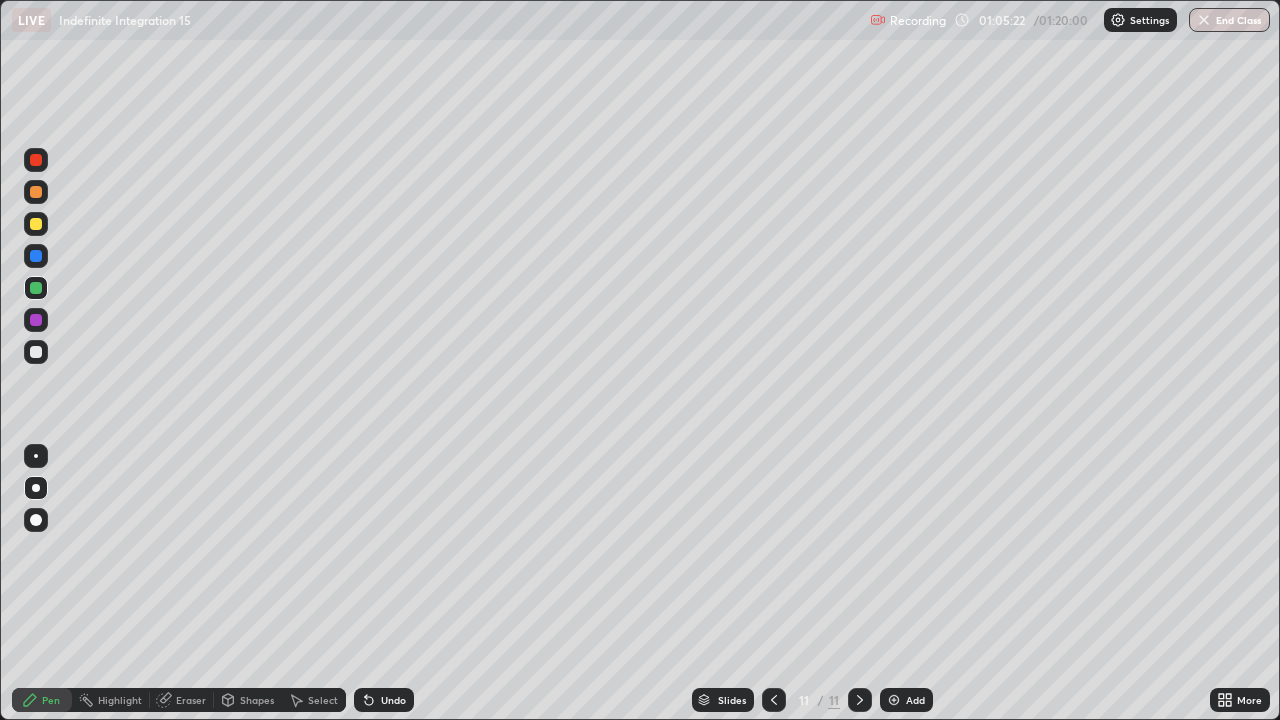 click at bounding box center [36, 352] 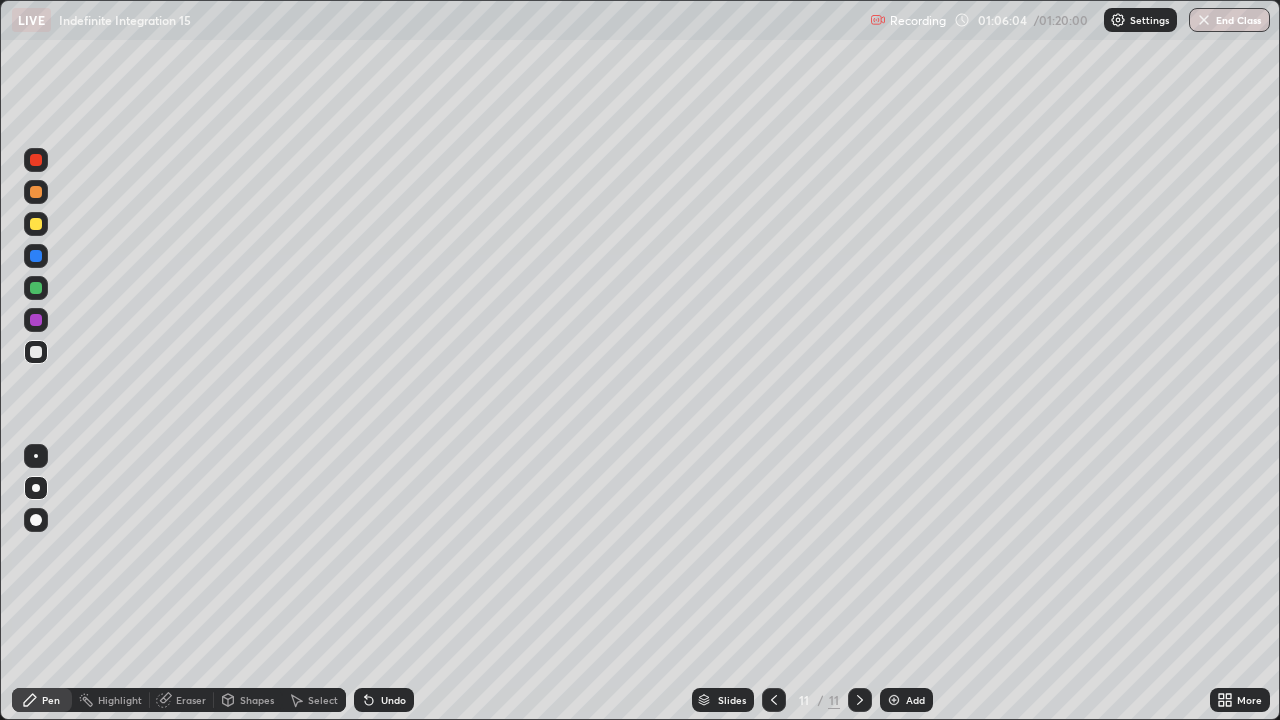 click on "Undo" at bounding box center [393, 700] 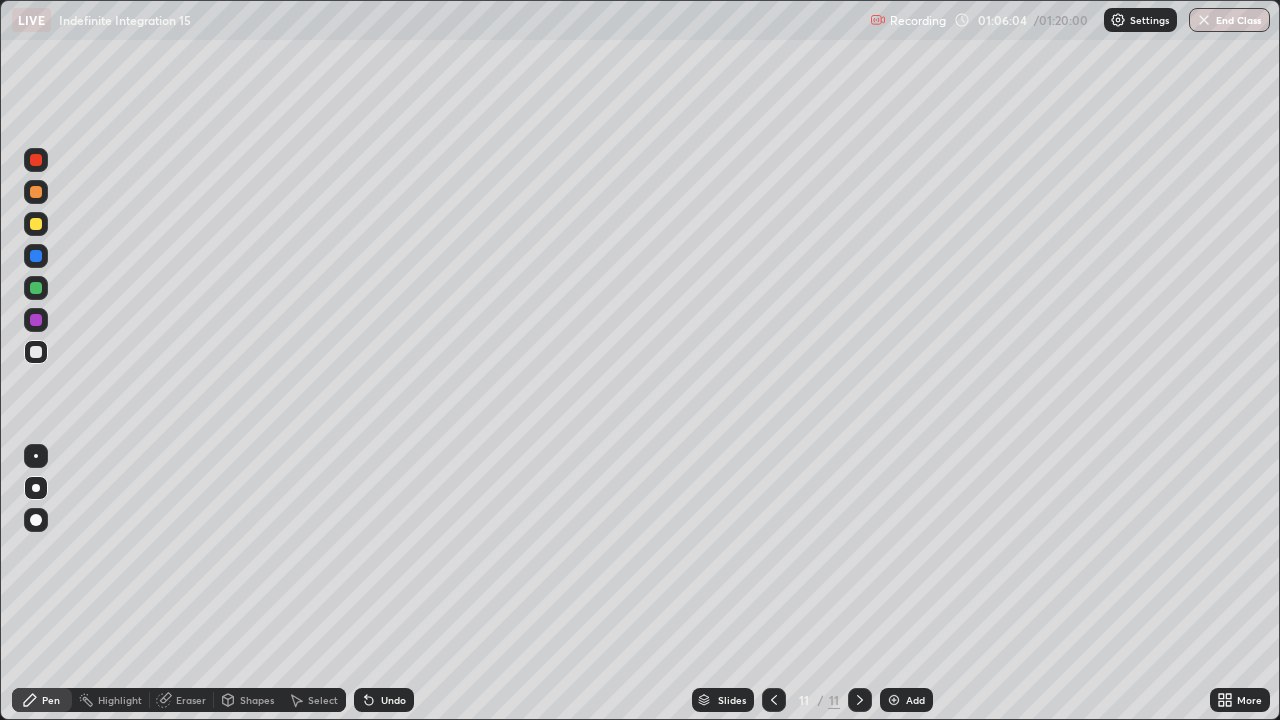 click on "Undo" at bounding box center (393, 700) 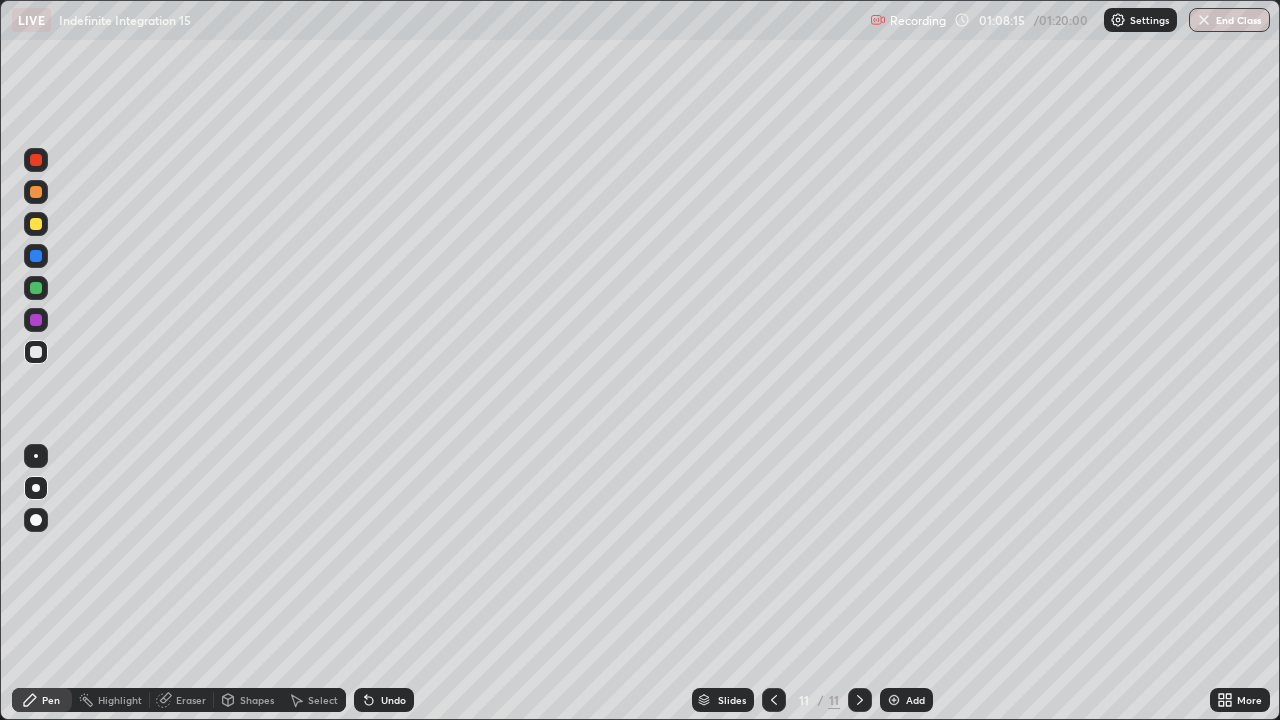 click at bounding box center (36, 224) 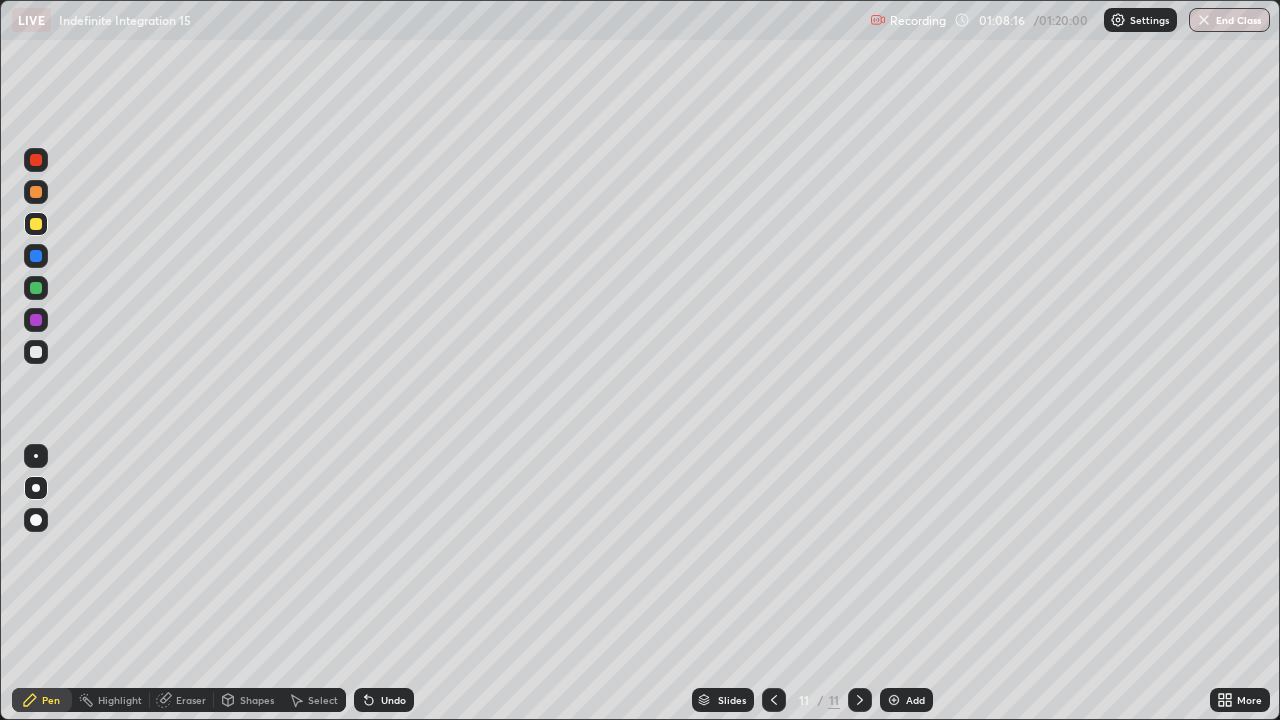 click at bounding box center (36, 488) 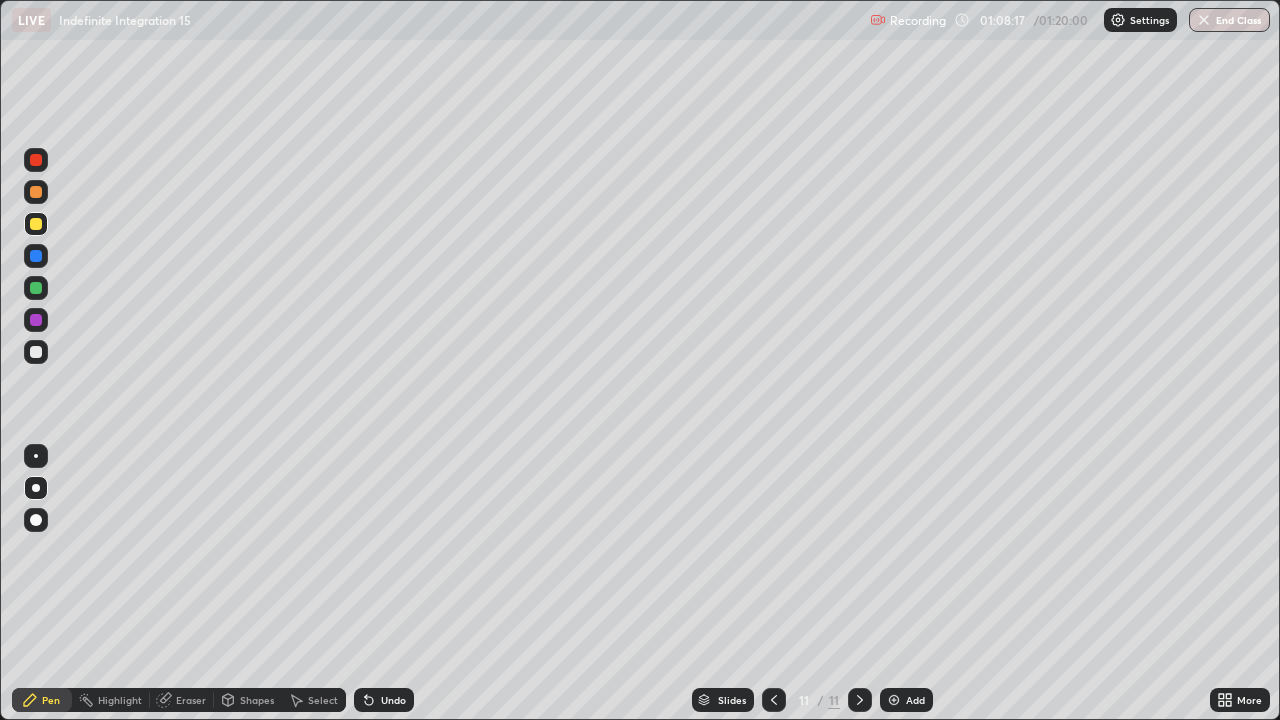 click 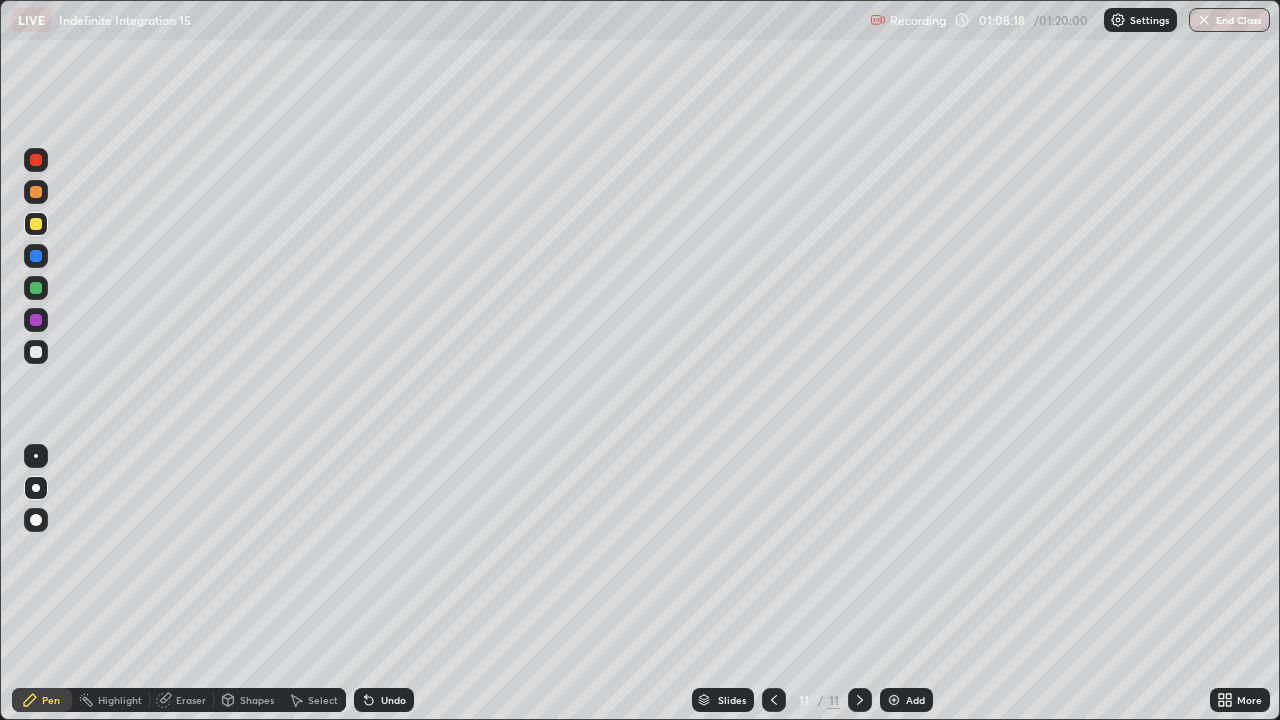 click on "Add" at bounding box center (915, 700) 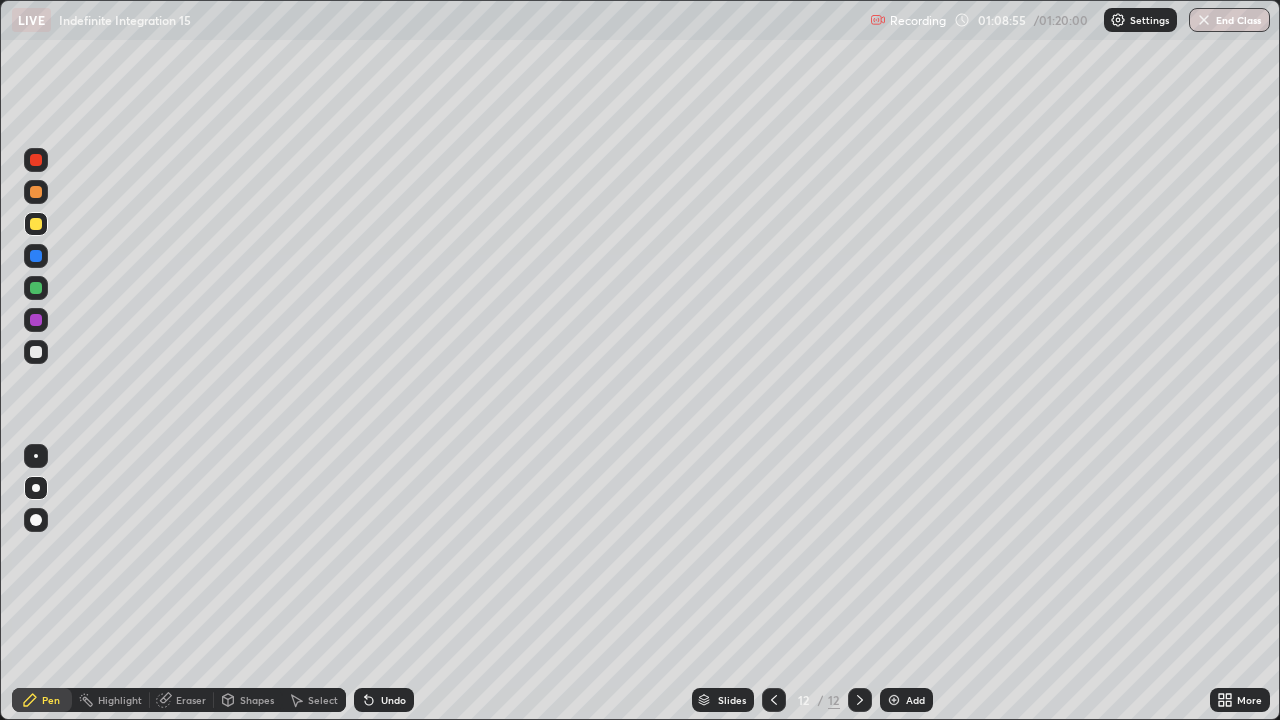 click at bounding box center (36, 352) 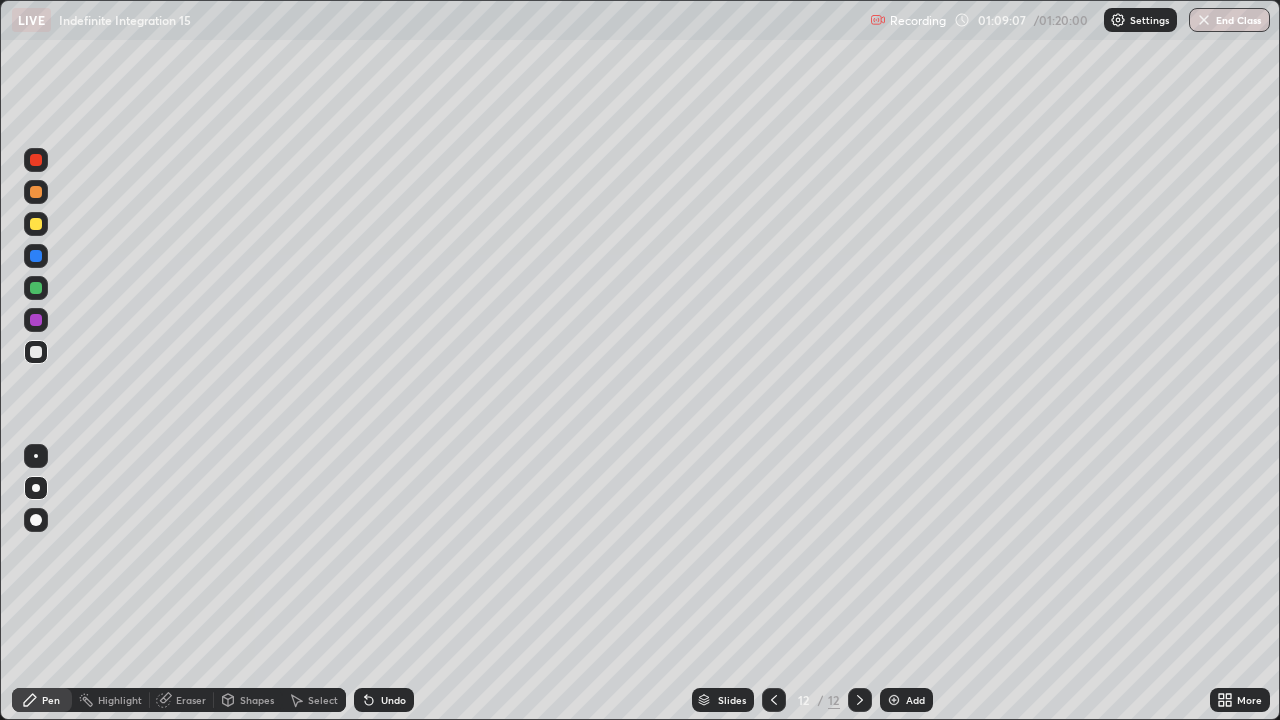 click at bounding box center (36, 352) 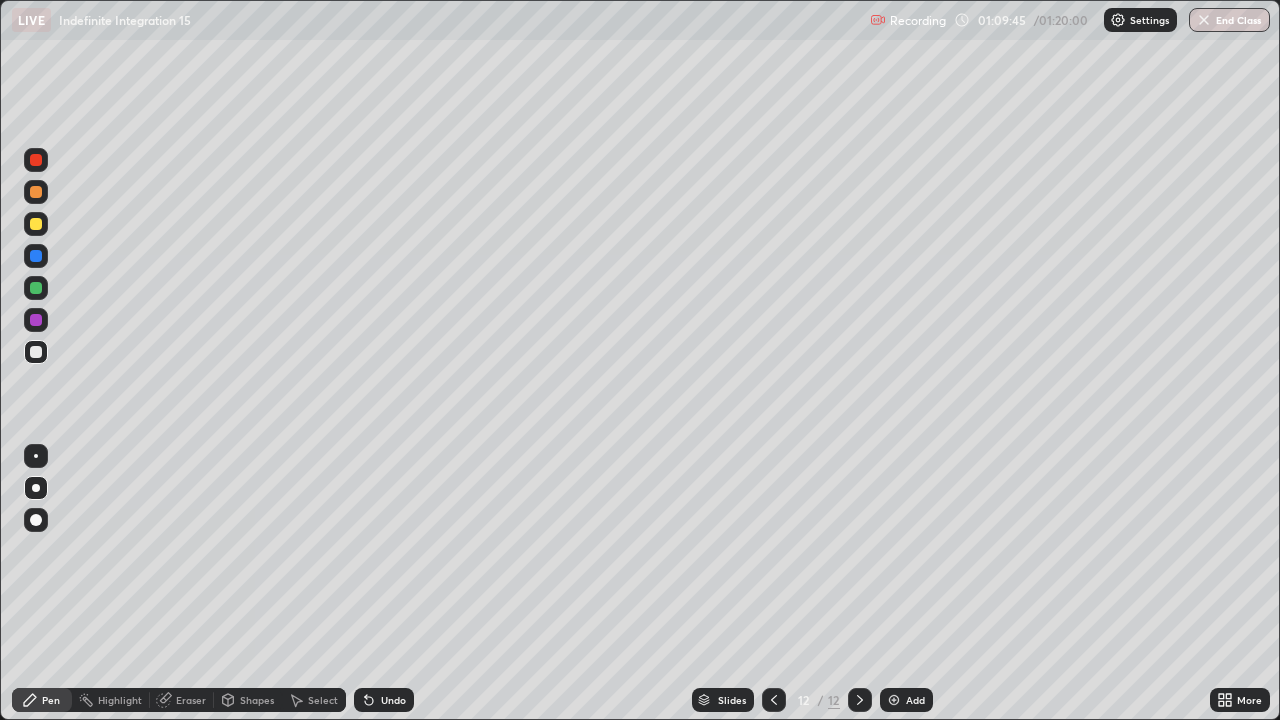 click on "Undo" at bounding box center (393, 700) 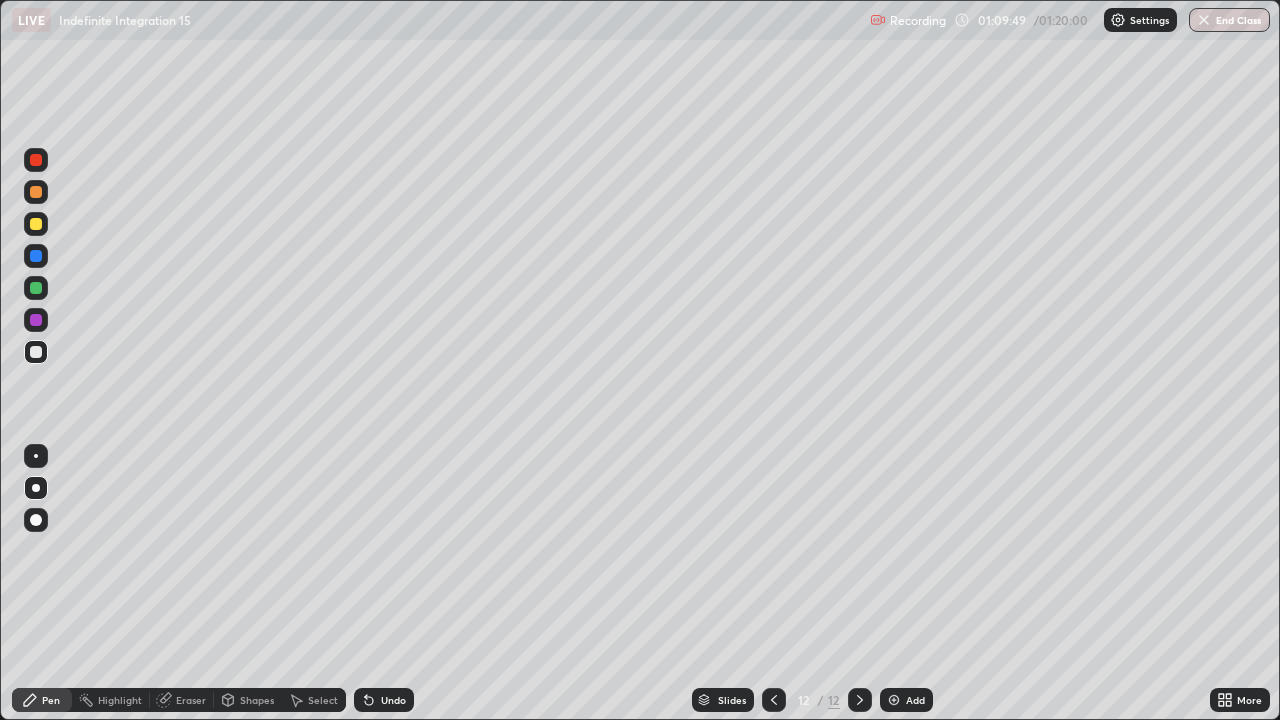 click on "Undo" at bounding box center (393, 700) 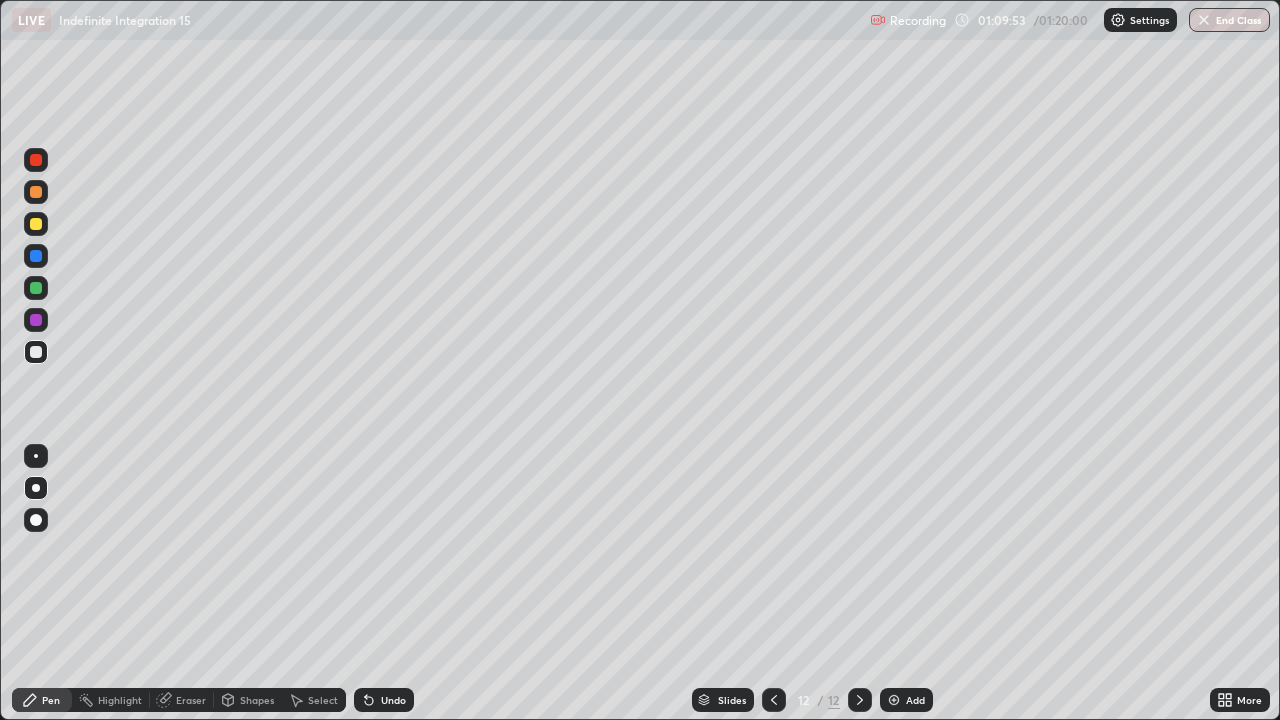 click 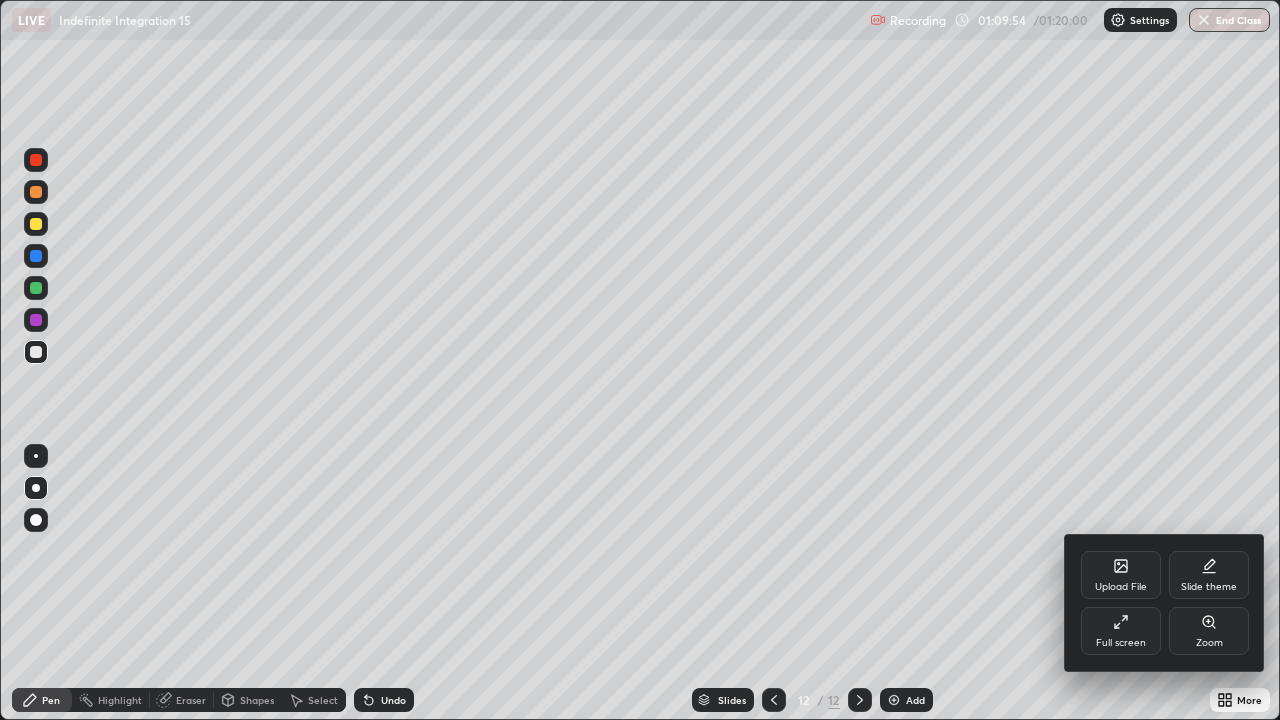 click on "Full screen" at bounding box center (1121, 631) 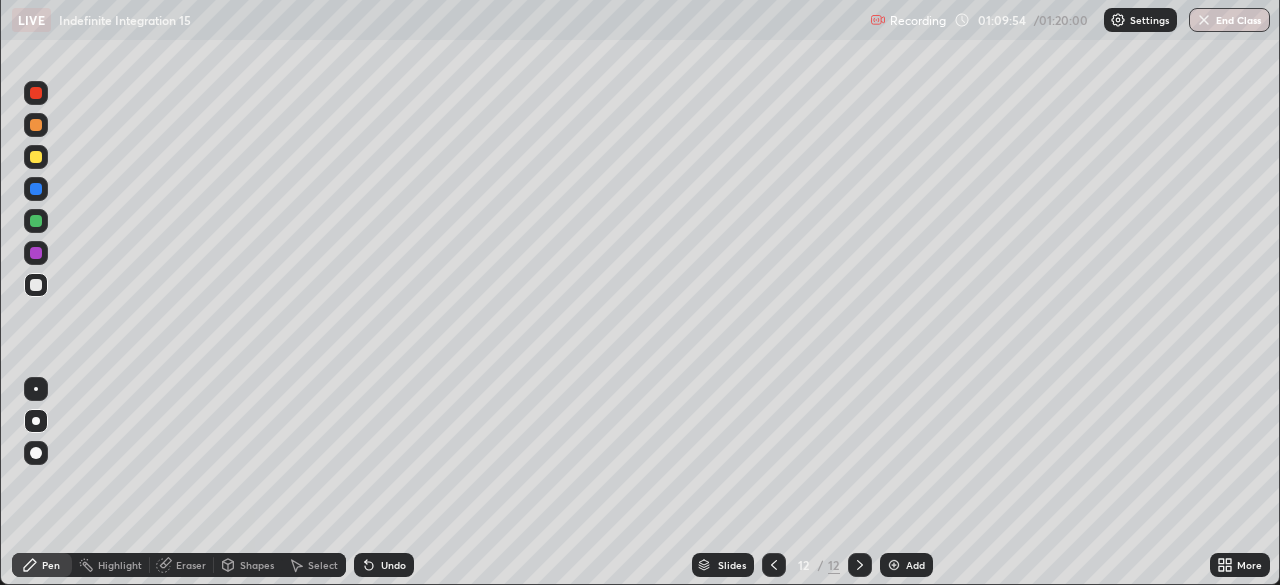 scroll, scrollTop: 585, scrollLeft: 1280, axis: both 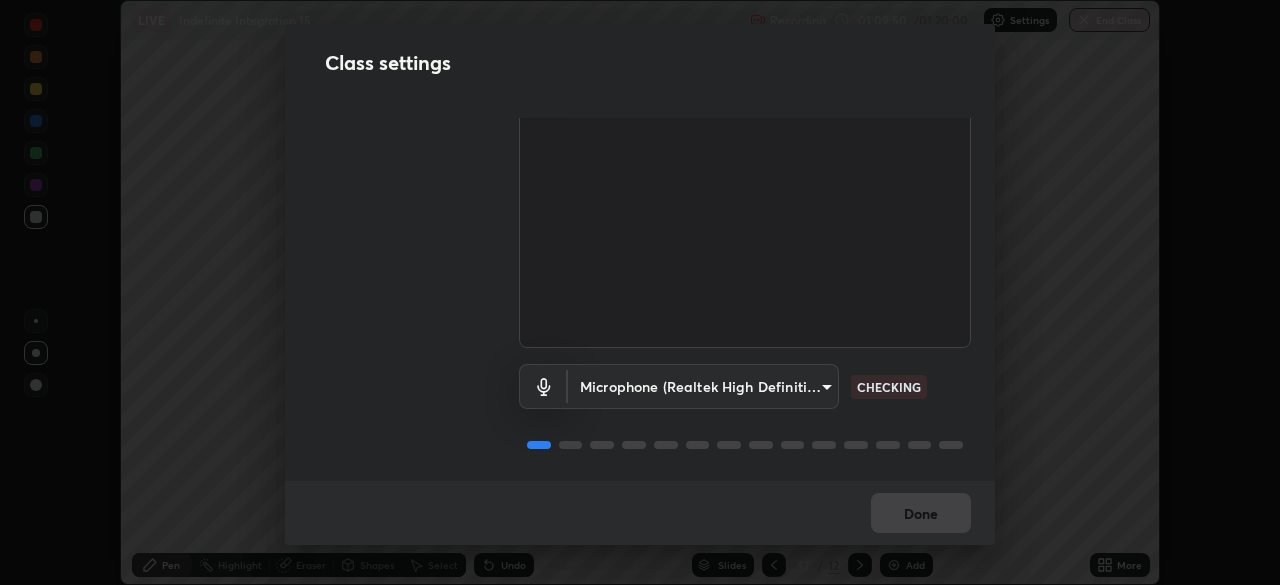 click on "Erase all LIVE Indefinite Integration 15 Recording 01:09:50 /  01:20:00 Settings End Class Setting up your live class Indefinite Integration 15 • L90 of Mathematics [FIRST] [LAST] Pen Highlight Eraser Shapes Select Undo Slides 12 / 12 Add More No doubts shared Encourage your learners to ask a doubt for better clarity Report an issue Reason for reporting Buffering Chat not working Audio - Video sync issue Educator video quality low ​ Attach an image Report Class settings Audio & Video OBS Virtual Camera [HASH] CHECKING Microphone (Realtek High Definition Audio) [HASH] CHECKING Done" at bounding box center [640, 292] 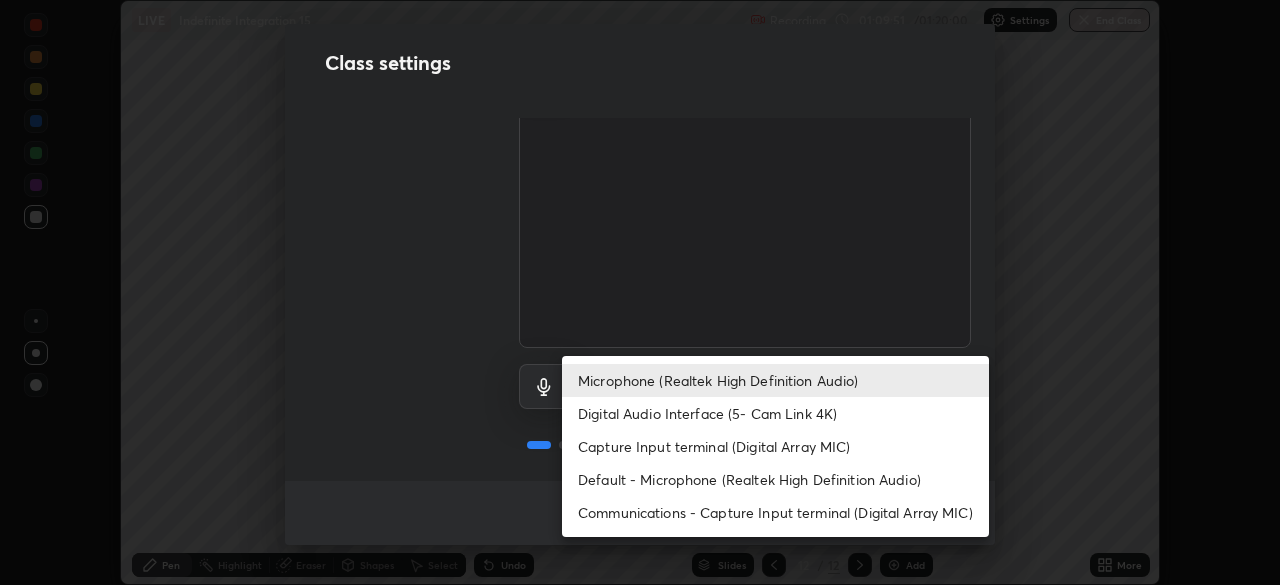 click on "Capture Input terminal (Digital Array MIC)" at bounding box center (775, 446) 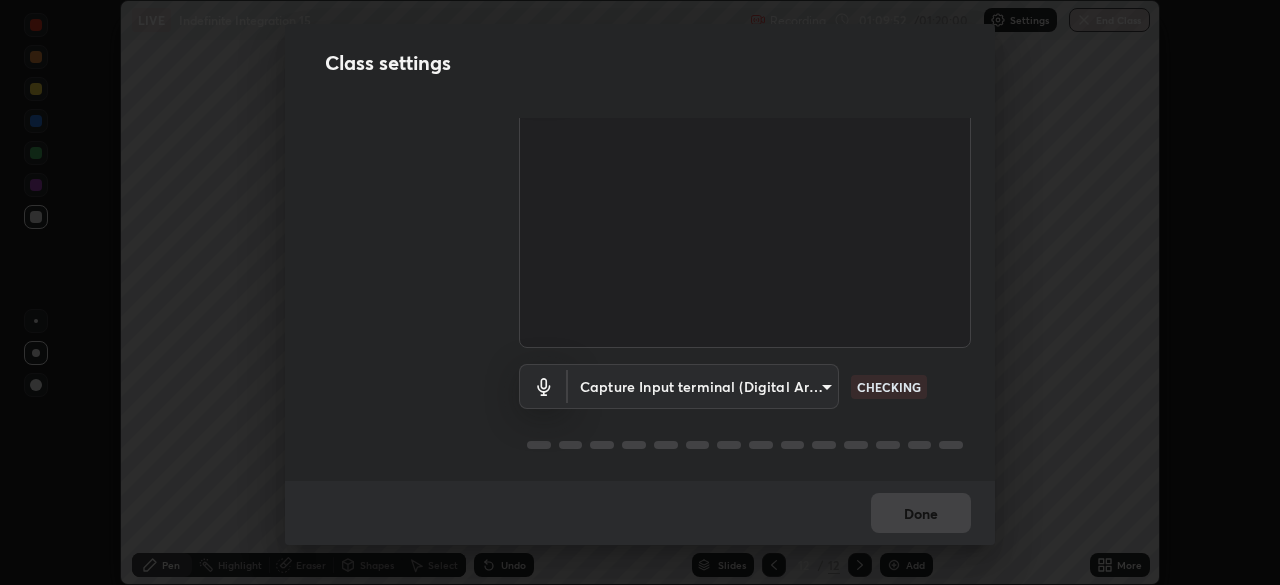 click on "Erase all LIVE Indefinite Integration 15 Recording 01:09:52 /  01:20:00 Settings End Class Setting up your live class Indefinite Integration 15 • L90 of Mathematics [FIRST] [LAST] Pen Highlight Eraser Shapes Select Undo Slides 12 / 12 Add More No doubts shared Encourage your learners to ask a doubt for better clarity Report an issue Reason for reporting Buffering Chat not working Audio - Video sync issue Educator video quality low ​ Attach an image Report Class settings Audio & Video OBS Virtual Camera [HASH] CHECKING Capture Input terminal (Digital Array MIC) [HASH] CHECKING Done" at bounding box center (640, 292) 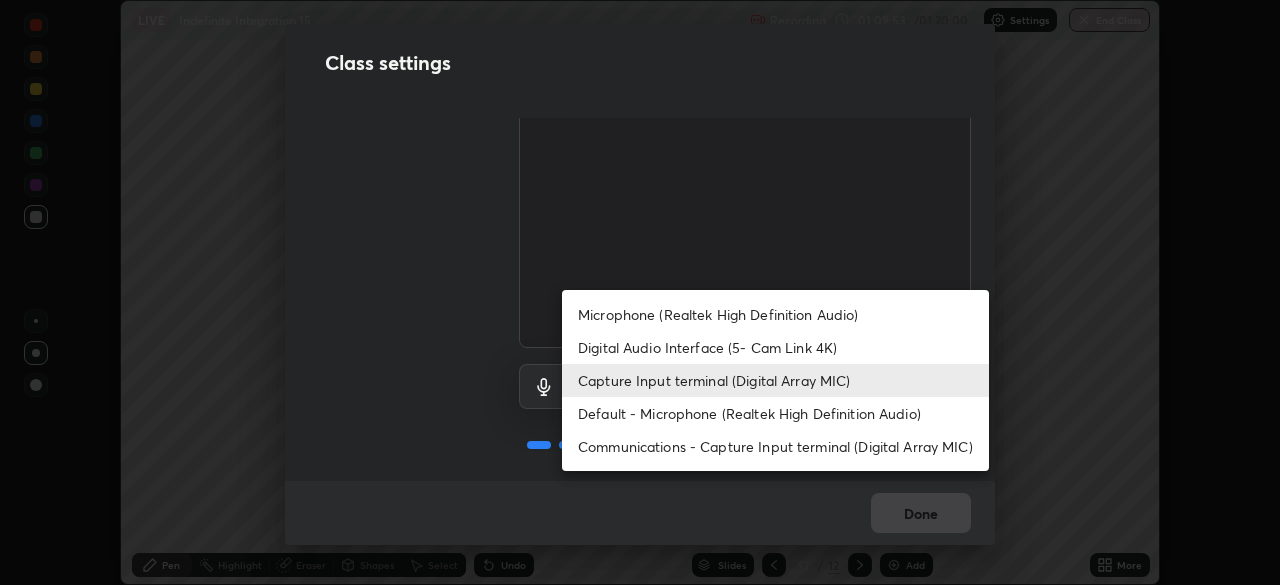 click on "Microphone (Realtek High Definition Audio)" at bounding box center [775, 314] 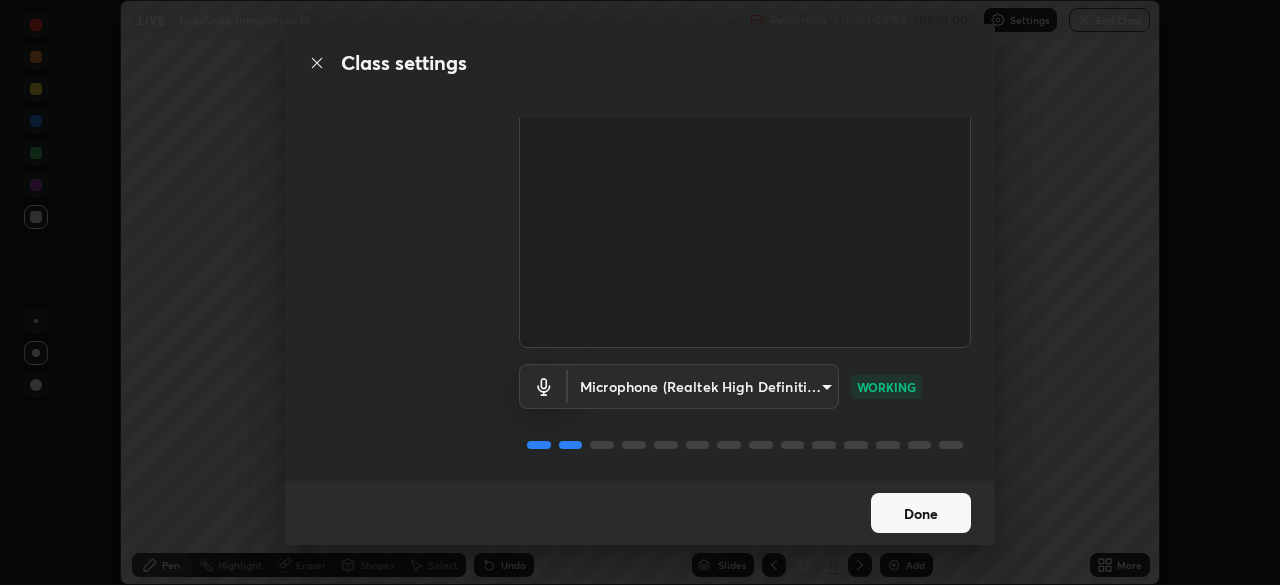 click on "Done" at bounding box center [921, 513] 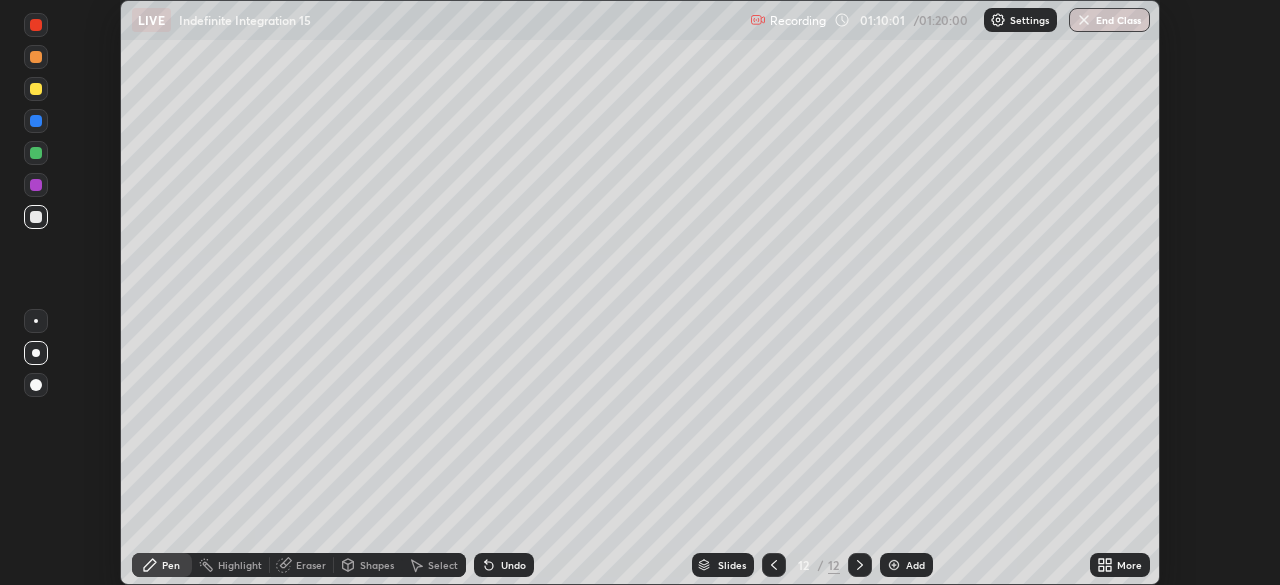 click 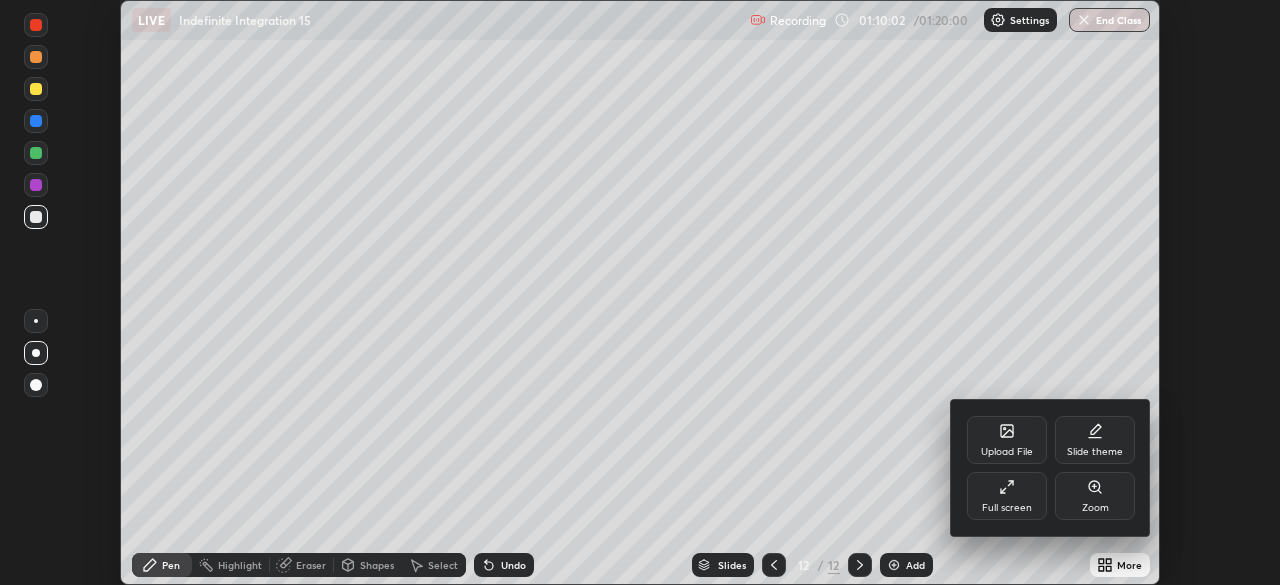 click on "Full screen" at bounding box center (1007, 496) 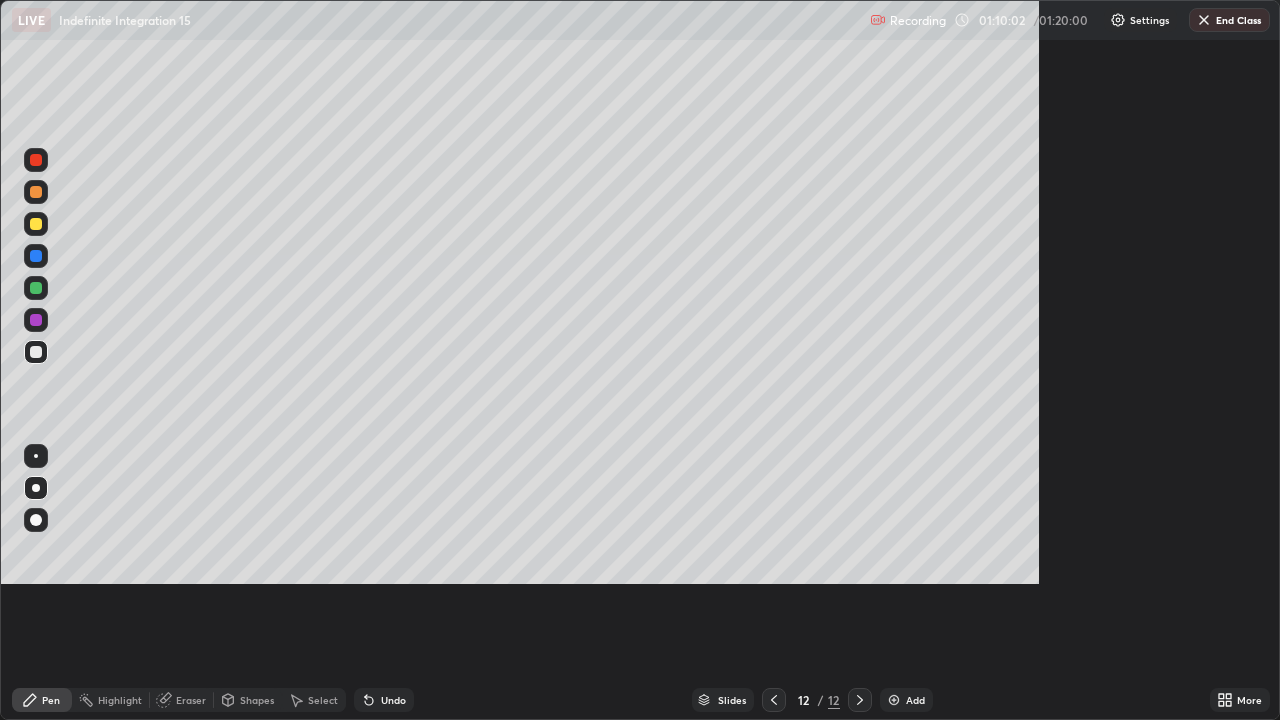 scroll, scrollTop: 99280, scrollLeft: 98720, axis: both 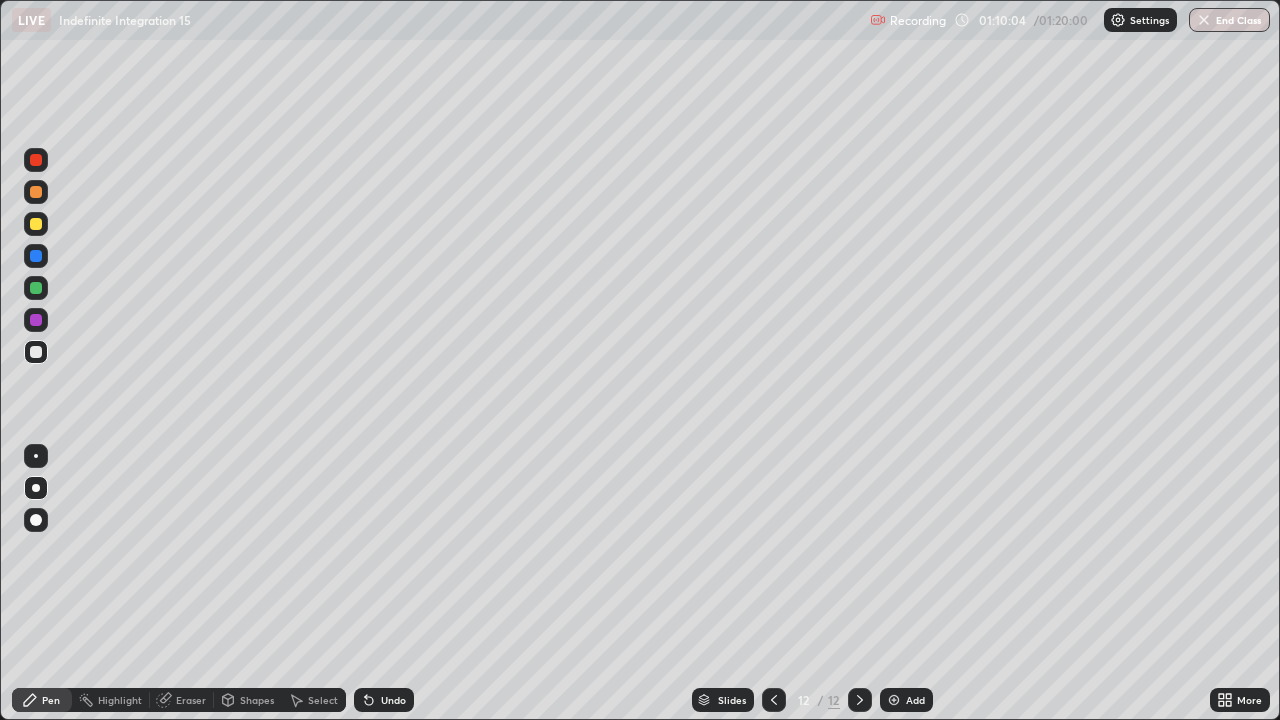 click on "Eraser" at bounding box center [191, 700] 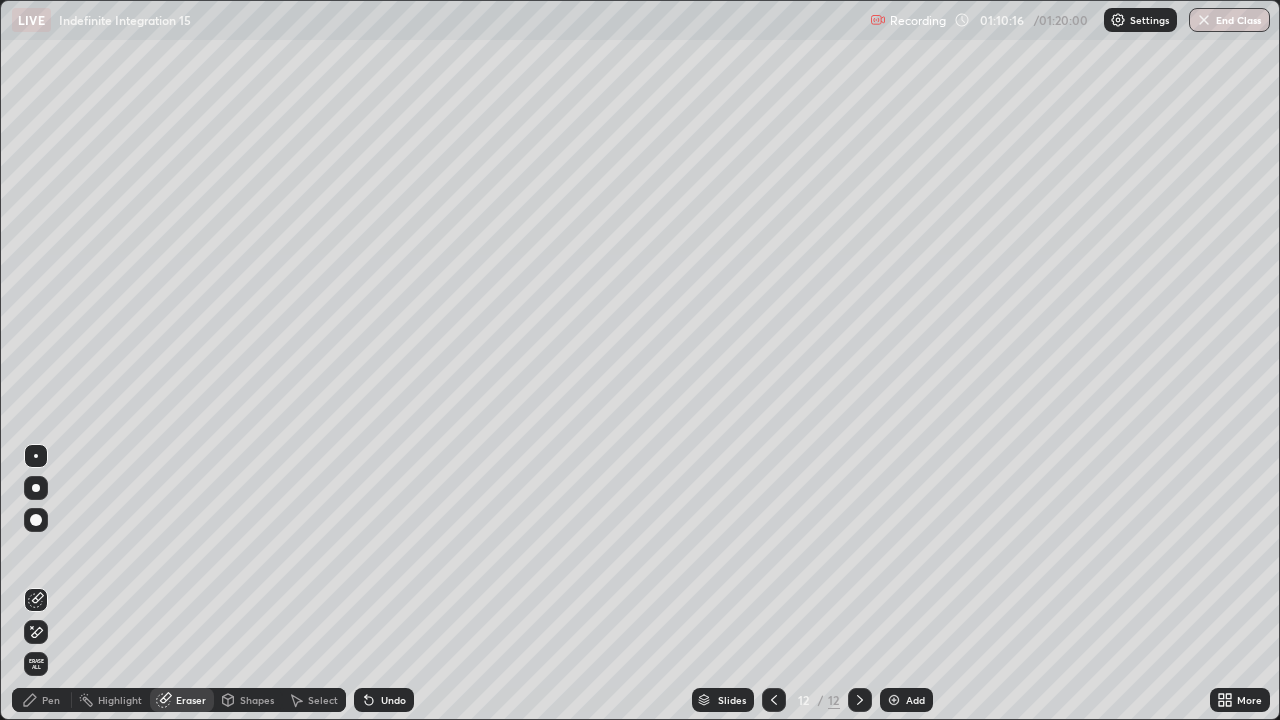 click on "Pen" at bounding box center [42, 700] 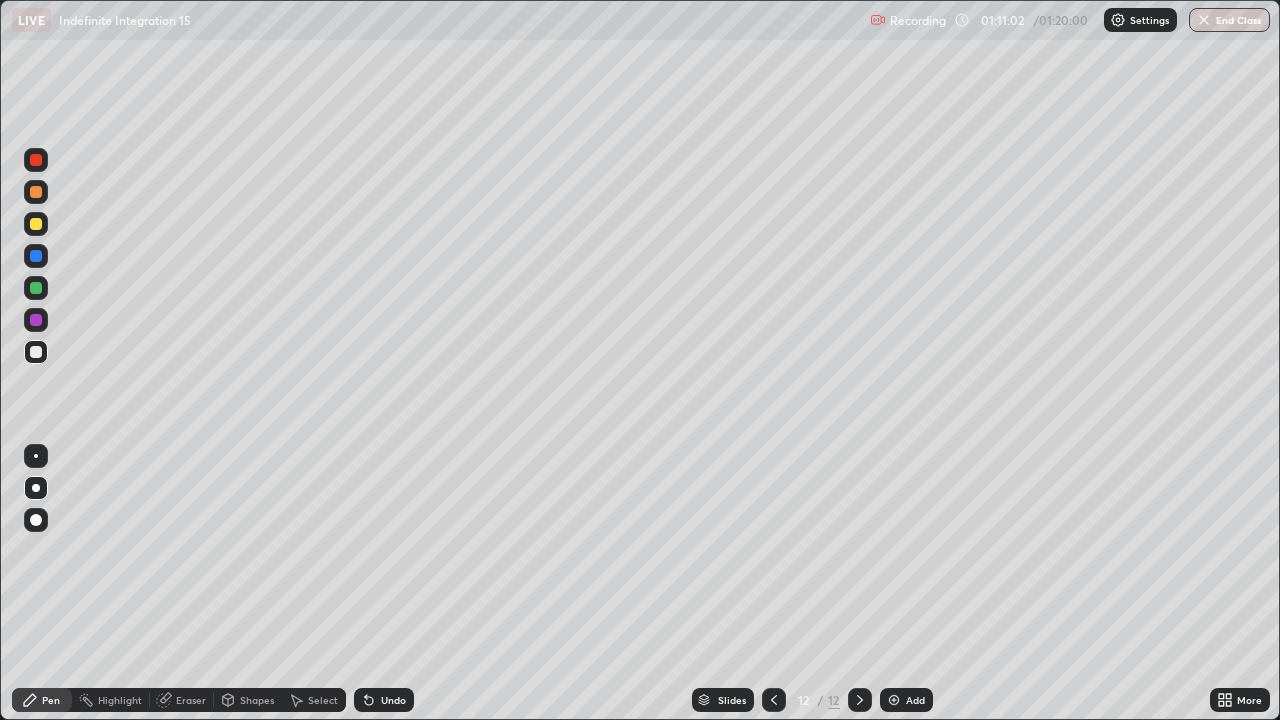click on "Undo" at bounding box center [393, 700] 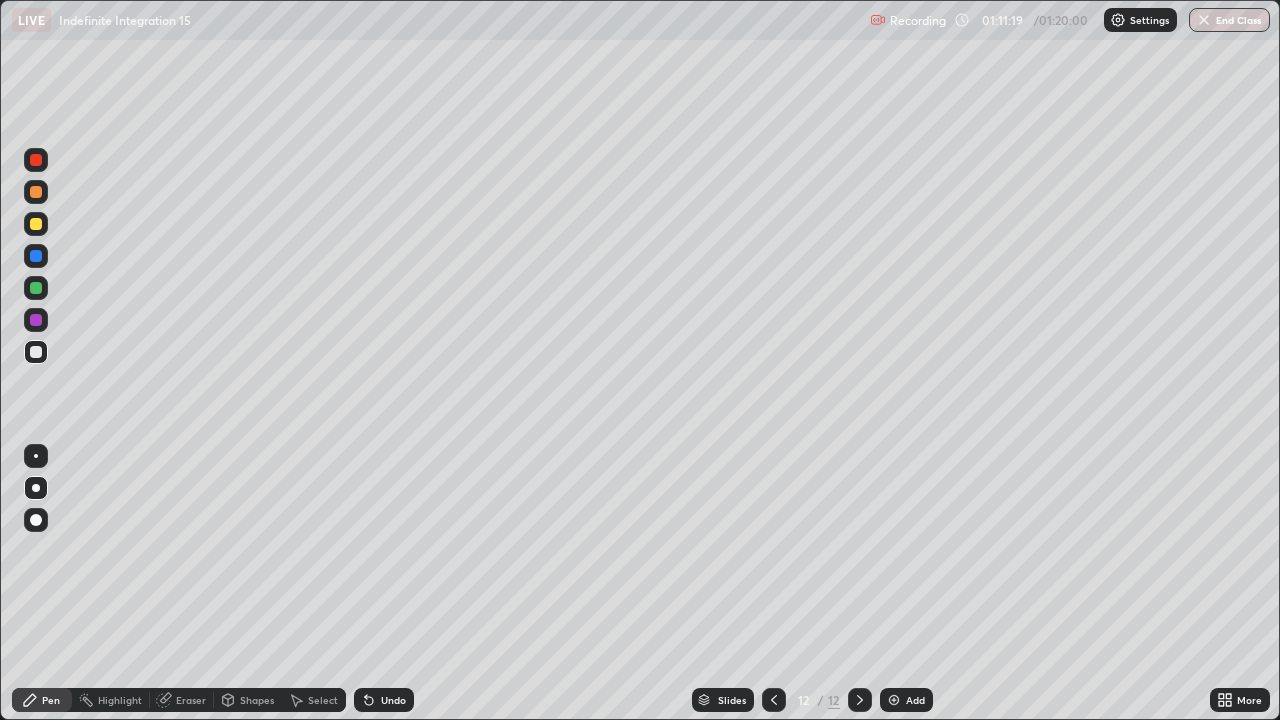click at bounding box center [36, 192] 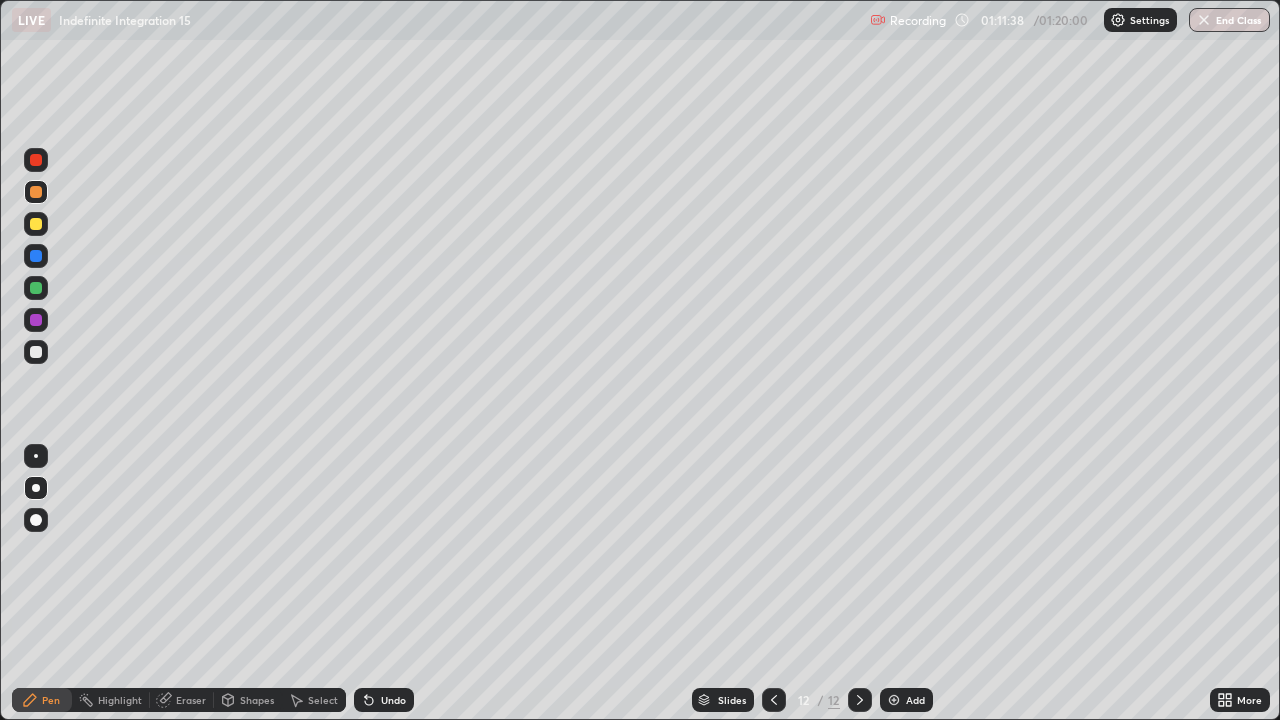 click at bounding box center (36, 352) 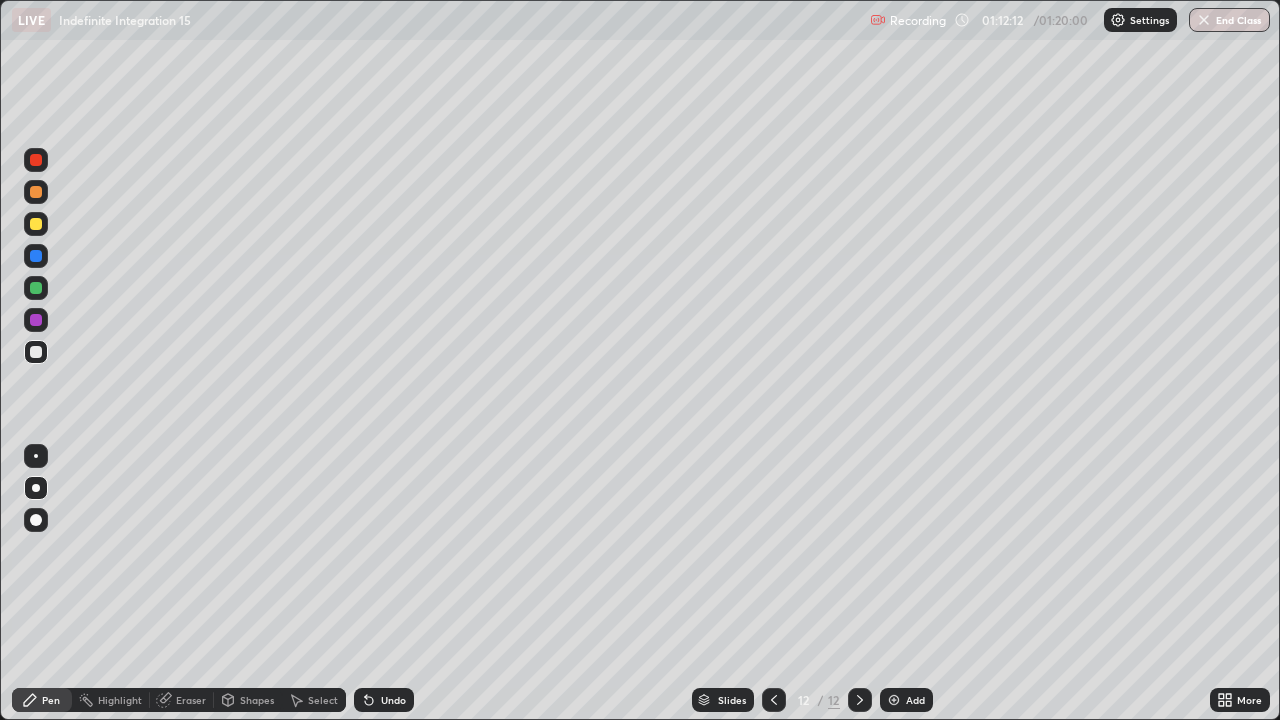 click at bounding box center [36, 288] 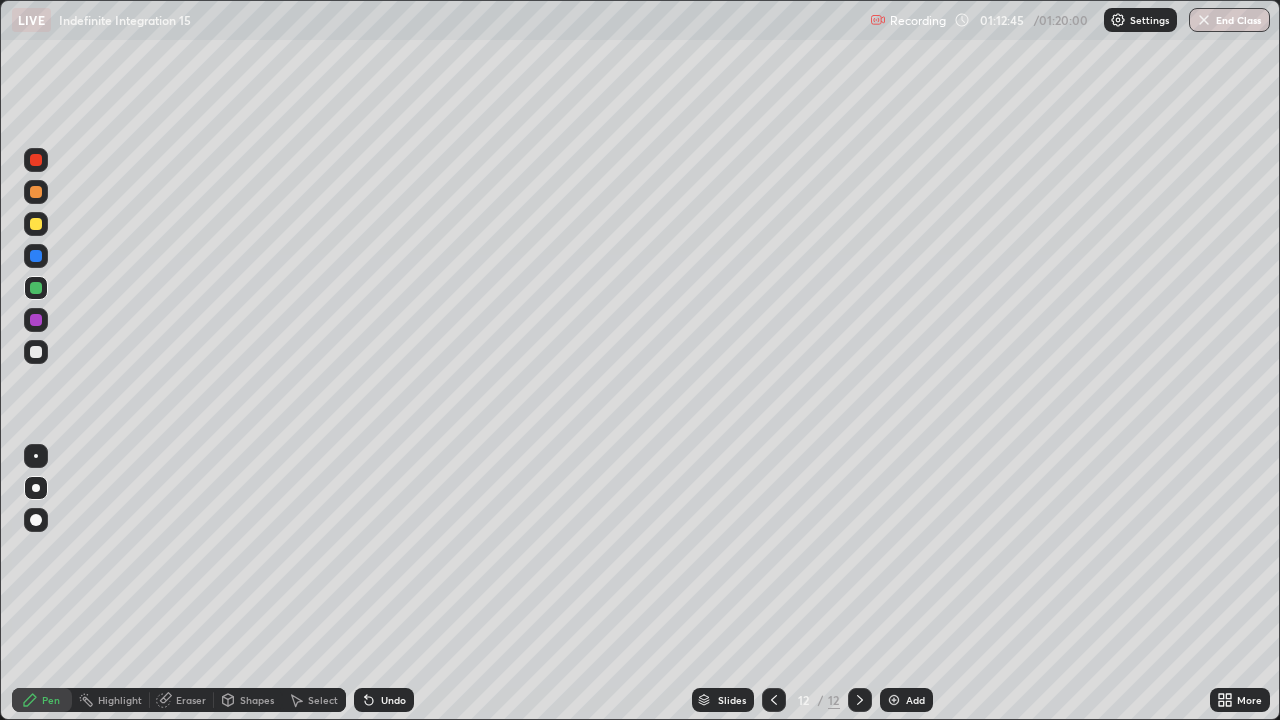 click on "Undo" at bounding box center (393, 700) 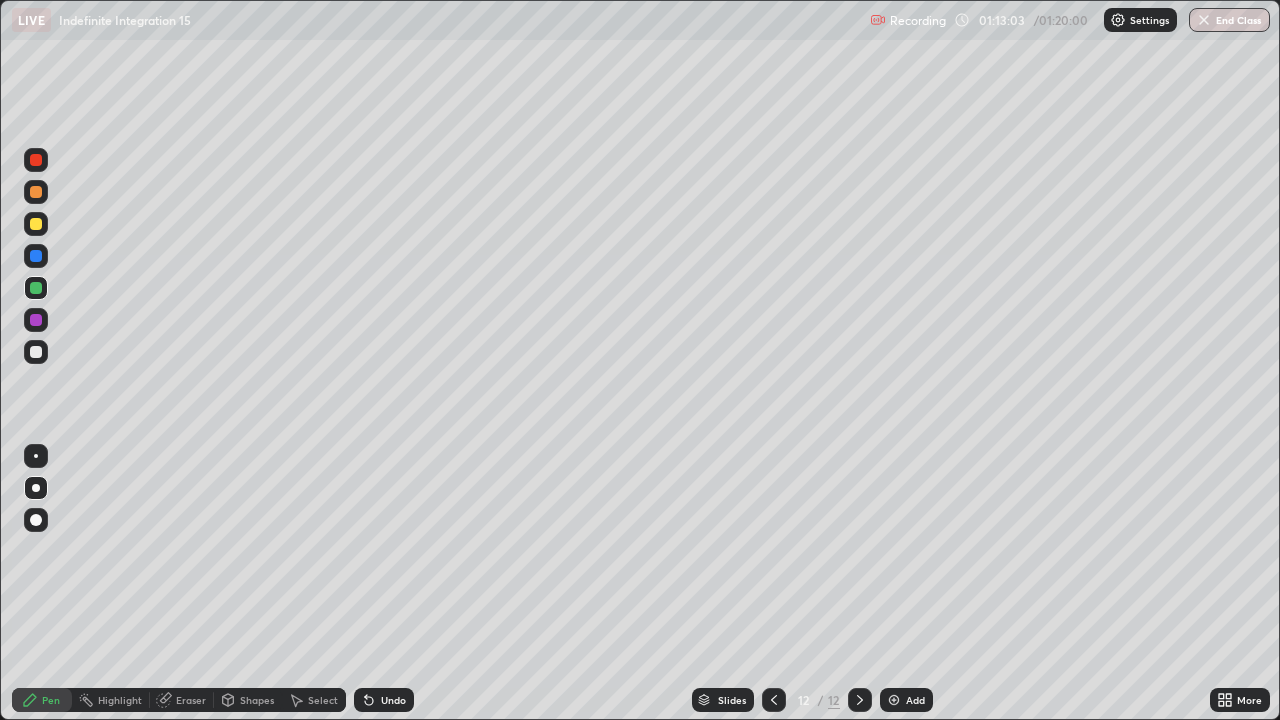 click at bounding box center [36, 256] 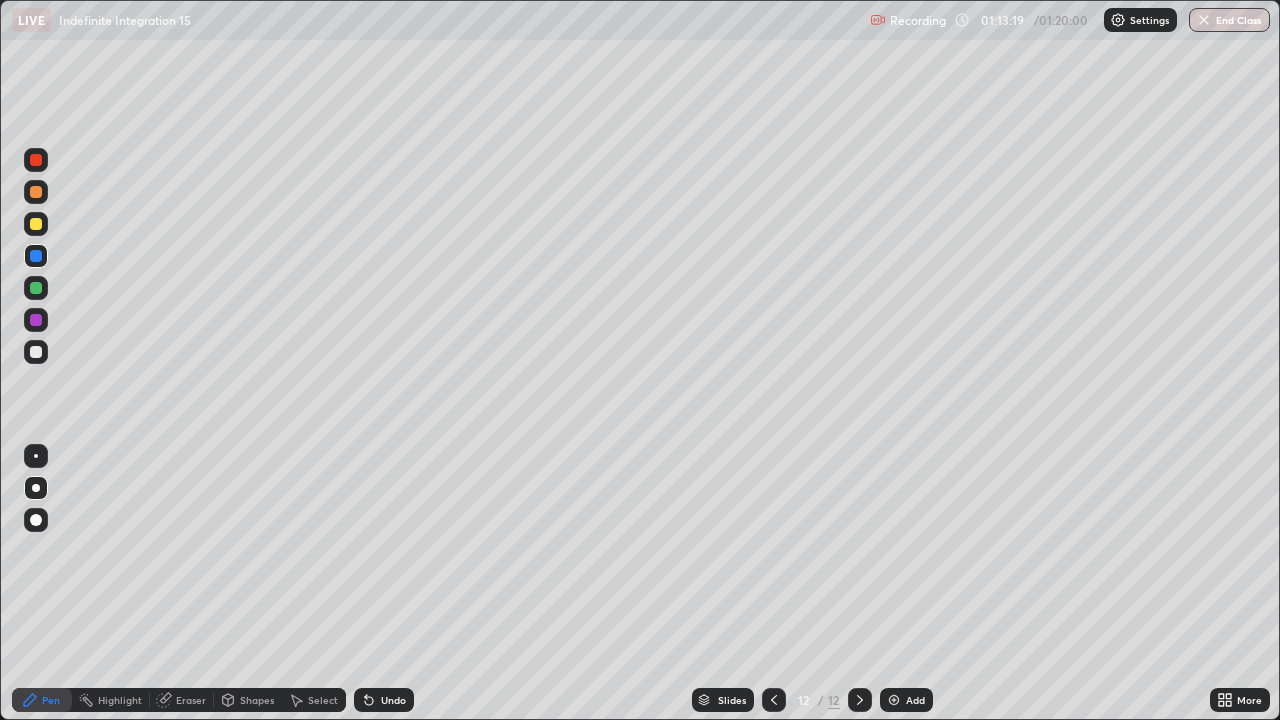 click on "Undo" at bounding box center [393, 700] 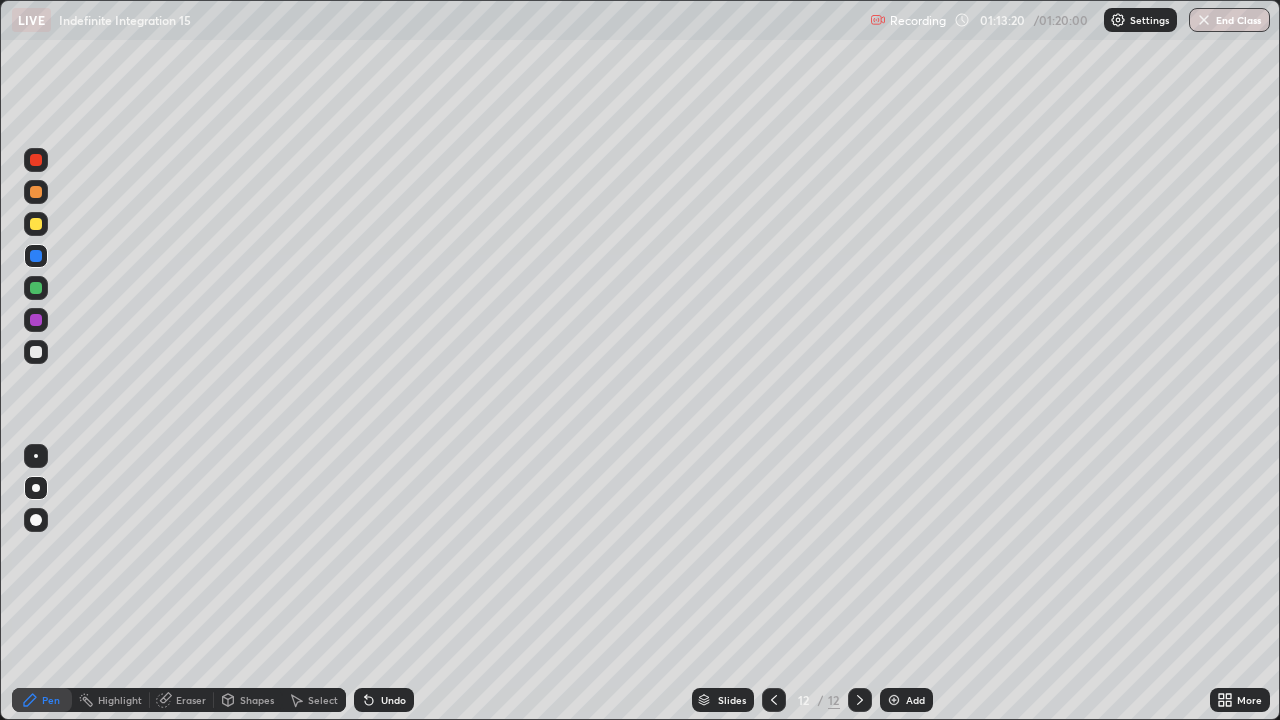 click on "Undo" at bounding box center [380, 700] 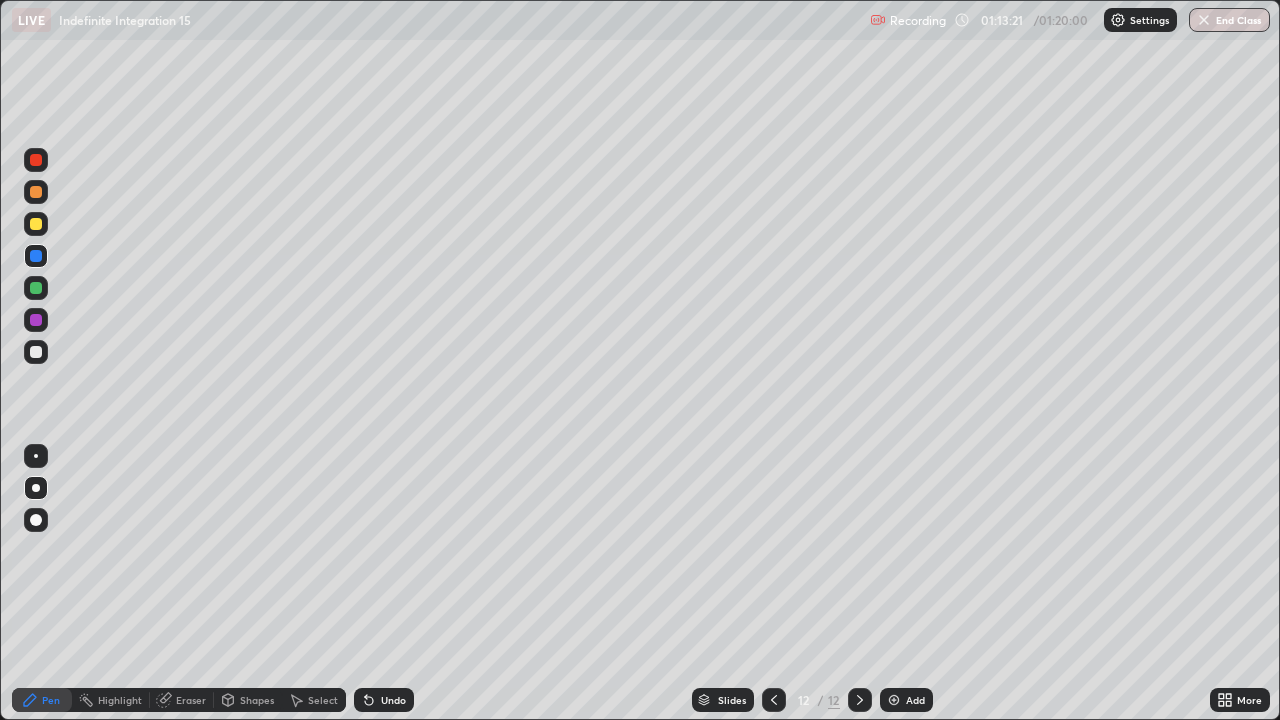 click on "Undo" at bounding box center (380, 700) 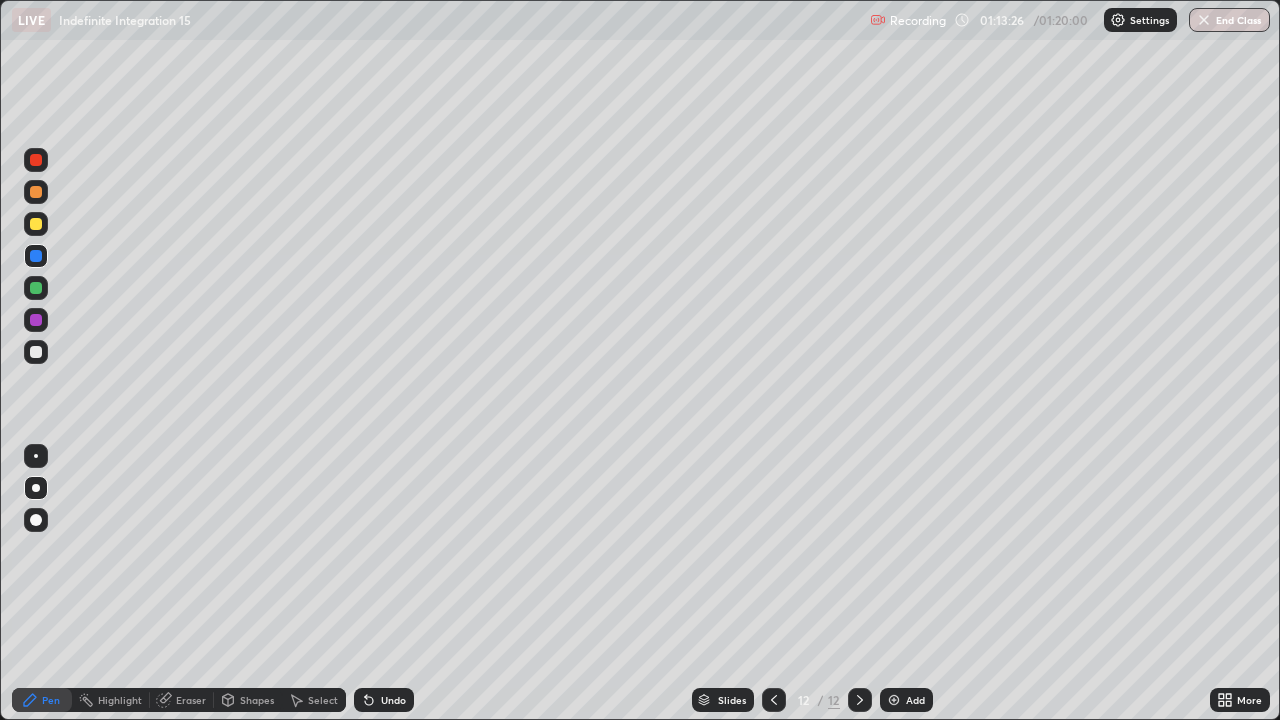 click on "Undo" at bounding box center (393, 700) 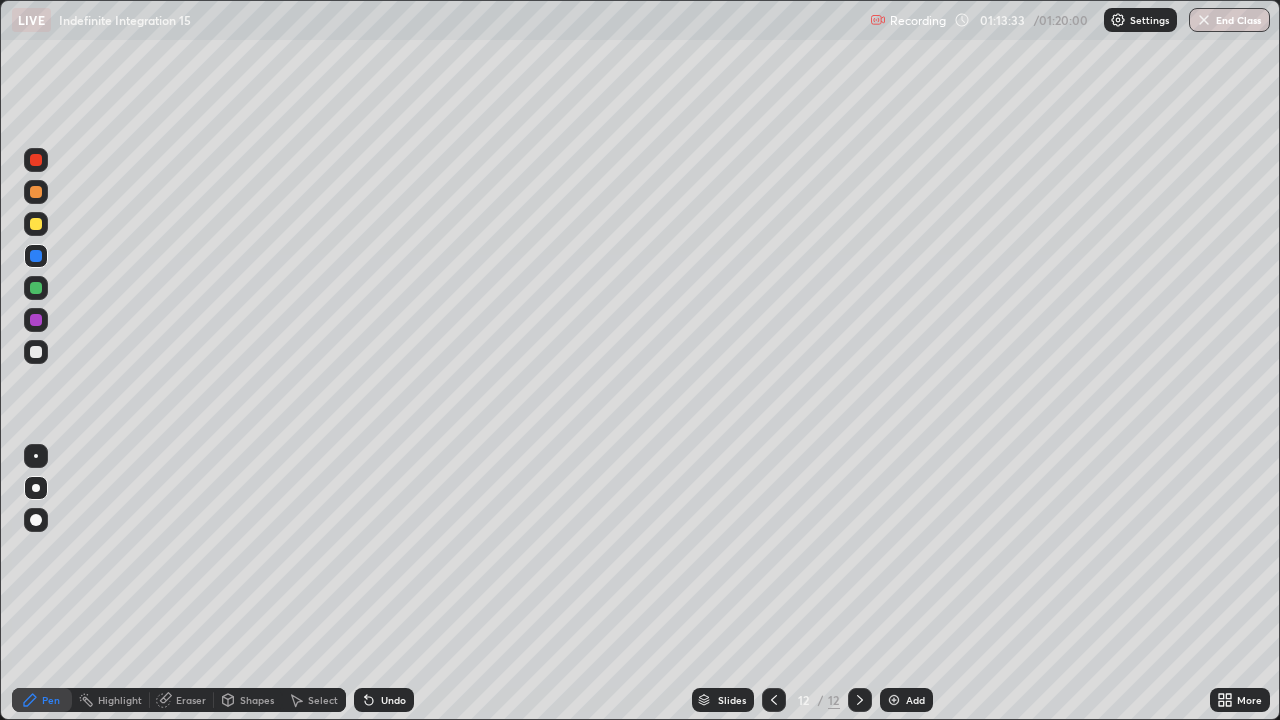 click at bounding box center (36, 352) 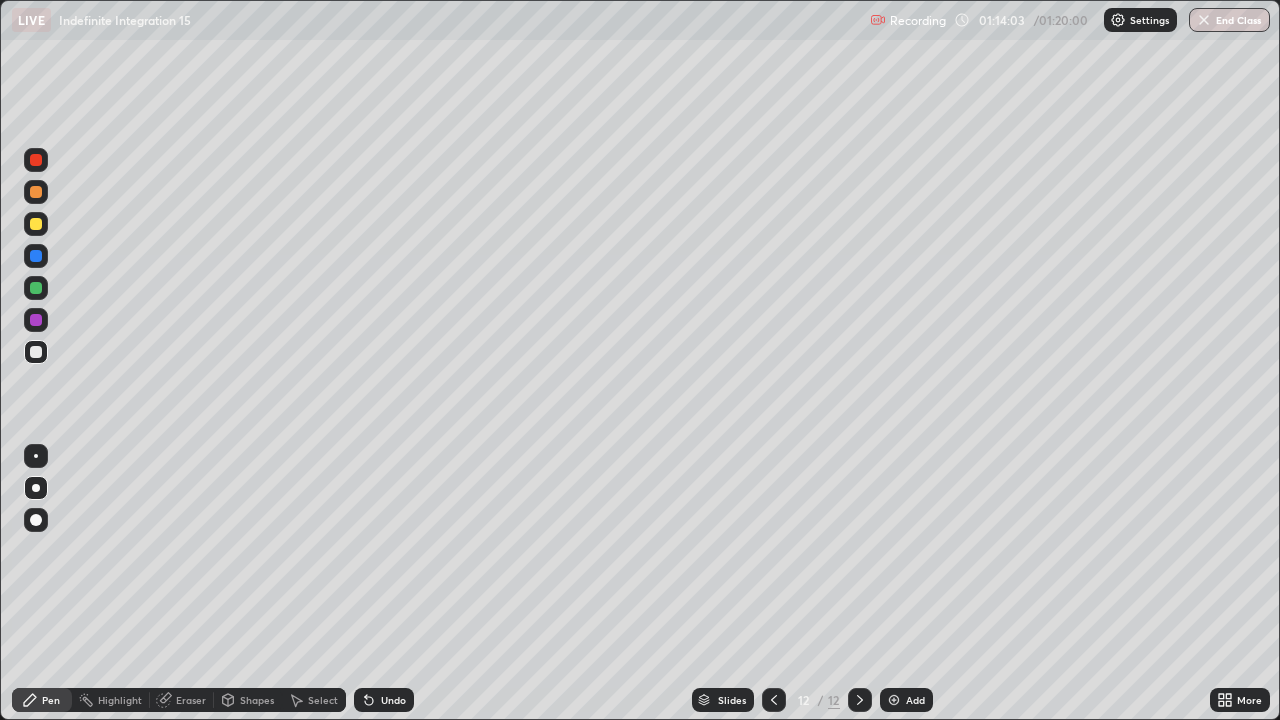 click on "Undo" at bounding box center (393, 700) 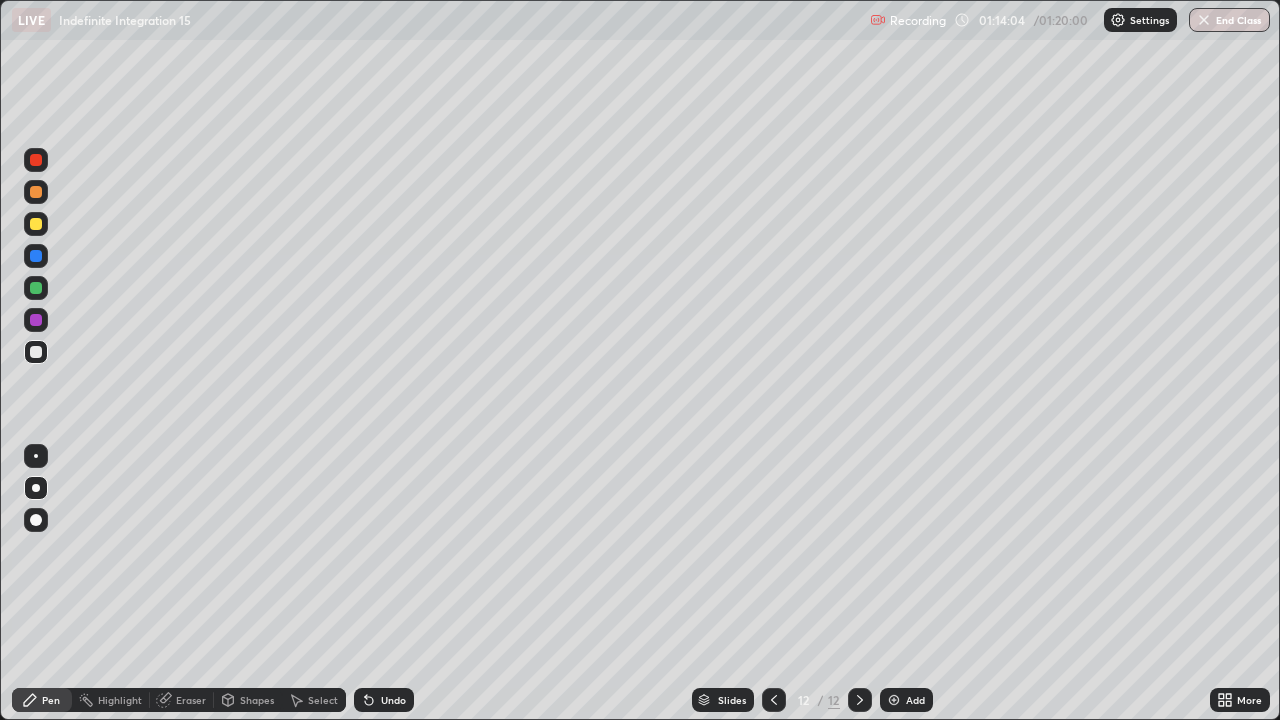 click on "Undo" at bounding box center (384, 700) 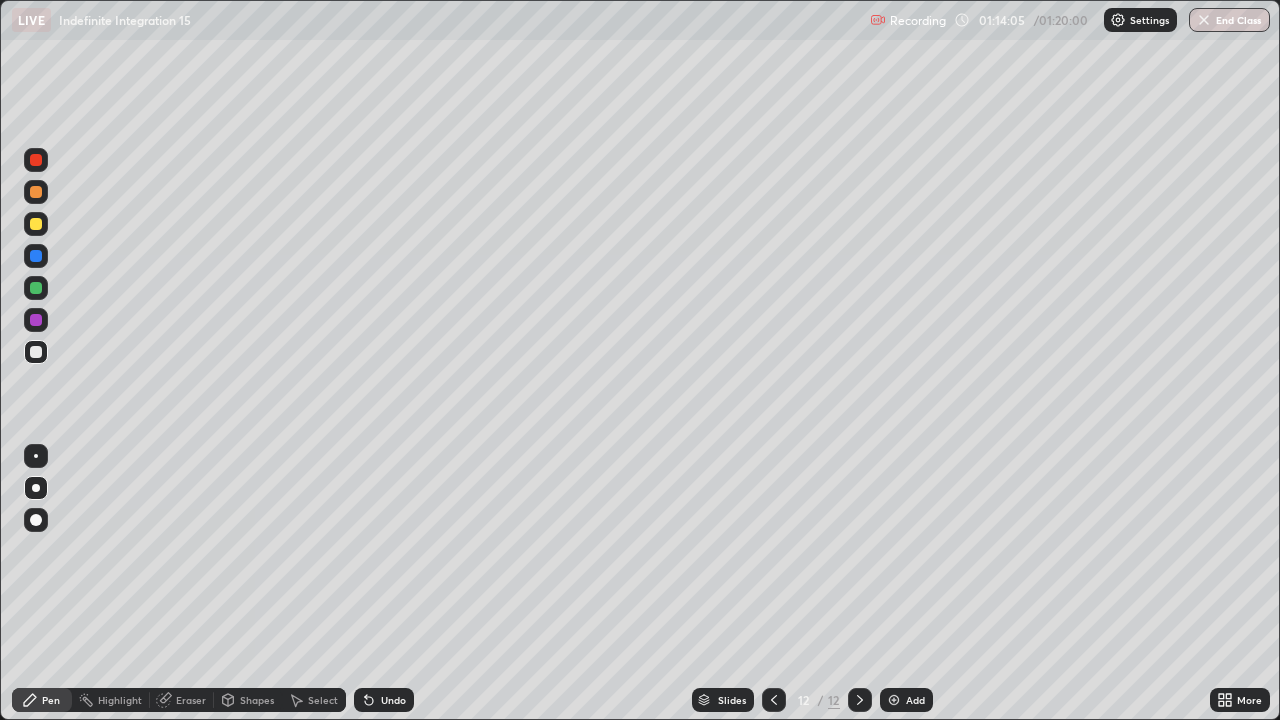 click on "Undo" at bounding box center (393, 700) 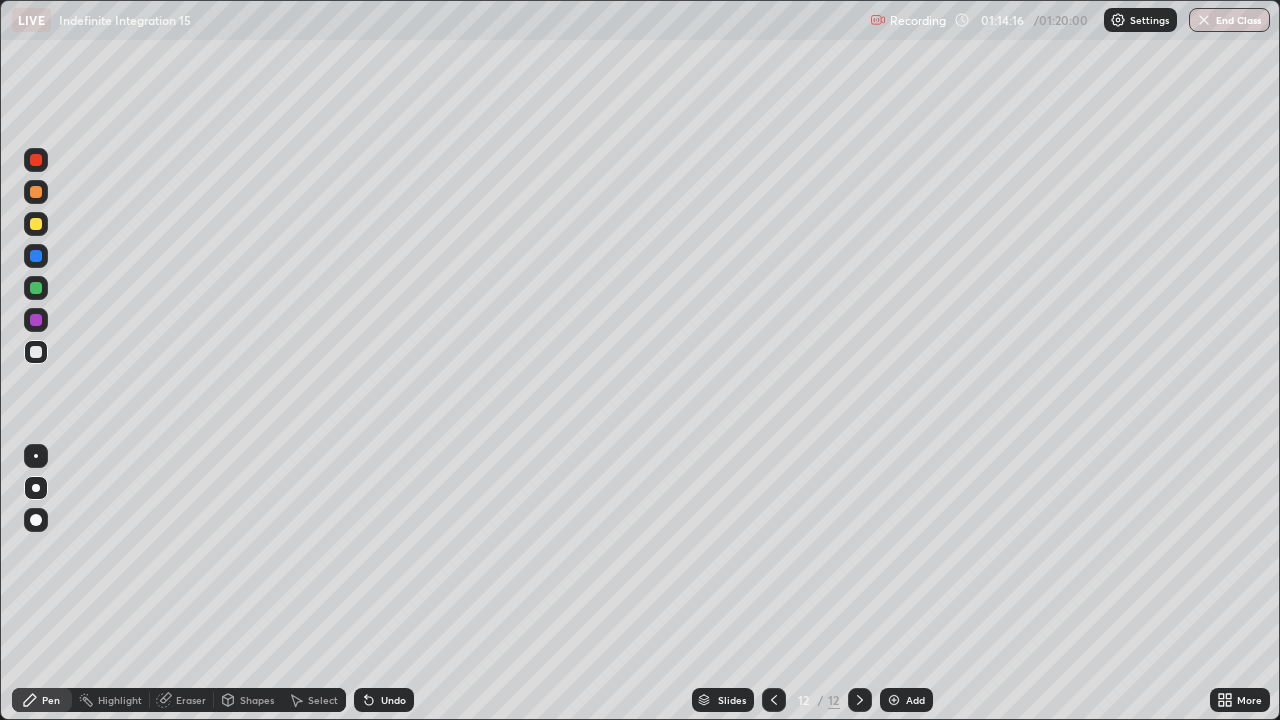 click on "Eraser" at bounding box center [191, 700] 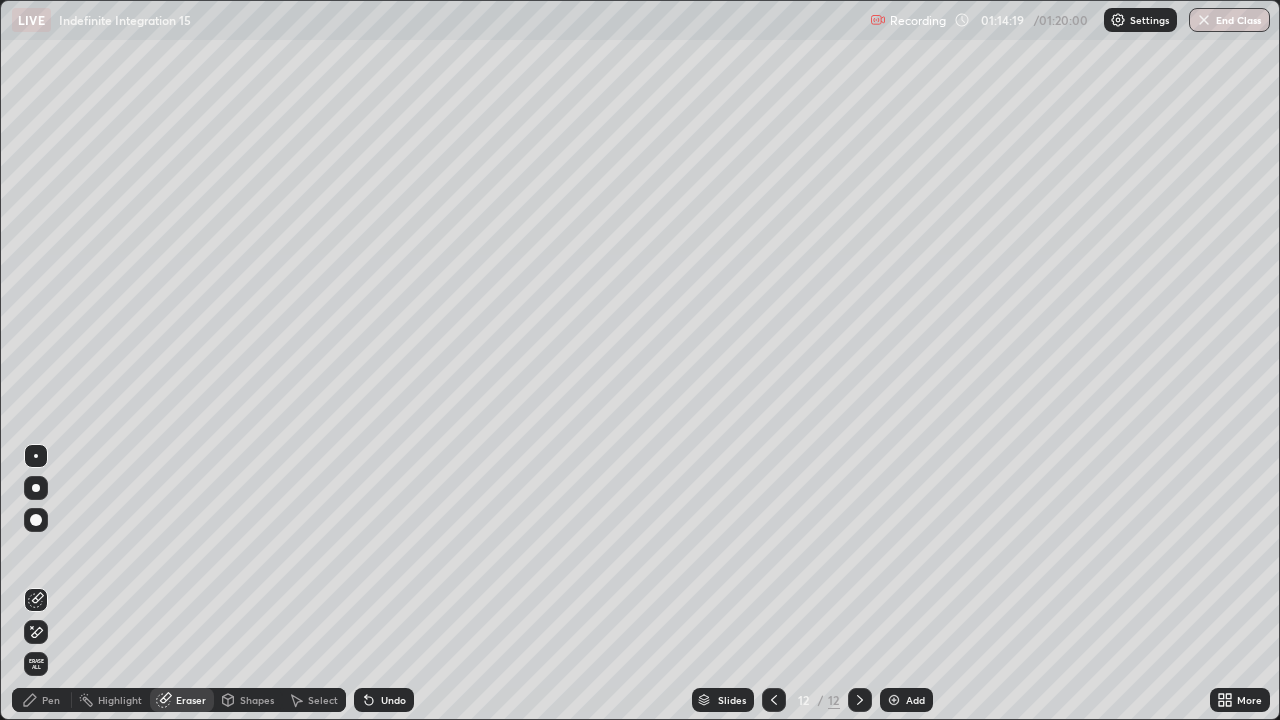 click on "Pen" at bounding box center [51, 700] 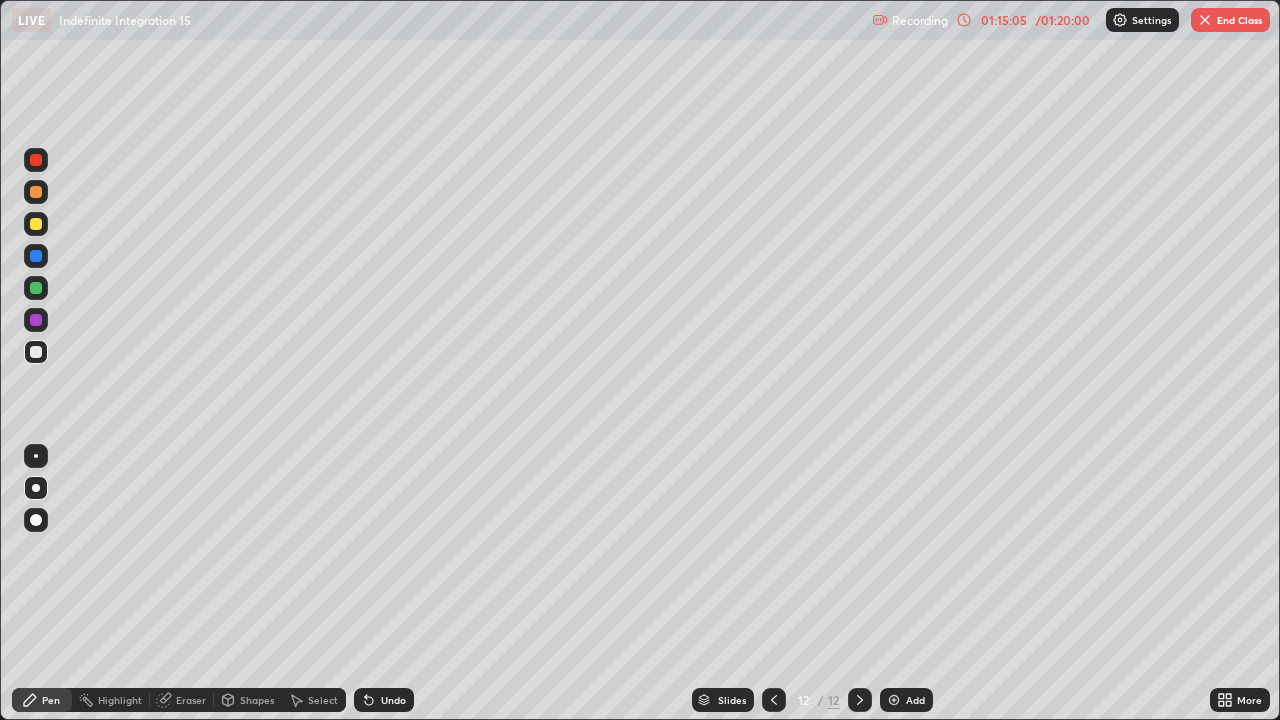 click on "Undo" at bounding box center [393, 700] 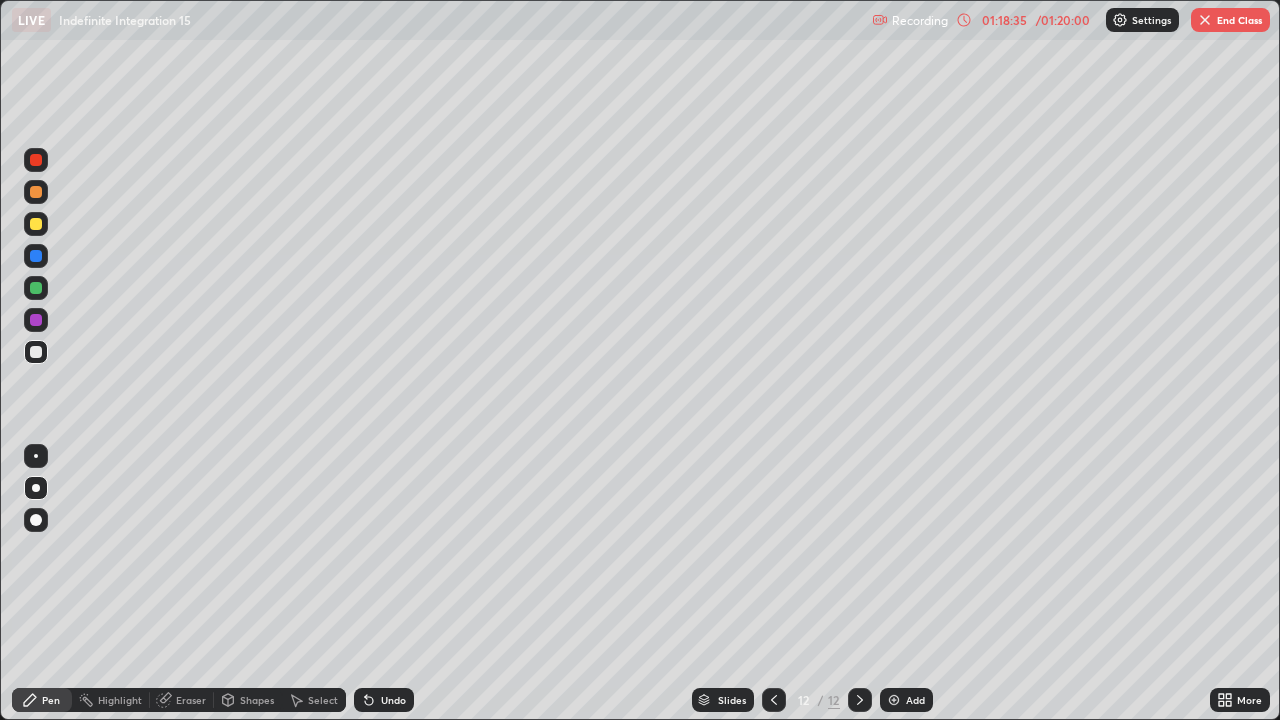 click on "Eraser" at bounding box center [182, 700] 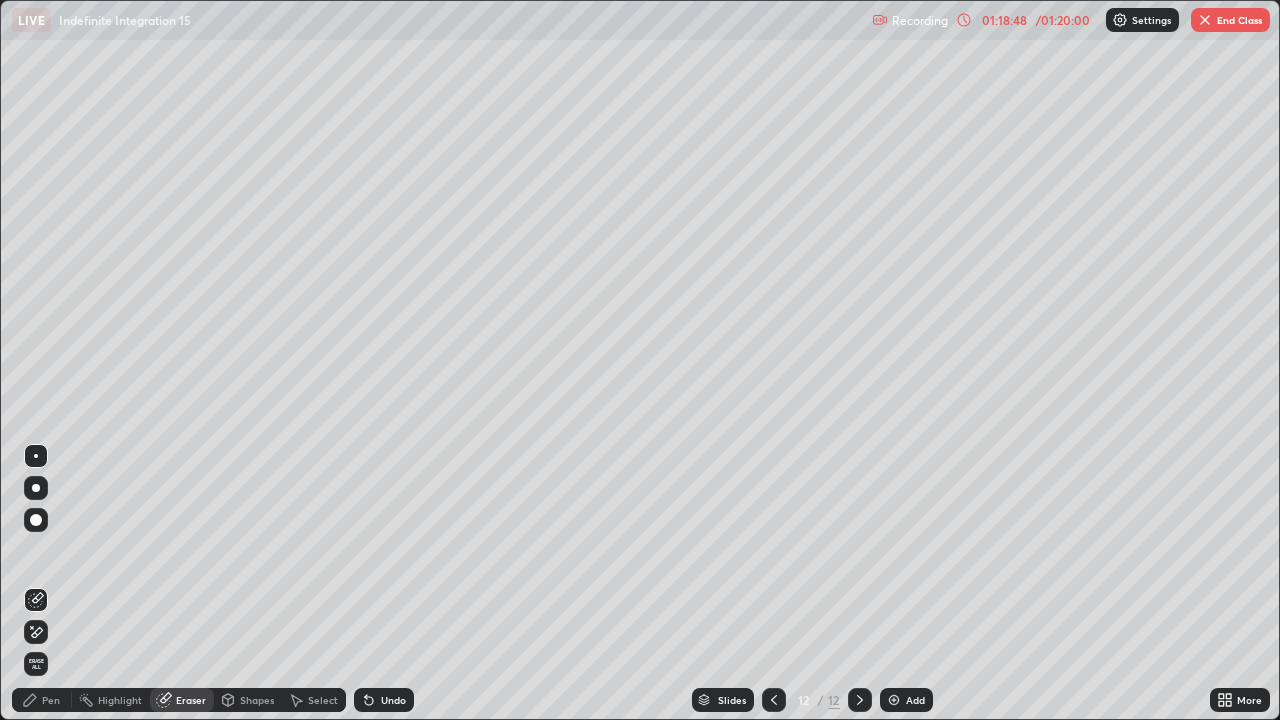 click on "Pen" at bounding box center (42, 700) 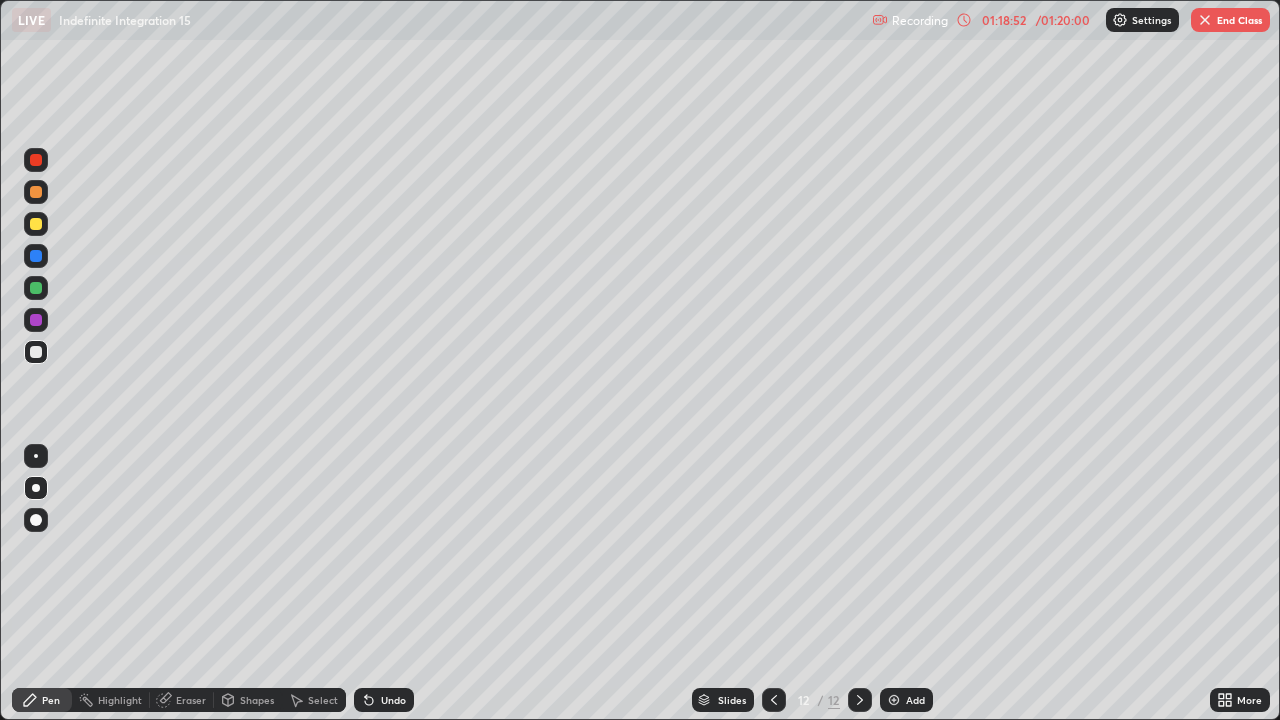 click on "Highlight" at bounding box center [120, 700] 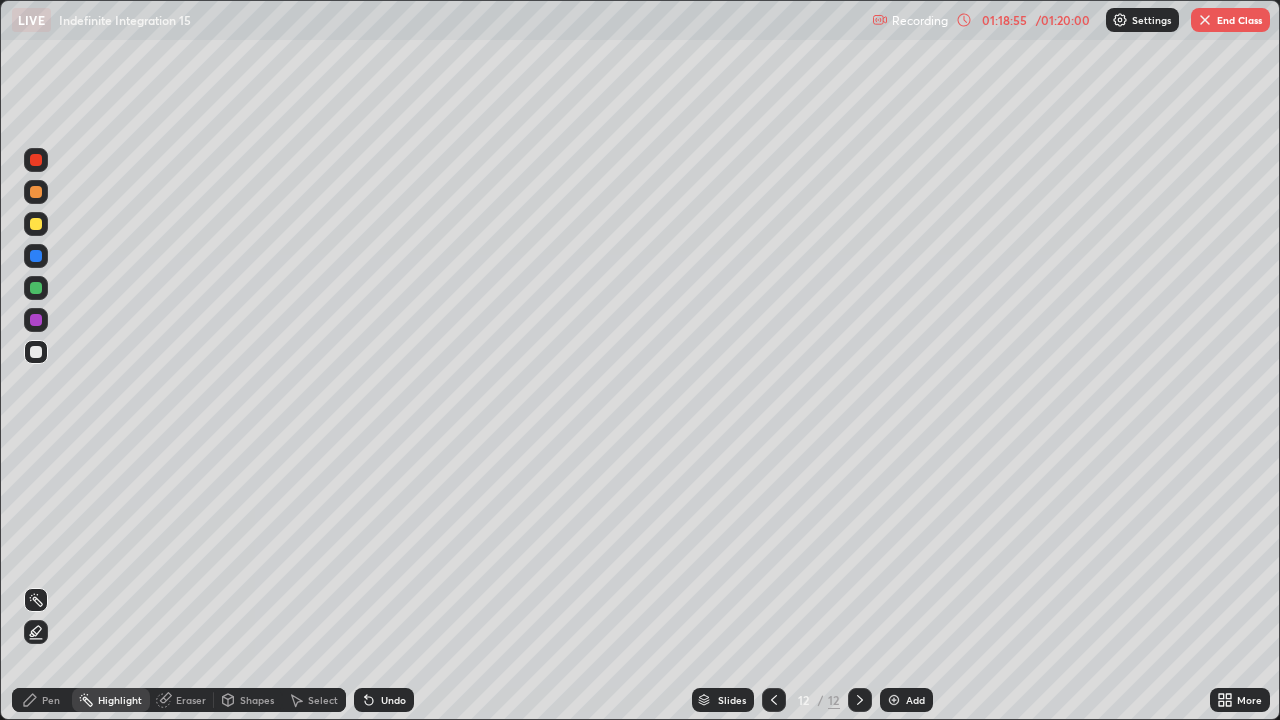 click on "Undo" at bounding box center [393, 700] 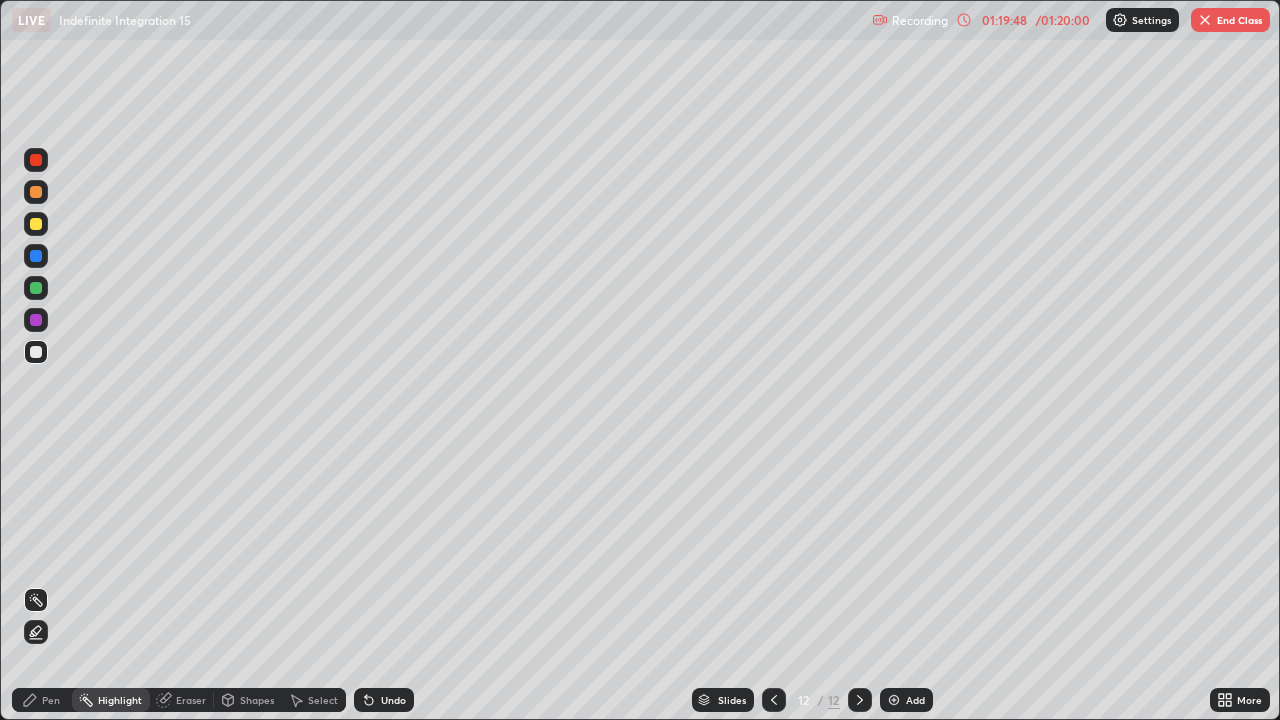 click on "End Class" at bounding box center [1230, 20] 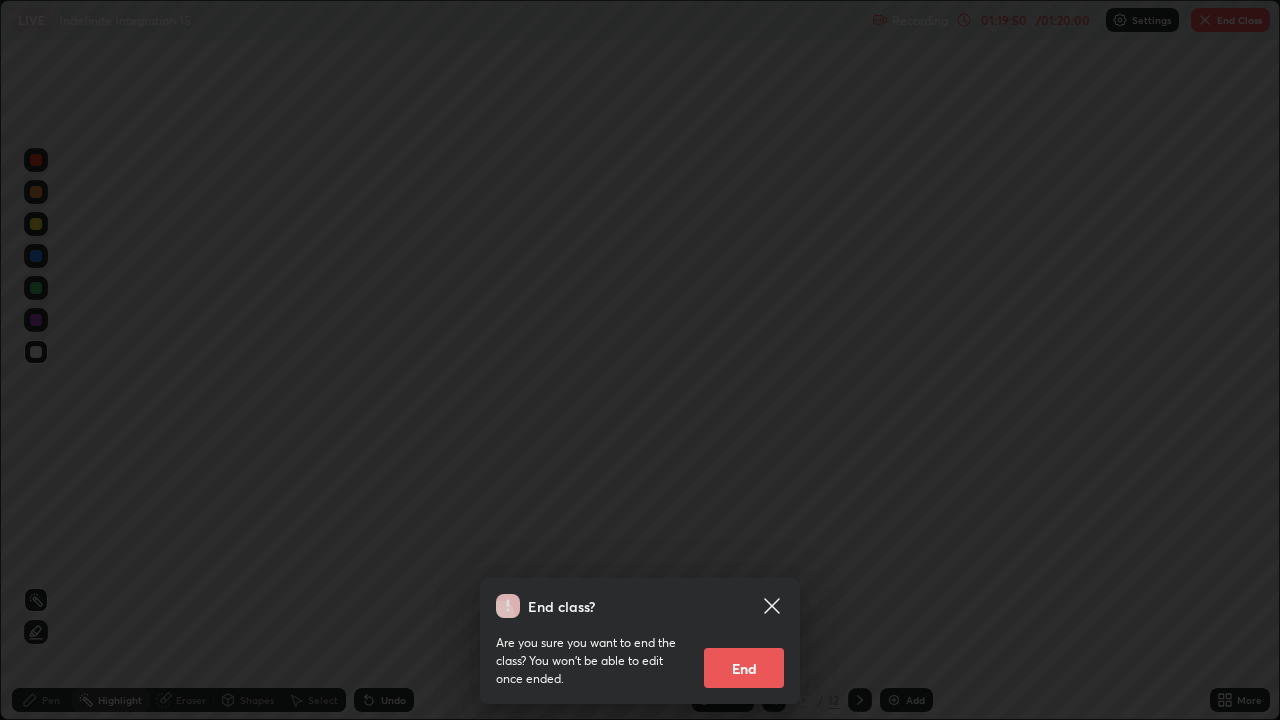 click on "End" at bounding box center (744, 668) 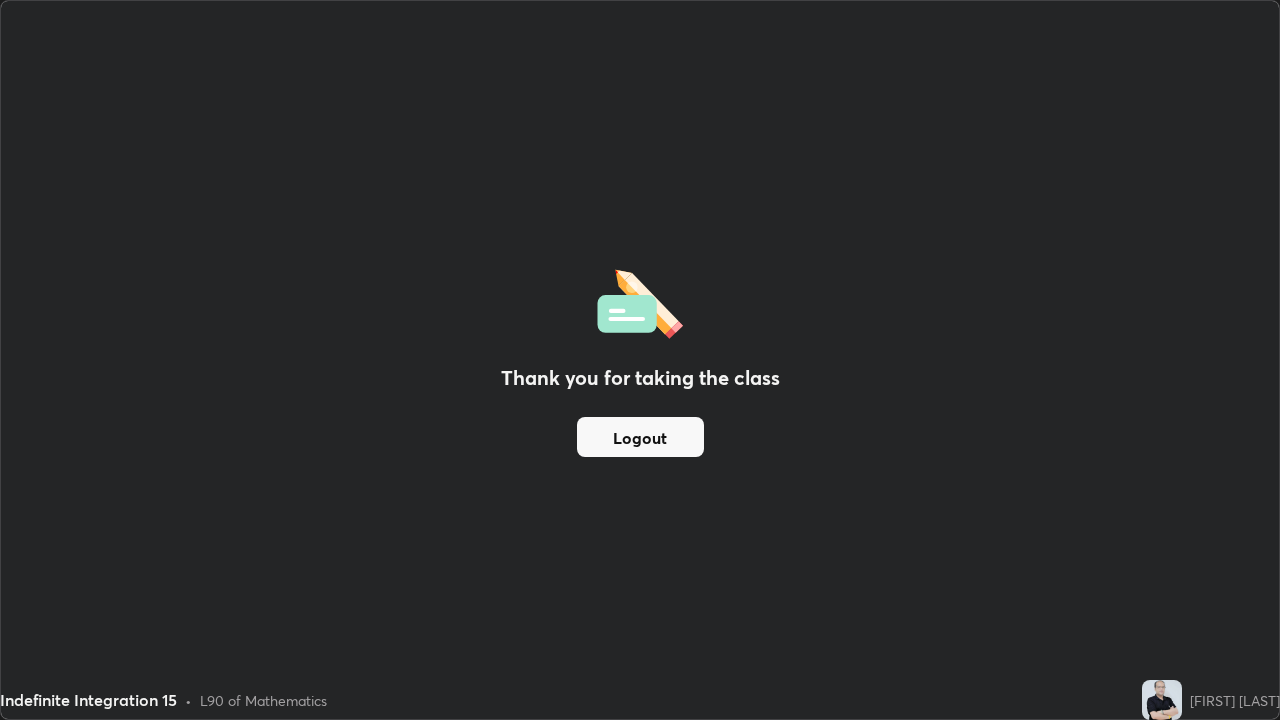 click on "Logout" at bounding box center [640, 437] 